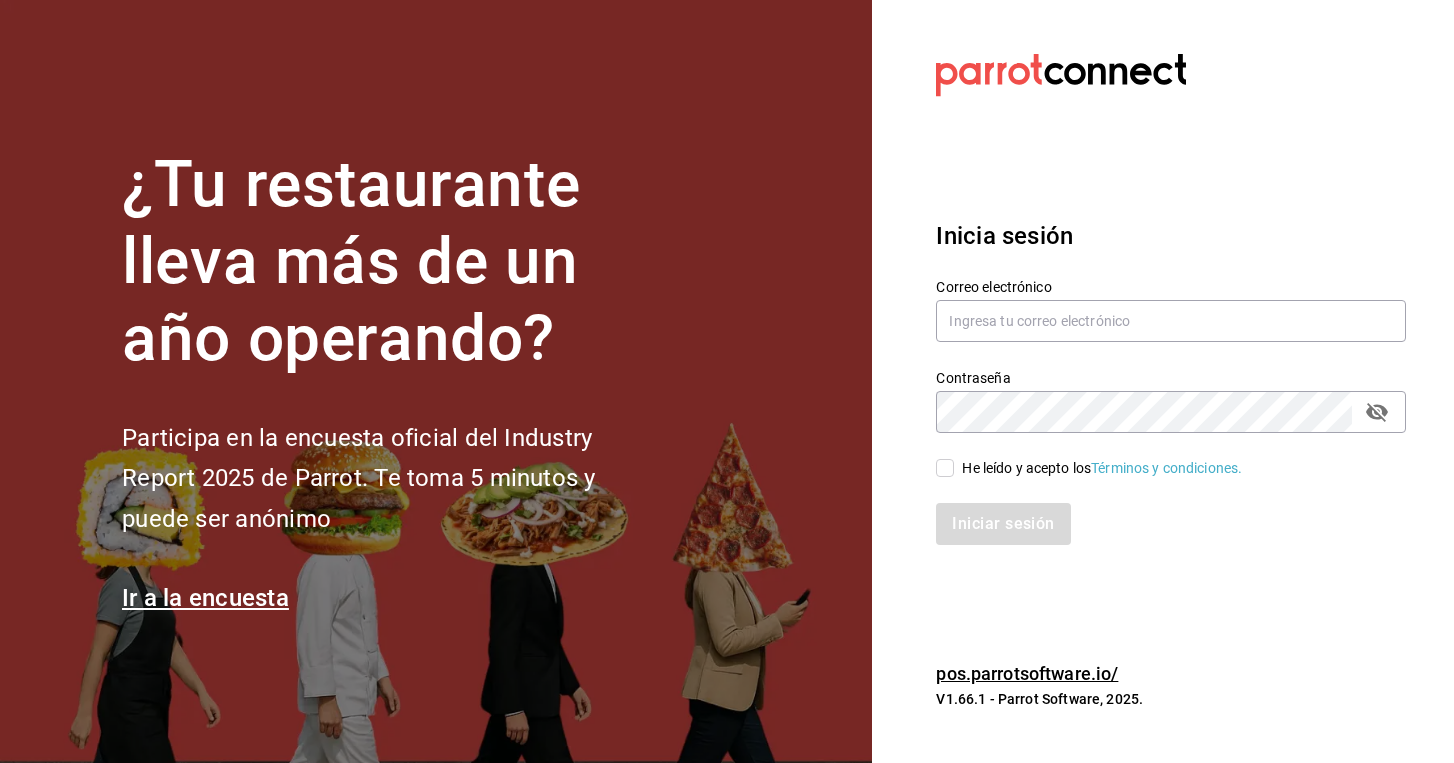 scroll, scrollTop: 0, scrollLeft: 0, axis: both 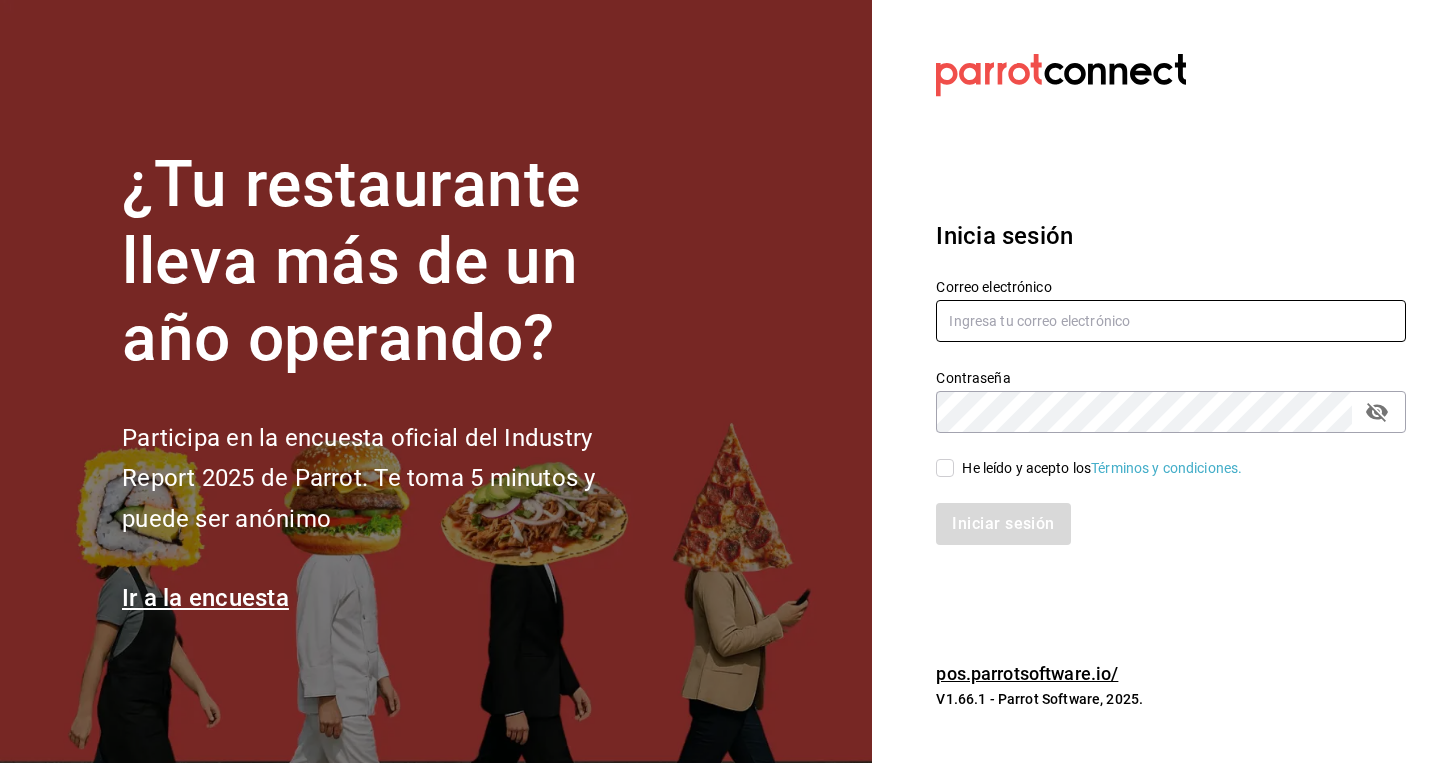 type on "vbos.[EMAIL]" 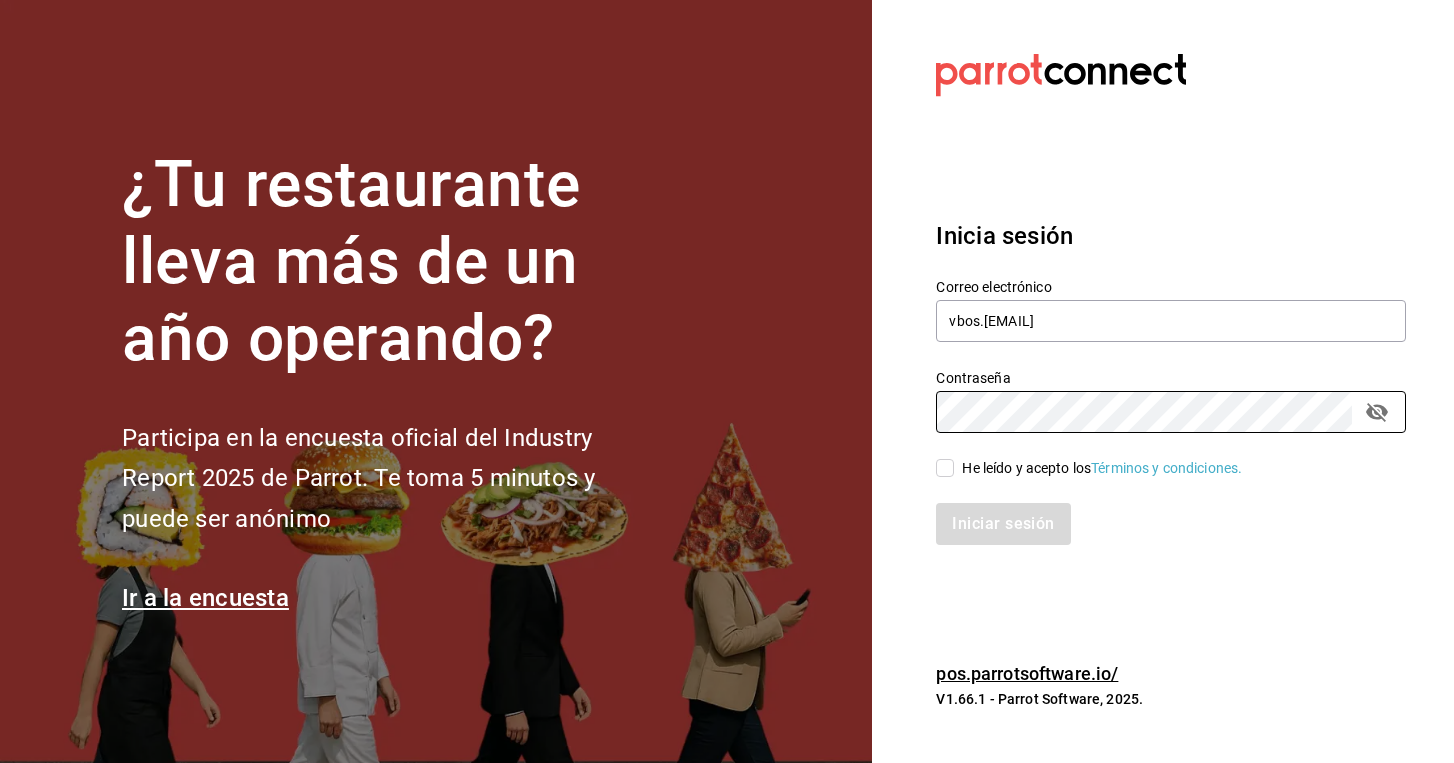 click on "He leído y acepto los  Términos y condiciones." at bounding box center (945, 468) 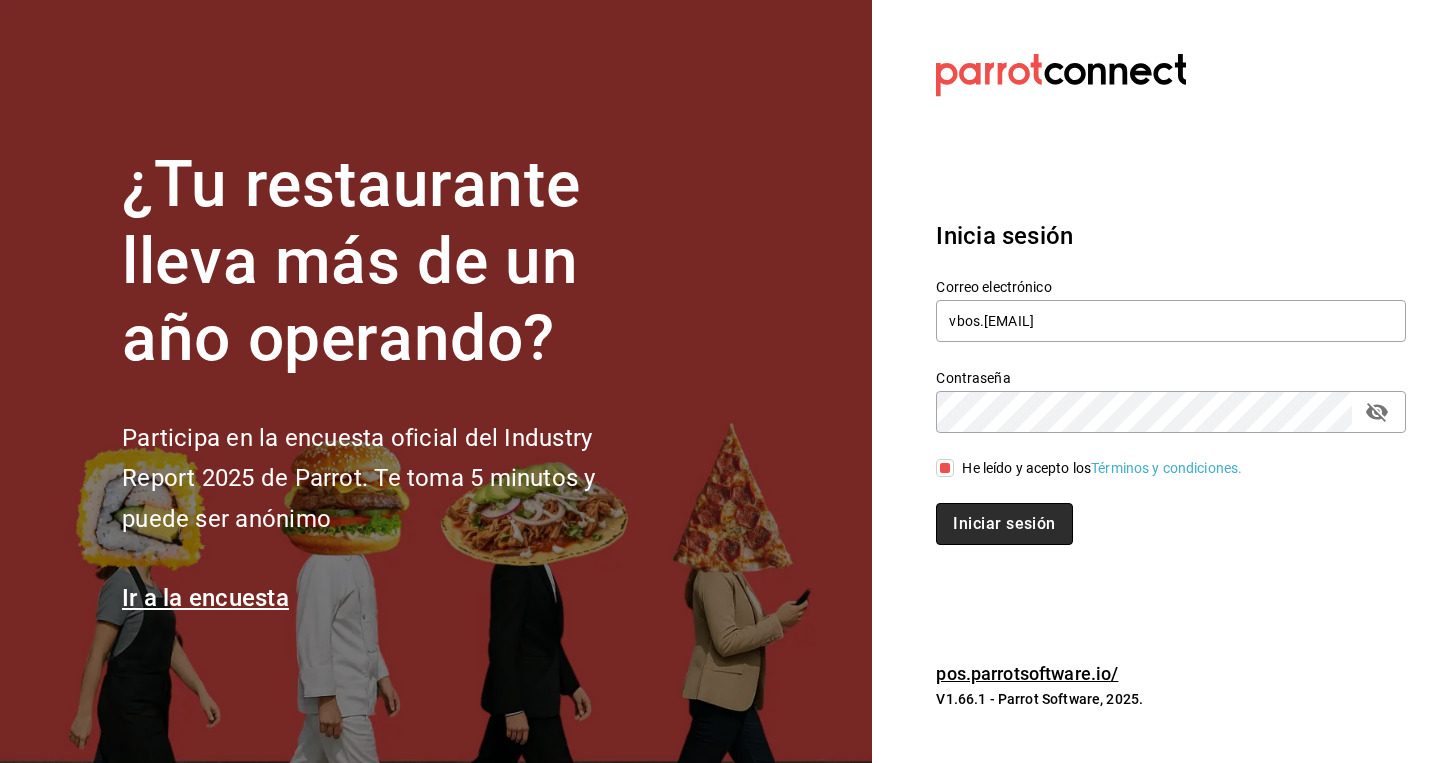 click on "Iniciar sesión" at bounding box center (1004, 524) 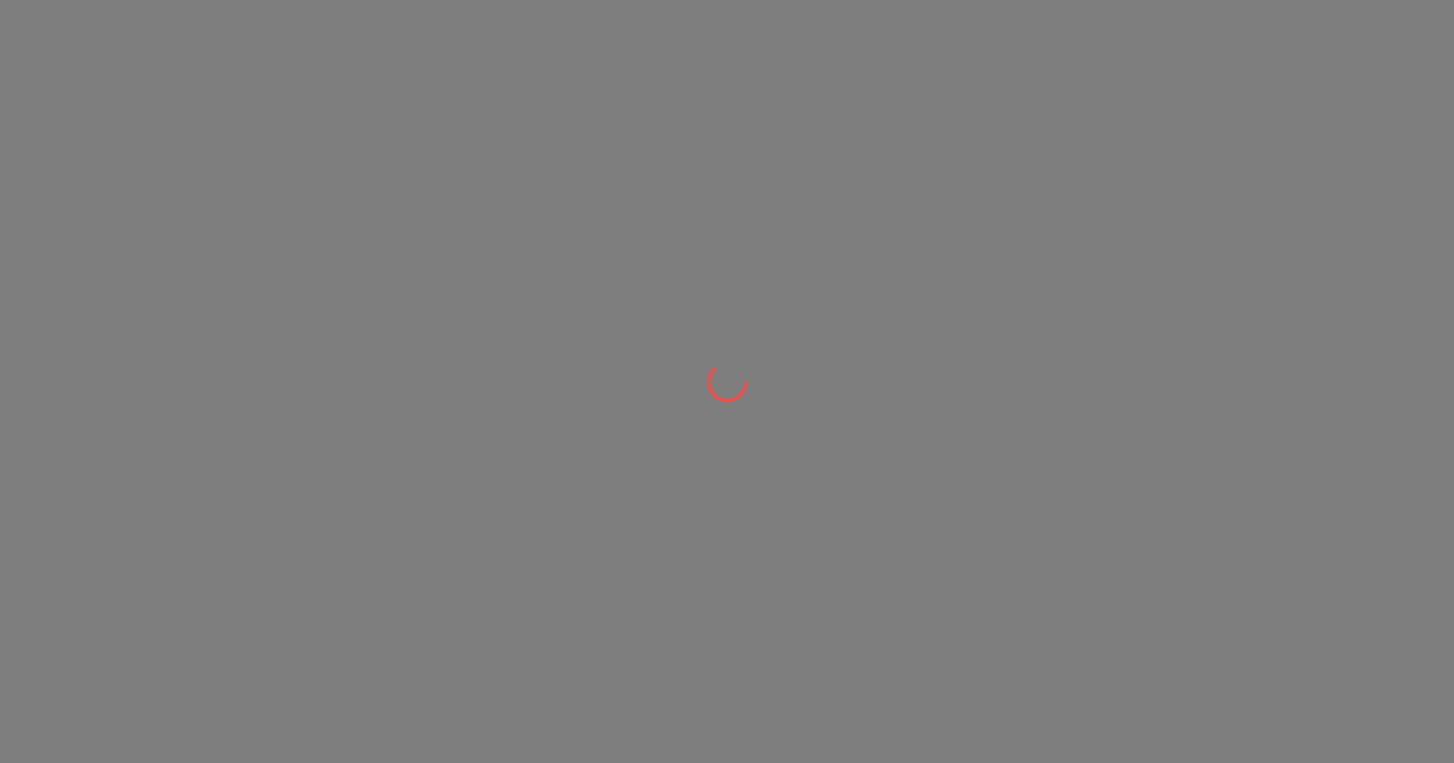 scroll, scrollTop: 0, scrollLeft: 0, axis: both 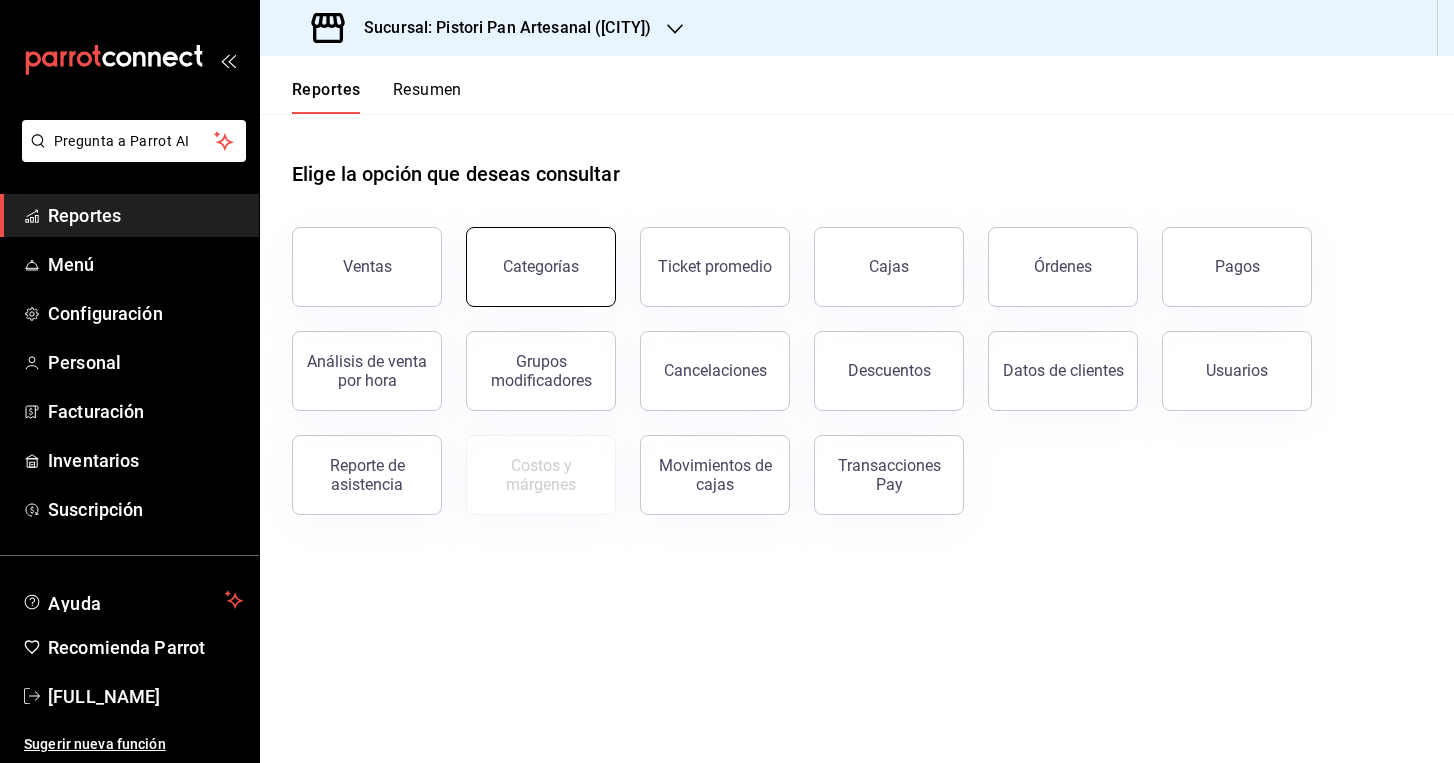 click on "Categorías" at bounding box center (541, 267) 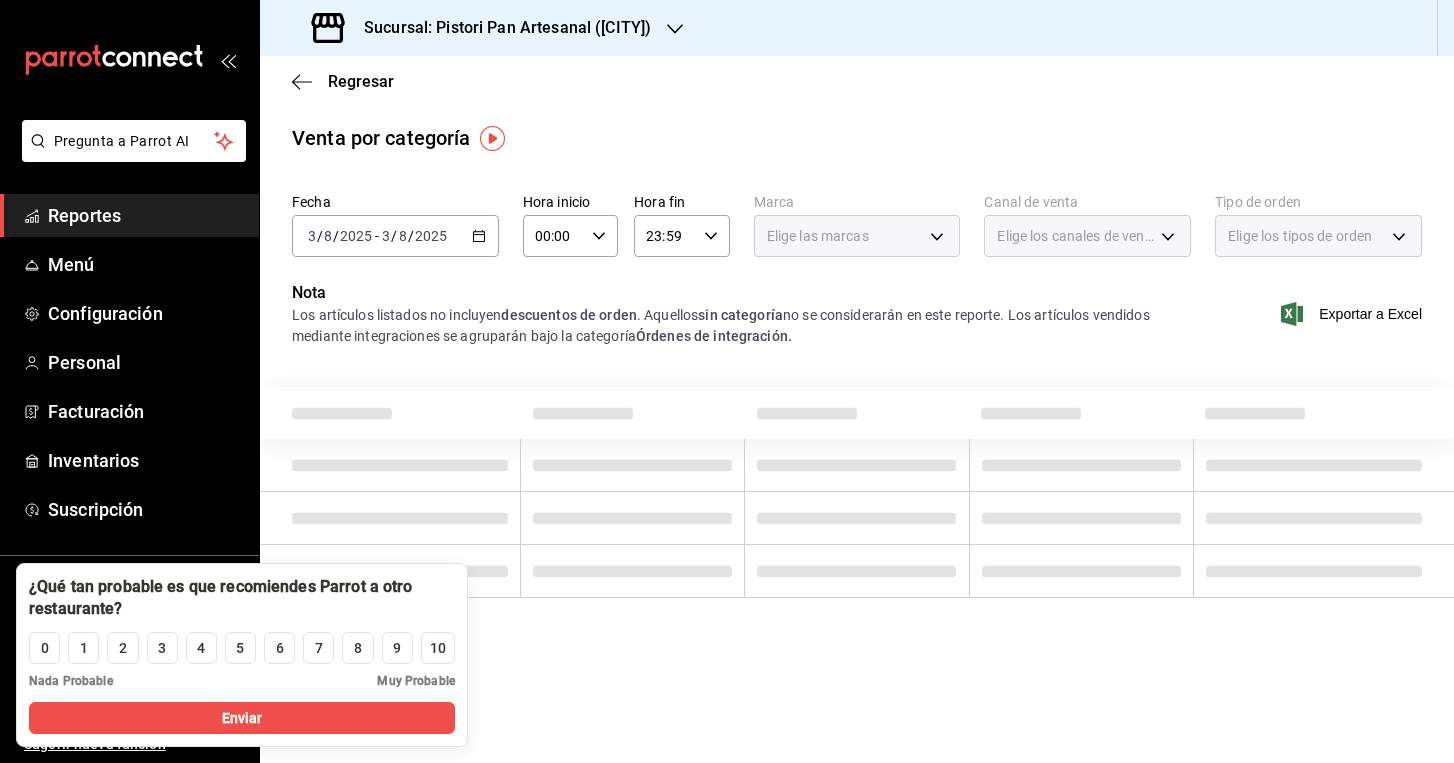 click 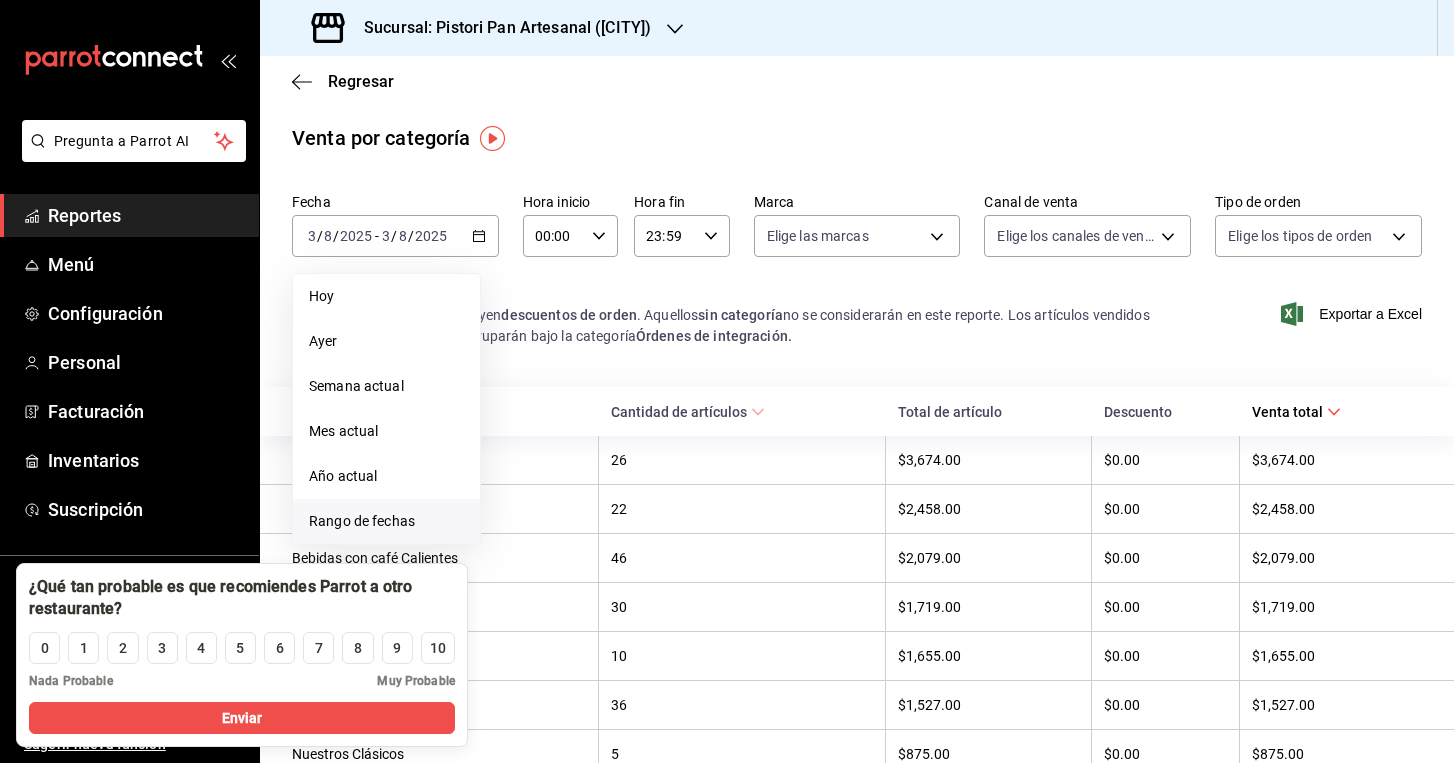 click on "Rango de fechas" at bounding box center (386, 521) 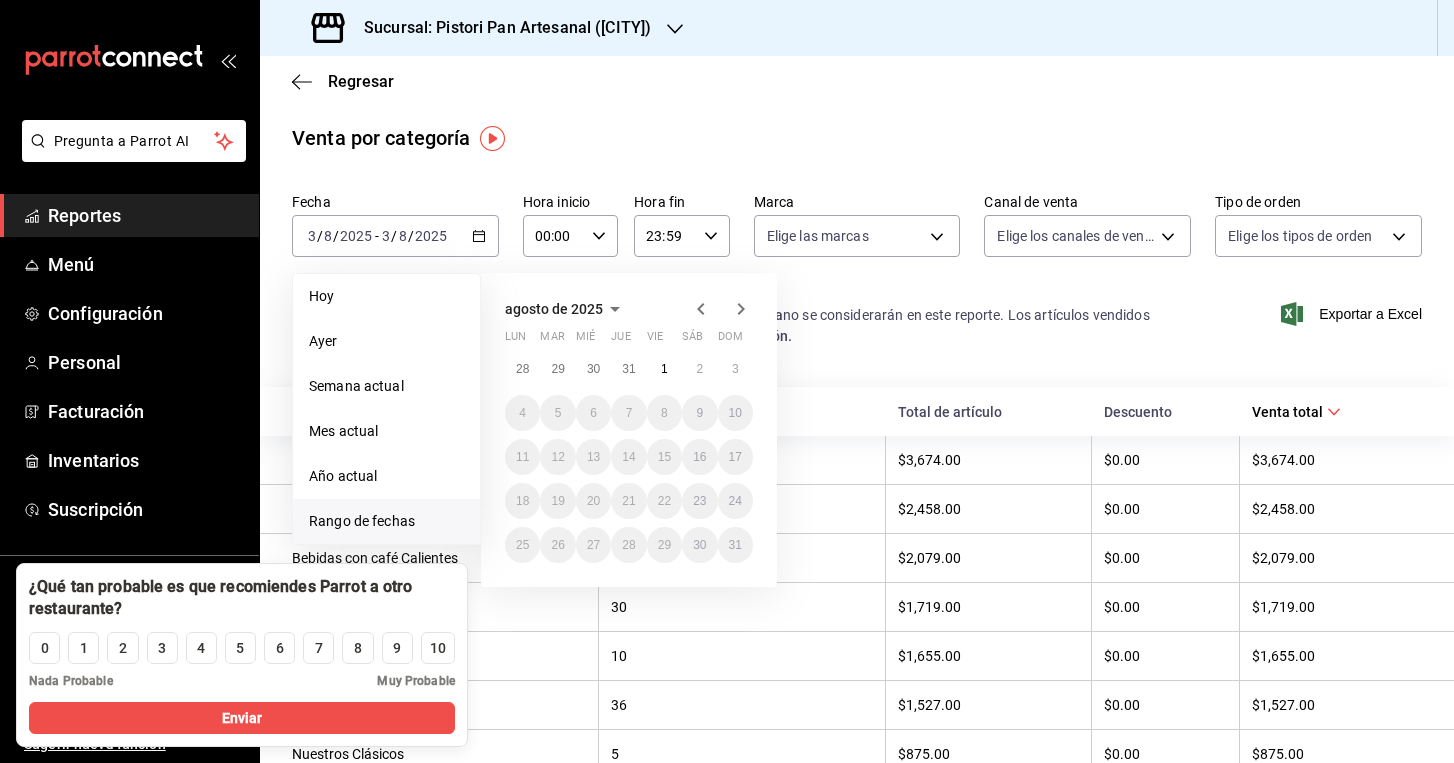 click 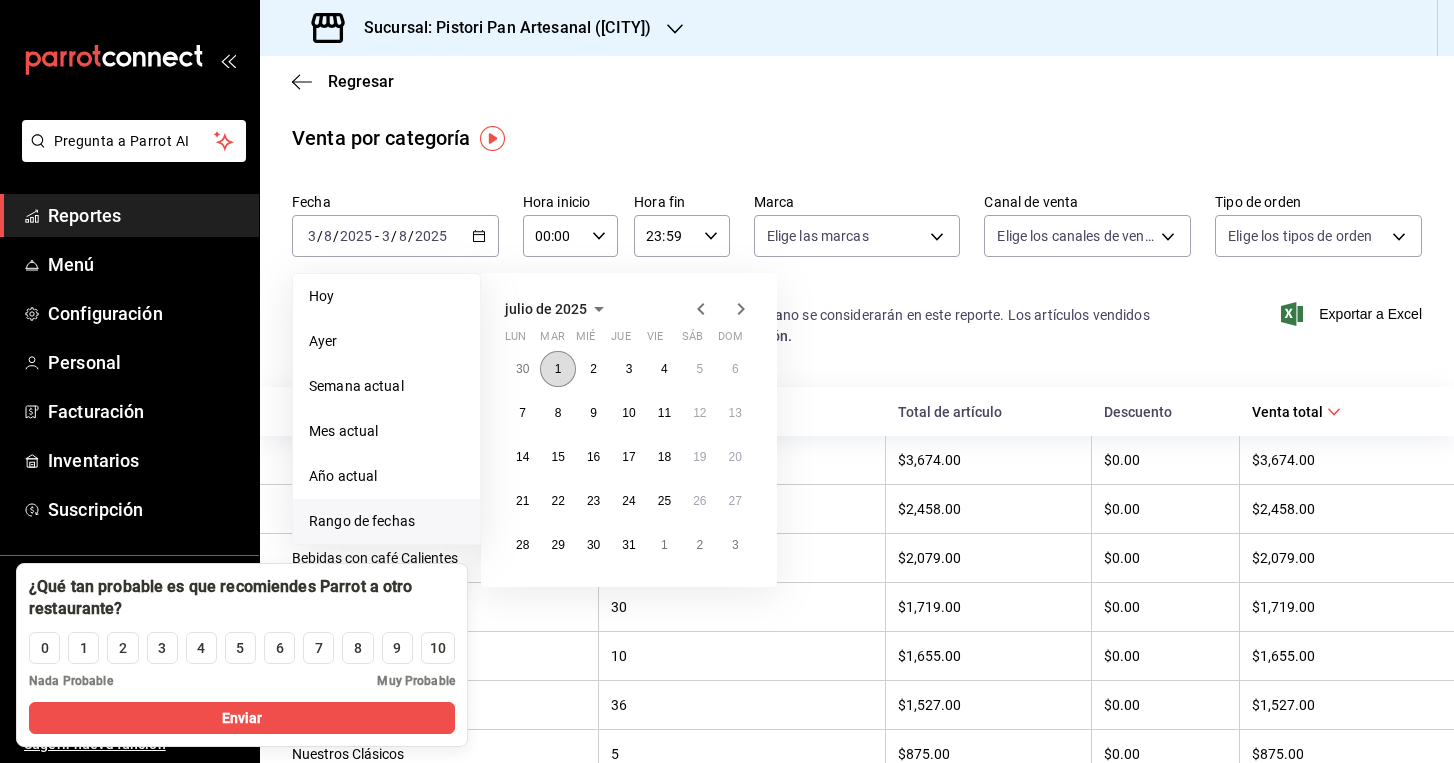click on "1" at bounding box center (558, 369) 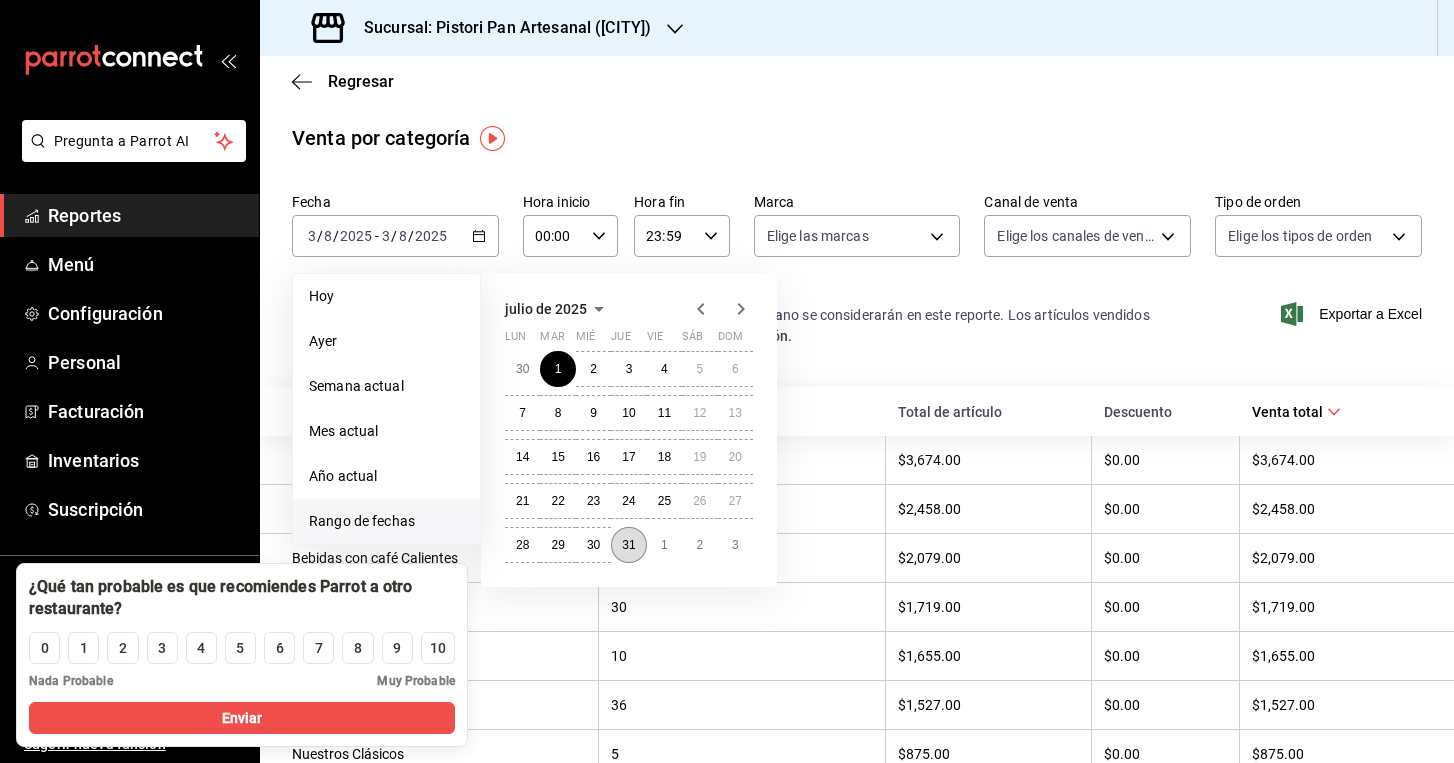 click on "31" at bounding box center [628, 545] 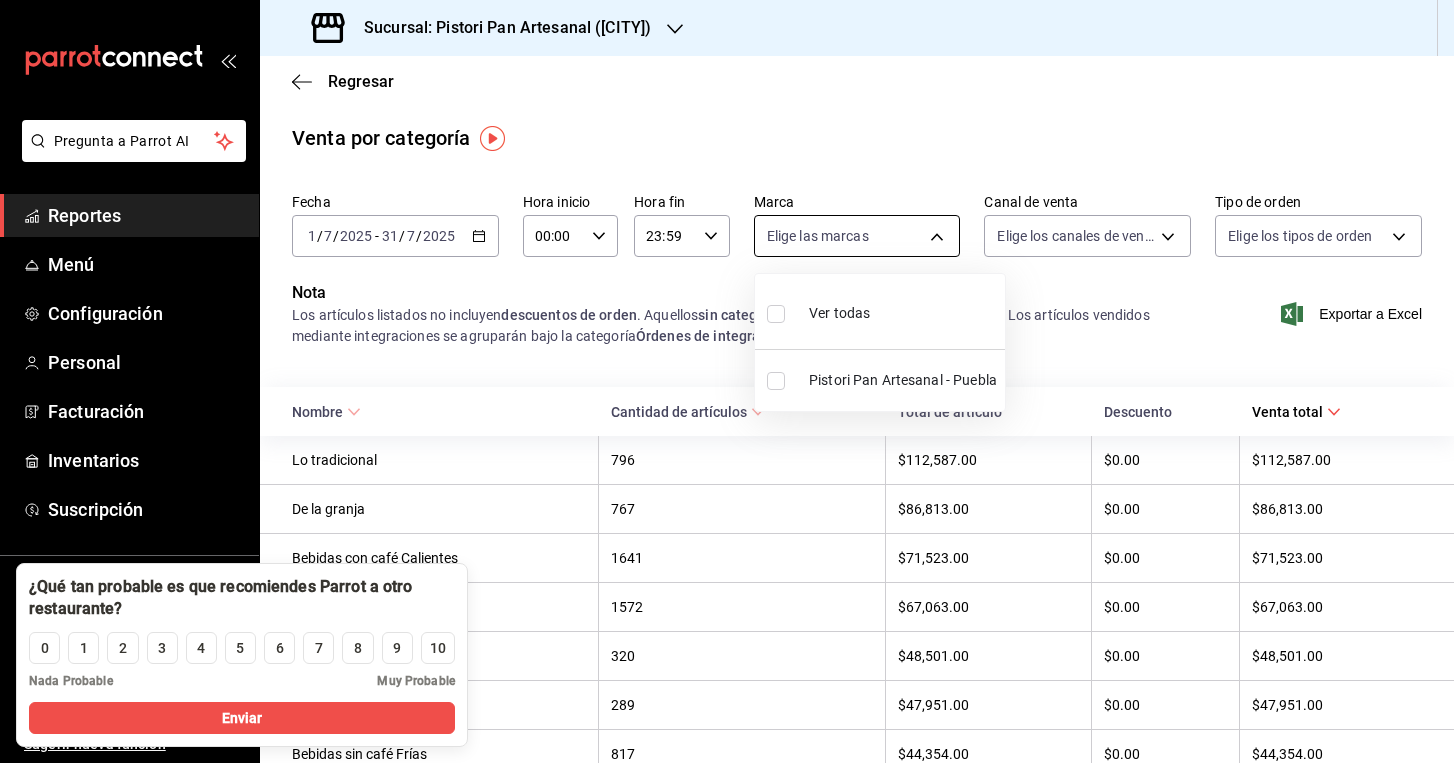 click on "Pregunta a Parrot AI Reportes   Menú   Configuración   Personal   Facturación   Inventarios   Suscripción   Ayuda Recomienda Parrot   [FULL_NAME]   Sugerir nueva función   Sucursal: Pistori Pan Artesanal ([CITY]) Regresar Venta por categoría Fecha [DATE] Hora inicio [TIME] Hora inicio Hora fin [TIME] Hora fin Marca Elige las marcas Canal de venta Elige los canales de venta Tipo de orden Elige los tipos de orden Nota Los artículos listados no incluyen  descuentos de orden . Aquellos  sin categoría  no se considerarán en este reporte. Los artículos vendidos mediante integraciones se agruparán bajo la categoría  Órdenes de integración. Exportar a Excel Nombre Cantidad de artículos Total de artículo Descuento Venta total Lo tradicional 796 $112,587.00 $0.00 $112,587.00 De la granja 767 $86,813.00 $0.00 $86,813.00 Bebidas con café Calientes 1641 $71,523.00 $0.00 $71,523.00 Pan Dulce 1572 $67,063.00 $0.00 $67,063.00 Nuestros Clásicos 320 $48,501.00 3" at bounding box center (727, 381) 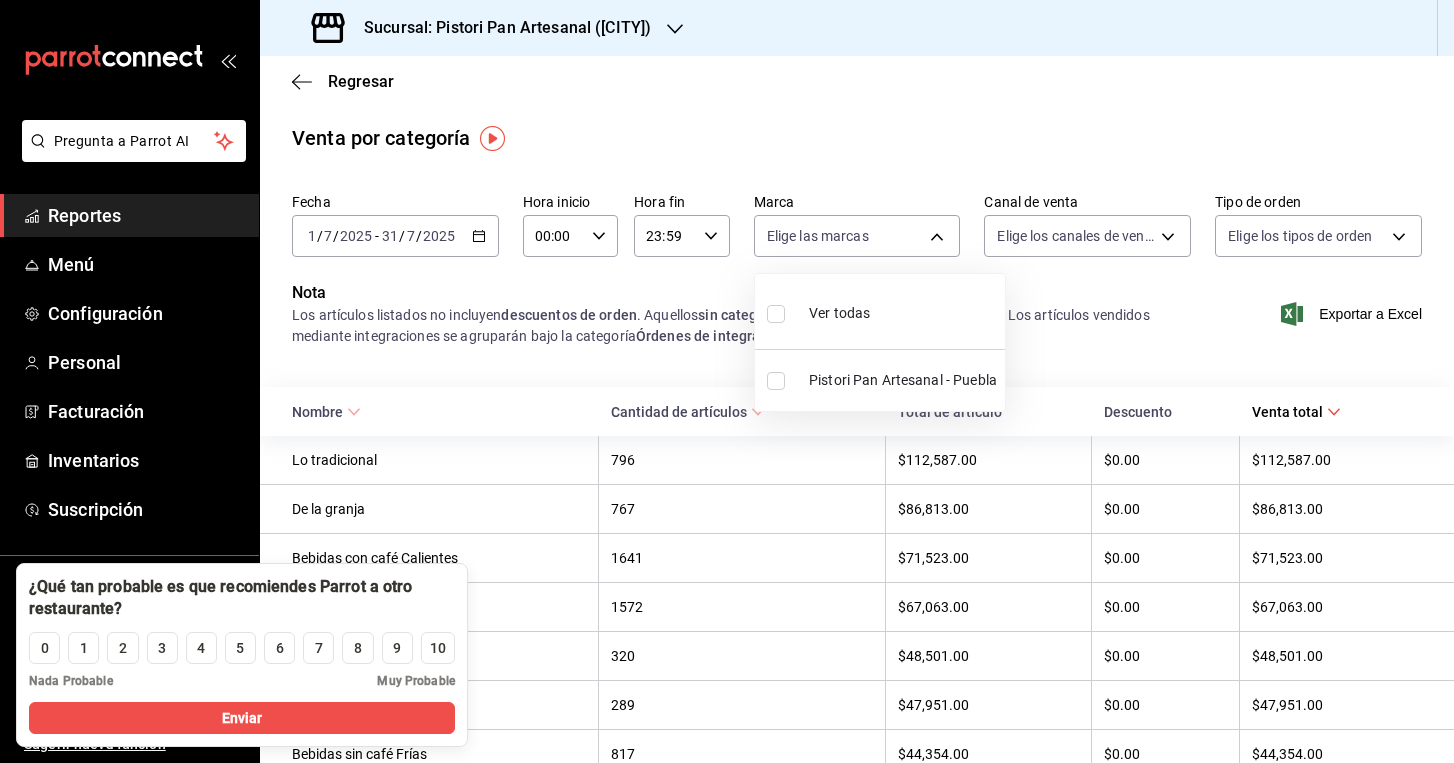 click at bounding box center [727, 381] 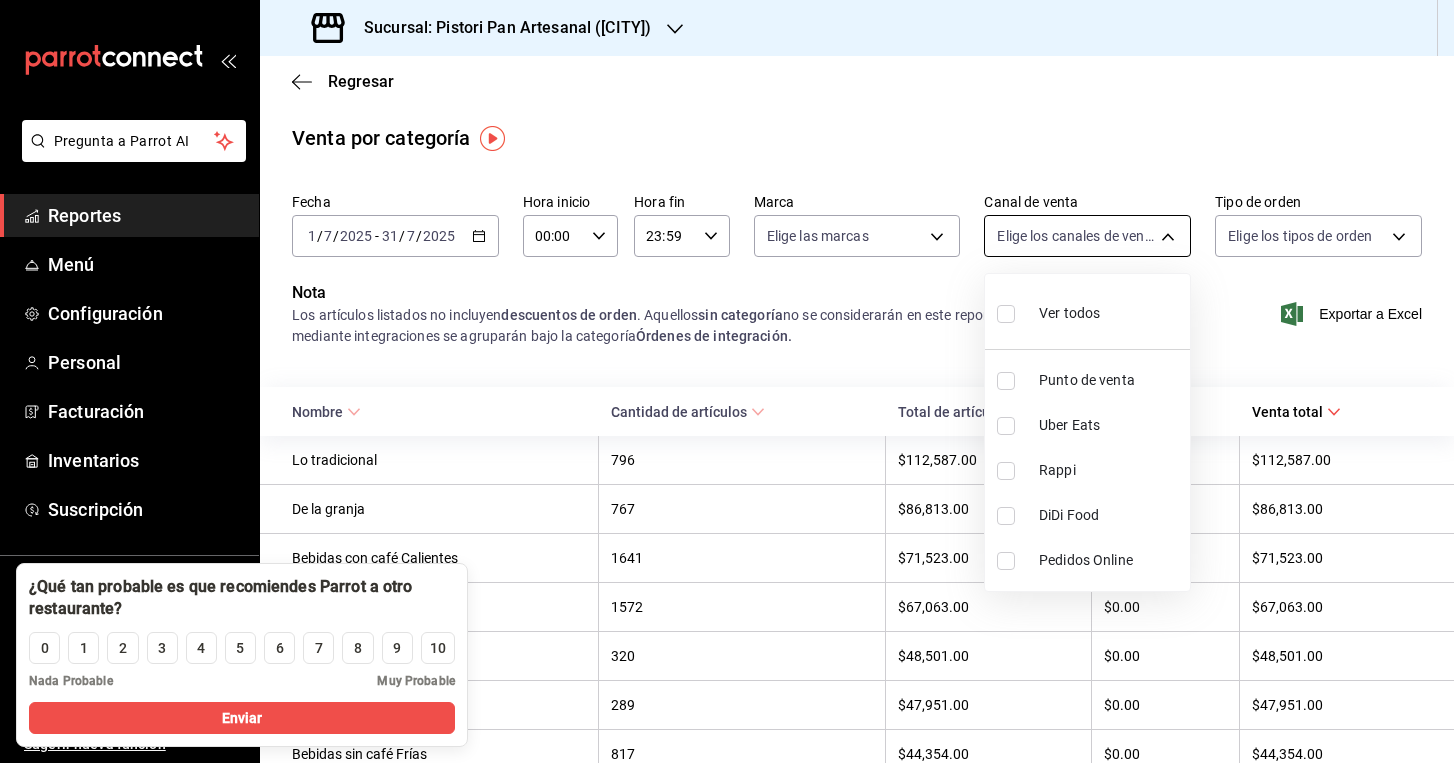 click on "Pregunta a Parrot AI Reportes   Menú   Configuración   Personal   Facturación   Inventarios   Suscripción   Ayuda Recomienda Parrot   [FULL_NAME]   Sugerir nueva función   Sucursal: Pistori Pan Artesanal ([CITY]) Regresar Venta por categoría Fecha [DATE] Hora inicio [TIME] Hora inicio Hora fin [TIME] Hora fin Marca Elige las marcas Canal de venta Elige los canales de venta Tipo de orden Elige los tipos de orden Nota Los artículos listados no incluyen  descuentos de orden . Aquellos  sin categoría  no se considerarán en este reporte. Los artículos vendidos mediante integraciones se agruparán bajo la categoría  Órdenes de integración. Exportar a Excel Nombre Cantidad de artículos Total de artículo Descuento Venta total Lo tradicional 796 $112,587.00 $0.00 $112,587.00 De la granja 767 $86,813.00 $0.00 $86,813.00 Bebidas con café Calientes 1641 $71,523.00 $0.00 $71,523.00 Pan Dulce 1572 $67,063.00 $0.00 $67,063.00 Nuestros Clásicos 320 $48,501.00 3" at bounding box center (727, 381) 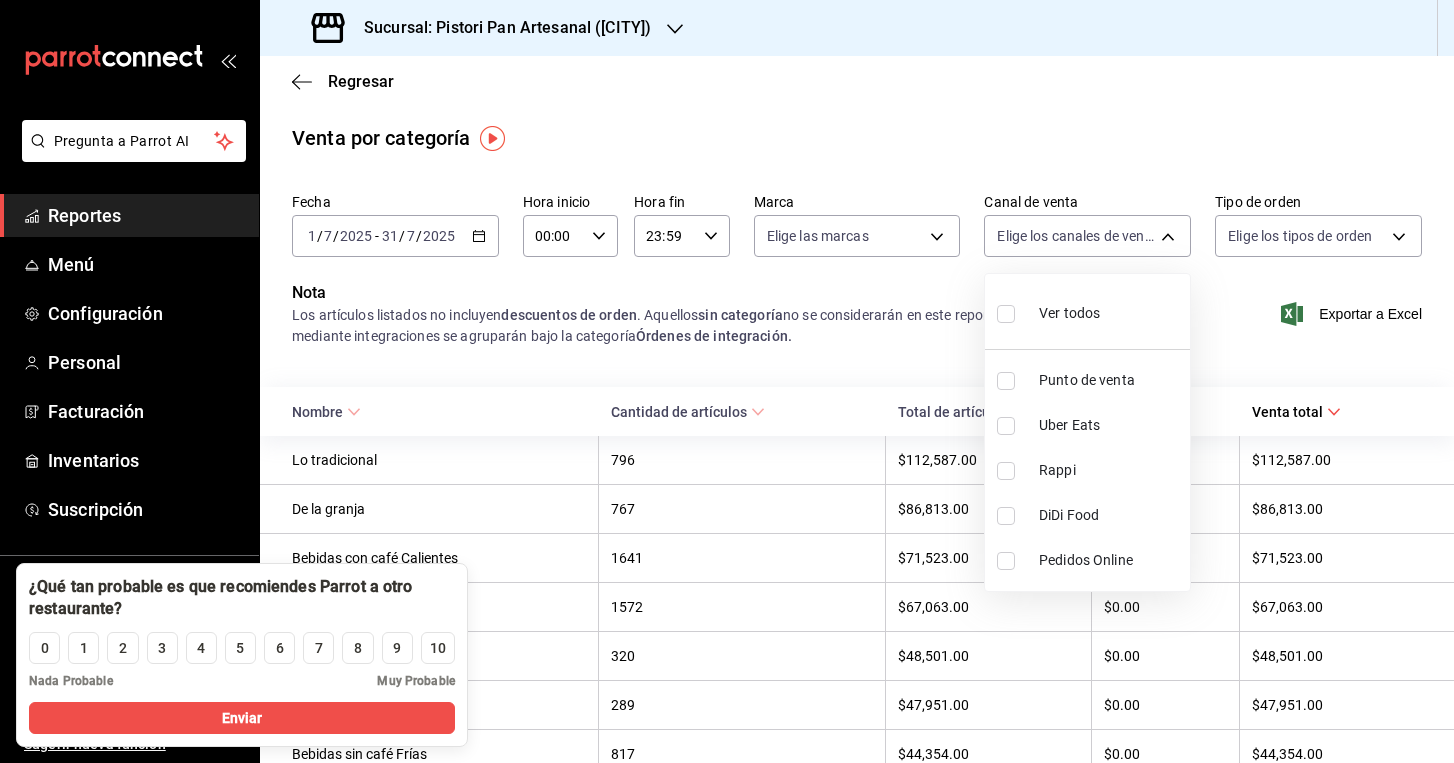 click at bounding box center (727, 381) 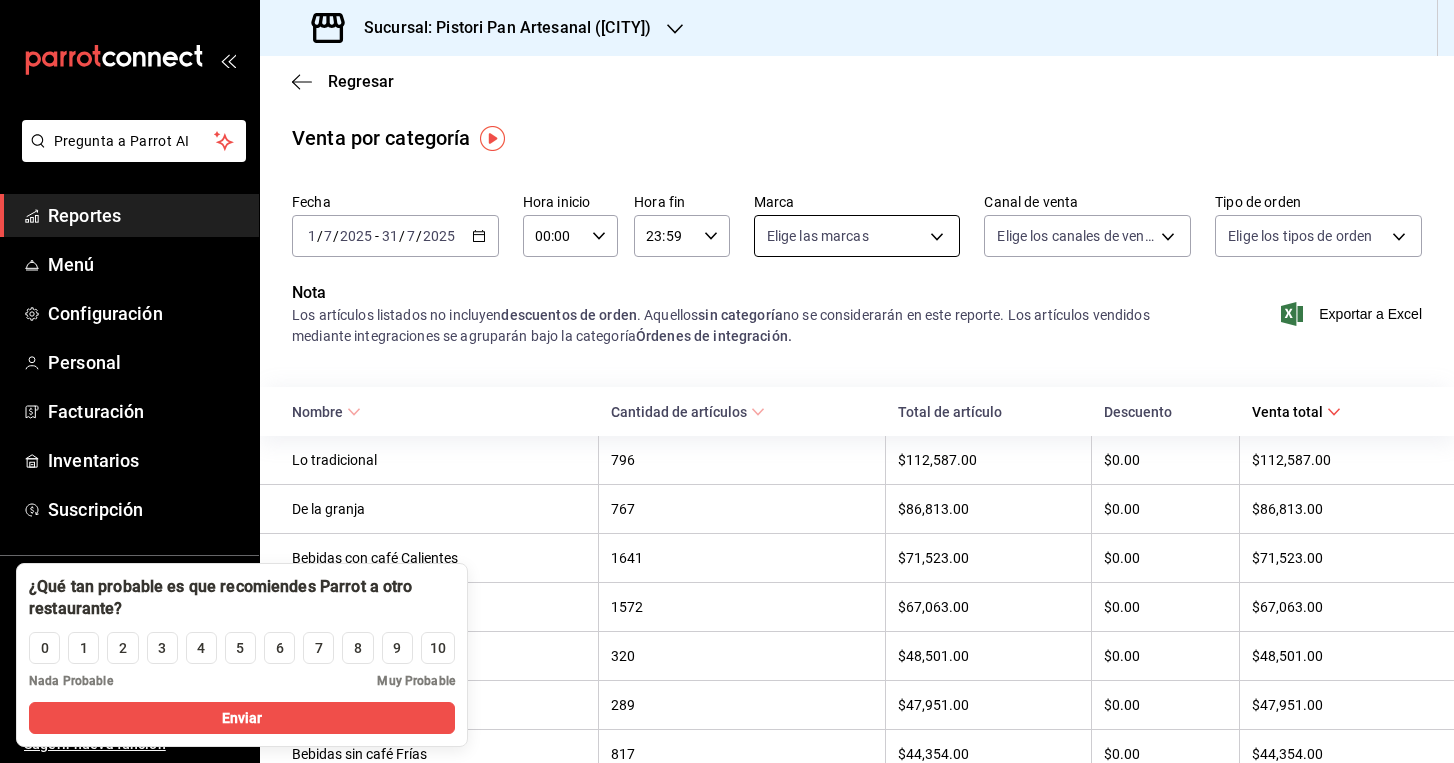 click on "Pregunta a Parrot AI Reportes   Menú   Configuración   Personal   Facturación   Inventarios   Suscripción   Ayuda Recomienda Parrot   [FULL_NAME]   Sugerir nueva función   Sucursal: Pistori Pan Artesanal ([CITY]) Regresar Venta por categoría Fecha [DATE] Hora inicio [TIME] Hora inicio Hora fin [TIME] Hora fin Marca Elige las marcas Canal de venta Elige los canales de venta Tipo de orden Elige los tipos de orden Nota Los artículos listados no incluyen  descuentos de orden . Aquellos  sin categoría  no se considerarán en este reporte. Los artículos vendidos mediante integraciones se agruparán bajo la categoría  Órdenes de integración. Exportar a Excel Nombre Cantidad de artículos Total de artículo Descuento Venta total Lo tradicional 796 $112,587.00 $0.00 $112,587.00 De la granja 767 $86,813.00 $0.00 $86,813.00 Bebidas con café Calientes 1641 $71,523.00 $0.00 $71,523.00 Pan Dulce 1572 $67,063.00 $0.00 $67,063.00 Nuestros Clásicos 320 $48,501.00 3" at bounding box center [727, 381] 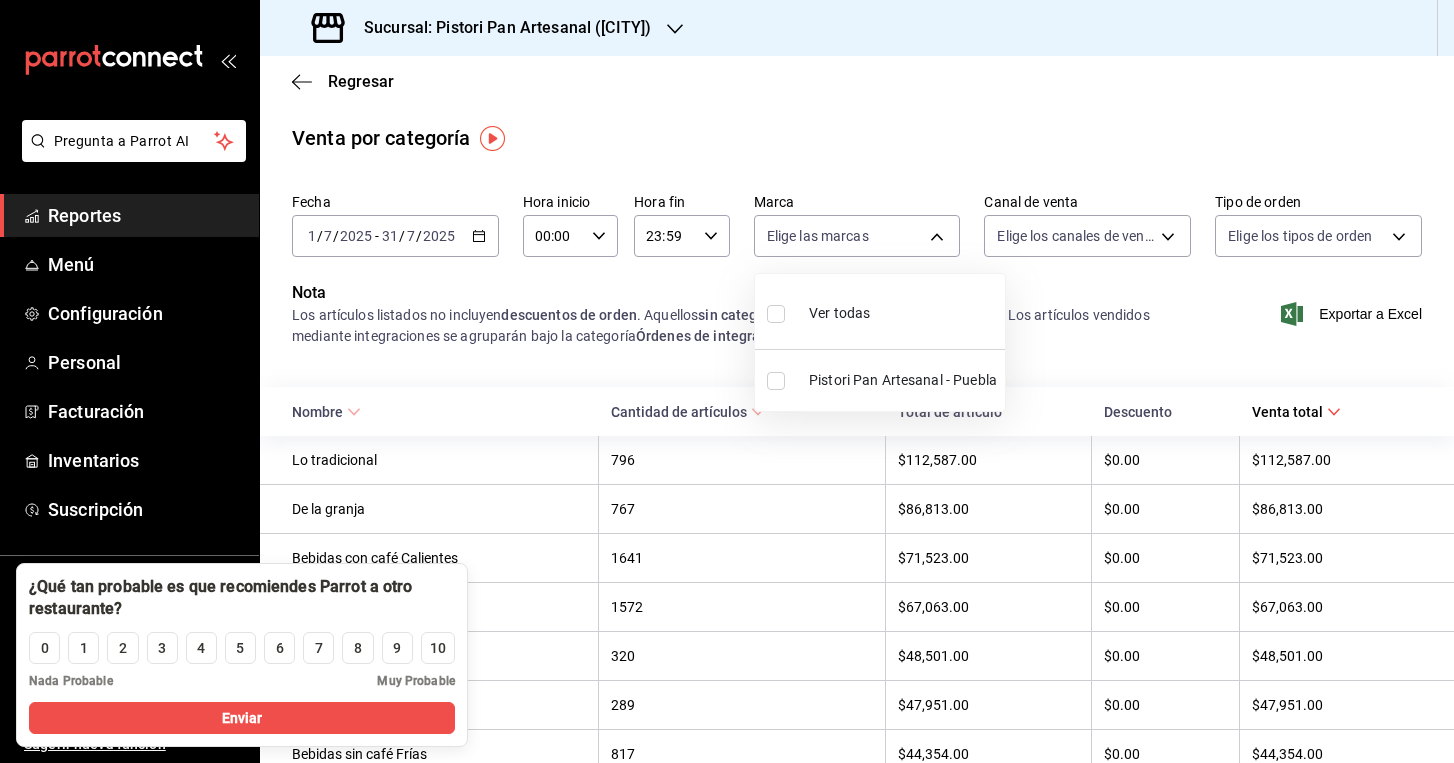 click at bounding box center [727, 381] 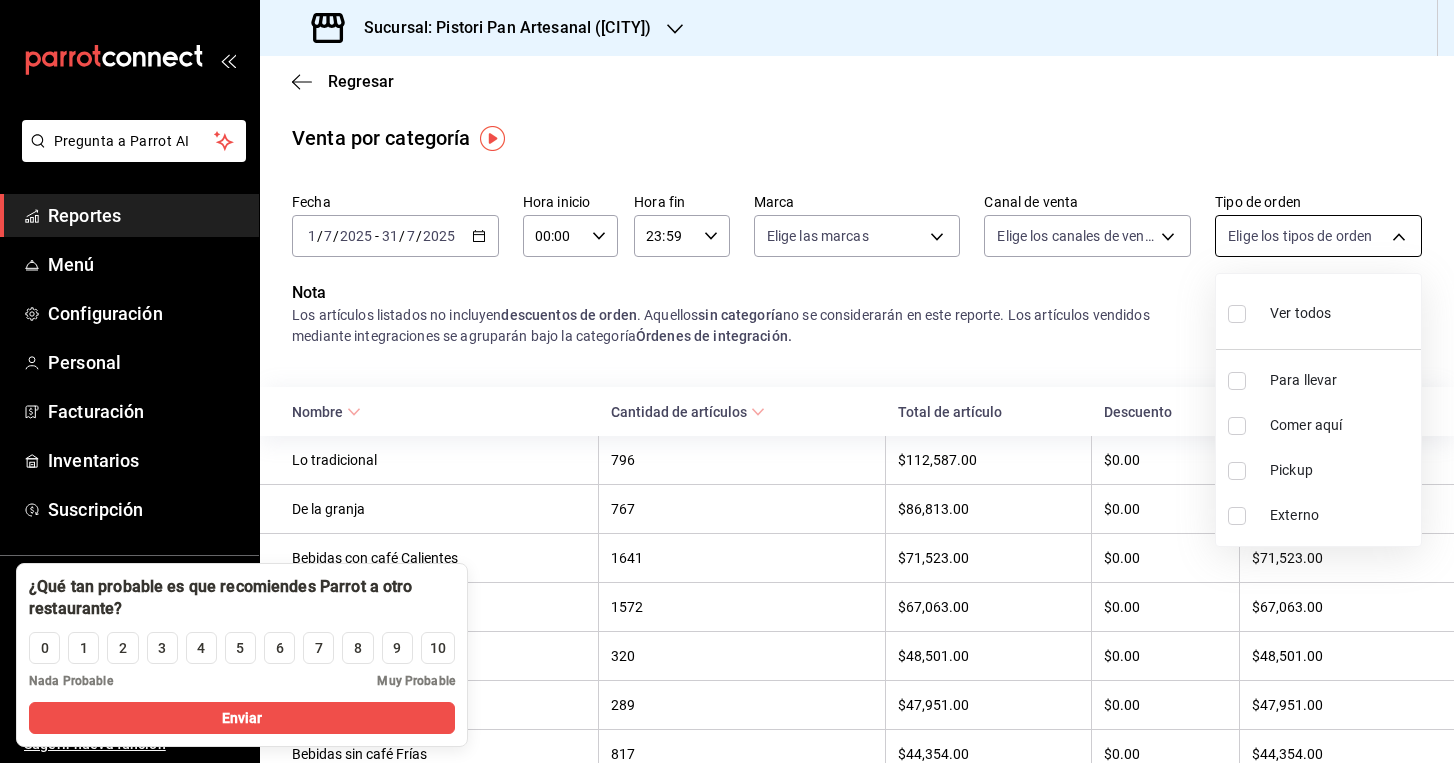 click on "Pregunta a Parrot AI Reportes   Menú   Configuración   Personal   Facturación   Inventarios   Suscripción   Ayuda Recomienda Parrot   [FULL_NAME]   Sugerir nueva función   Sucursal: Pistori Pan Artesanal ([CITY]) Regresar Venta por categoría Fecha [DATE] Hora inicio [TIME] Hora inicio Hora fin [TIME] Hora fin Marca Elige las marcas Canal de venta Elige los canales de venta Tipo de orden Elige los tipos de orden Nota Los artículos listados no incluyen  descuentos de orden . Aquellos  sin categoría  no se considerarán en este reporte. Los artículos vendidos mediante integraciones se agruparán bajo la categoría  Órdenes de integración. Exportar a Excel Nombre Cantidad de artículos Total de artículo Descuento Venta total Lo tradicional 796 $112,587.00 $0.00 $112,587.00 De la granja 767 $86,813.00 $0.00 $86,813.00 Bebidas con café Calientes 1641 $71,523.00 $0.00 $71,523.00 Pan Dulce 1572 $67,063.00 $0.00 $67,063.00 Nuestros Clásicos 320 $48,501.00 3" at bounding box center [727, 381] 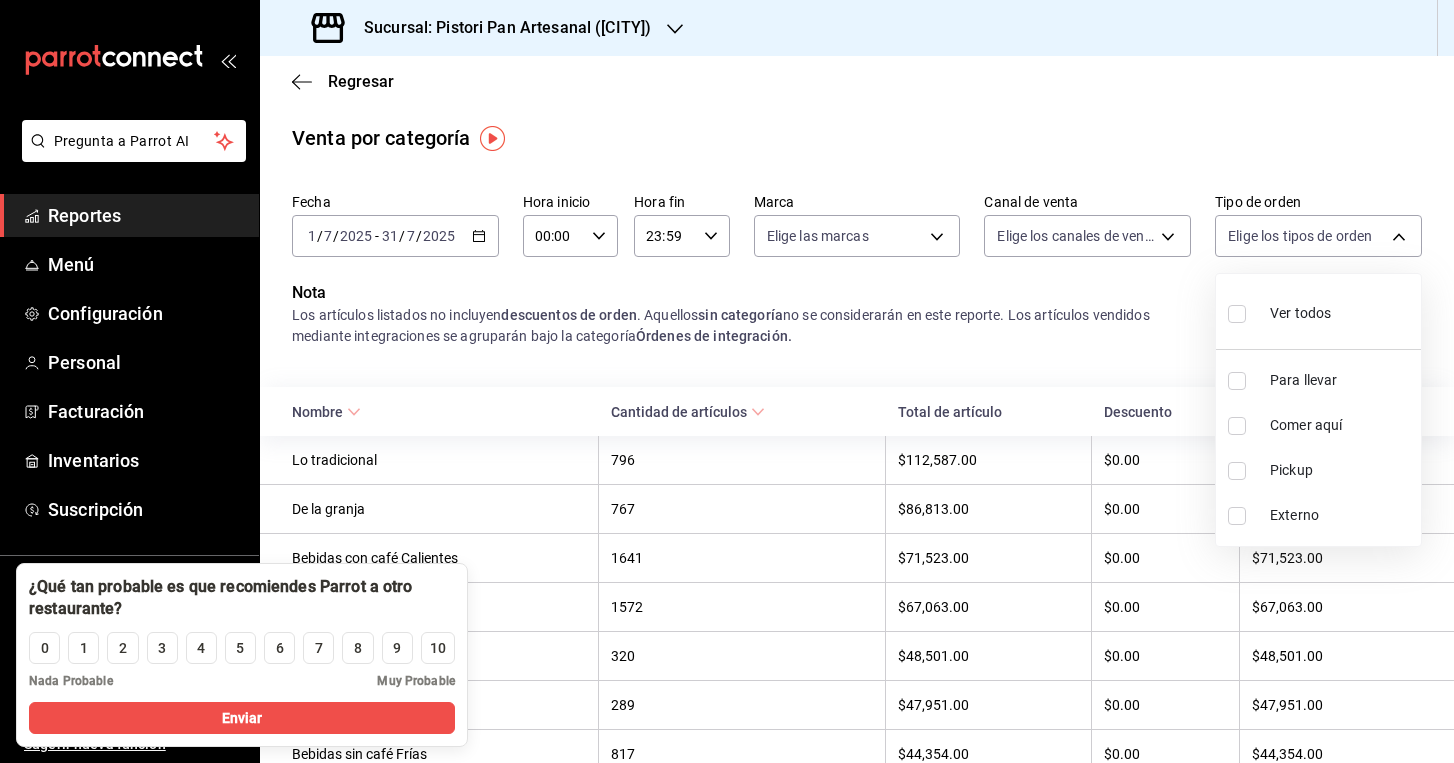 click at bounding box center (727, 381) 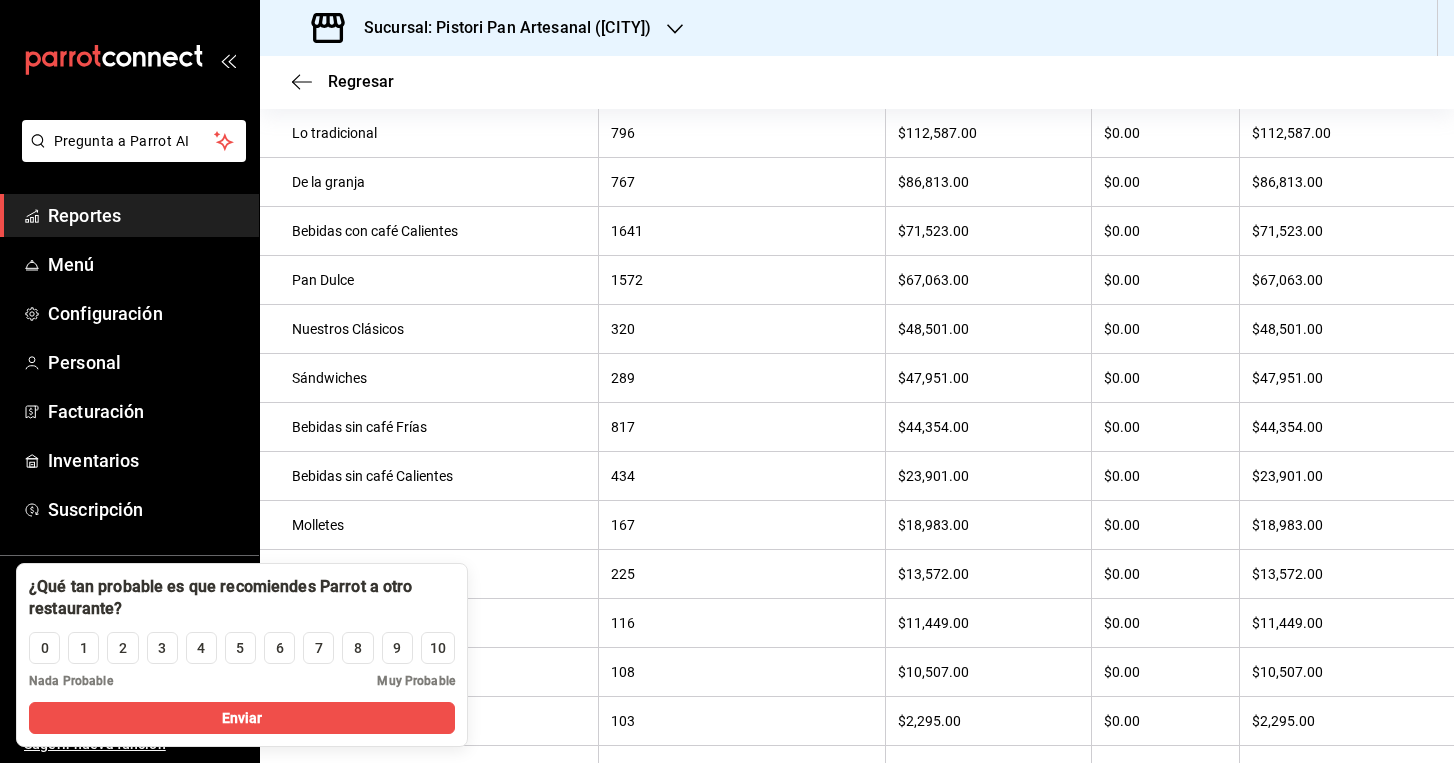 scroll, scrollTop: 329, scrollLeft: 0, axis: vertical 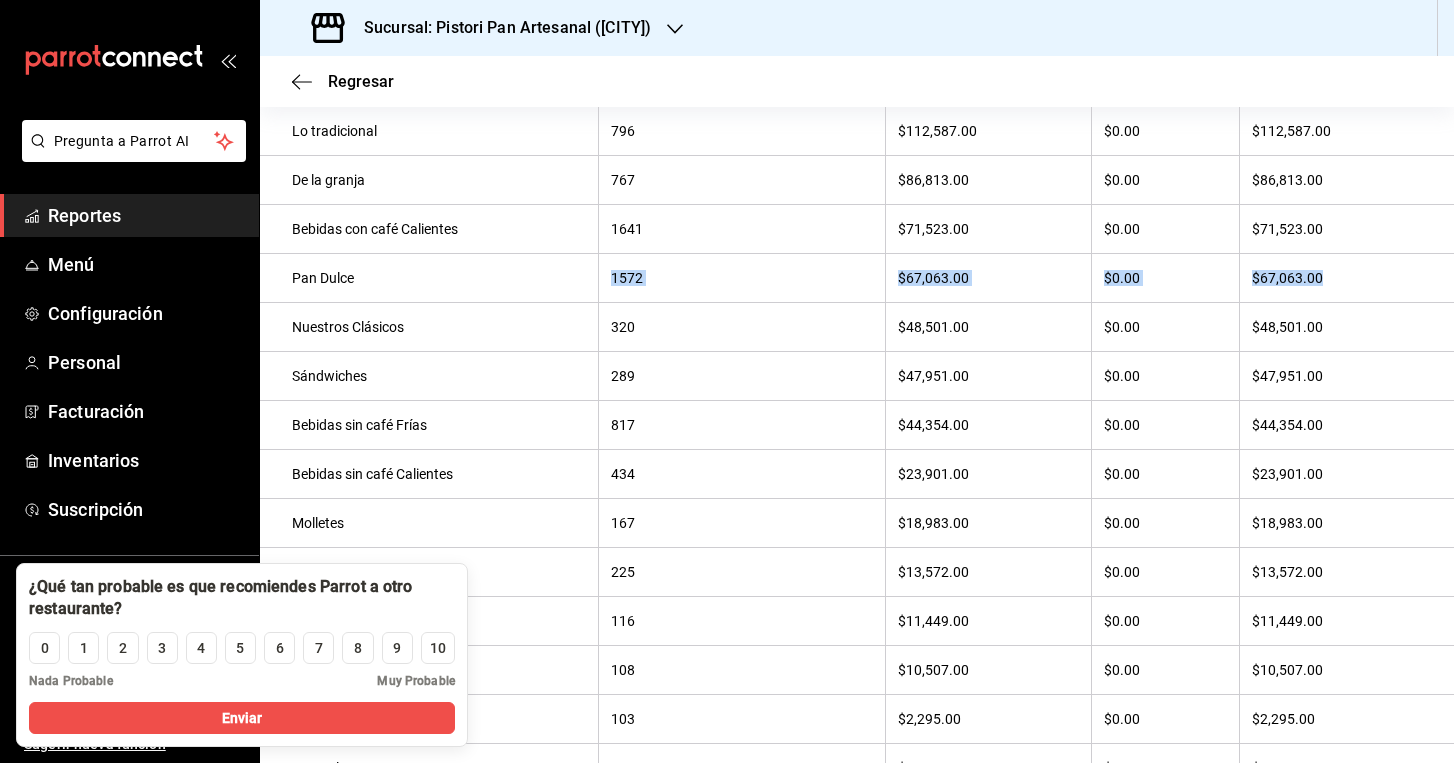 drag, startPoint x: 613, startPoint y: 277, endPoint x: 1401, endPoint y: 286, distance: 788.0514 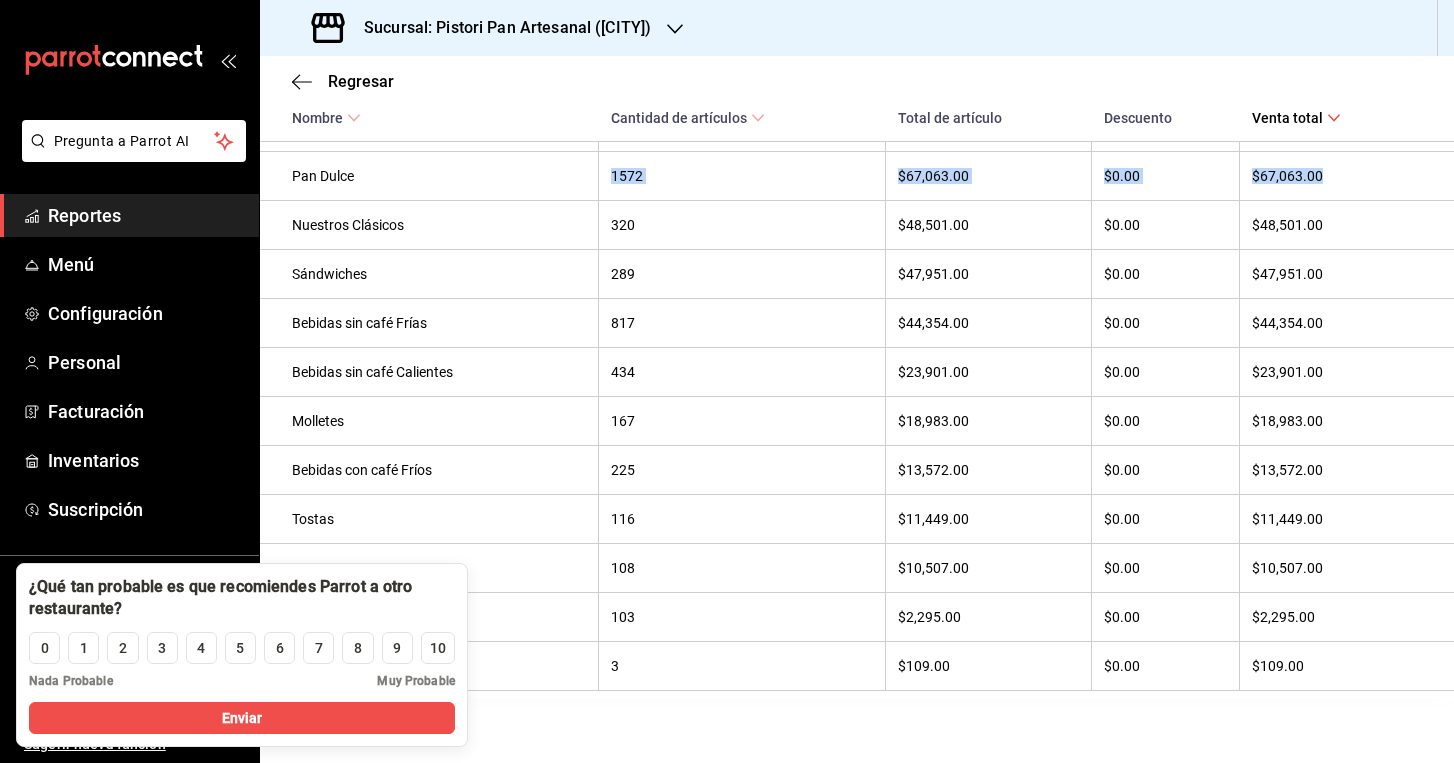 scroll, scrollTop: 468, scrollLeft: 0, axis: vertical 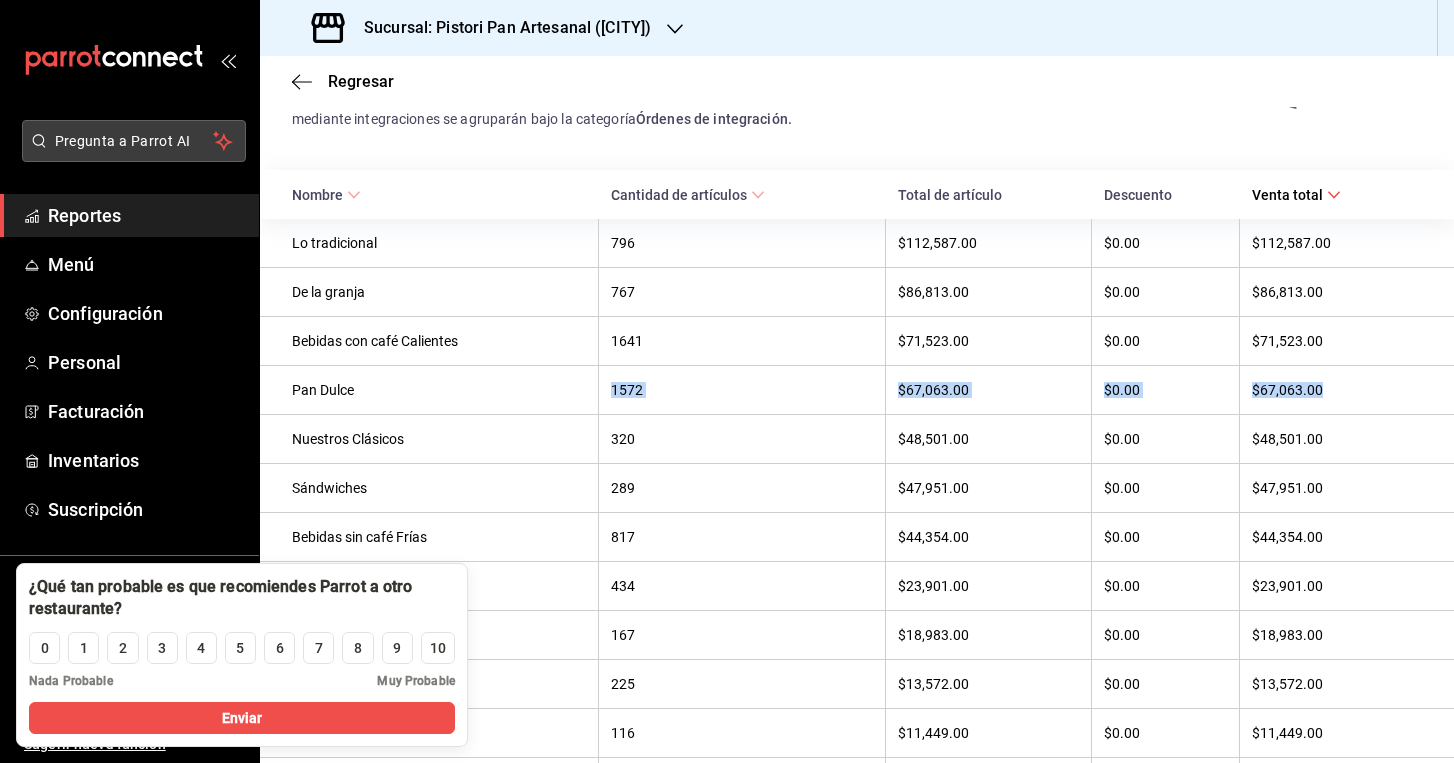 click on "Pregunta a Parrot AI" at bounding box center [134, 141] 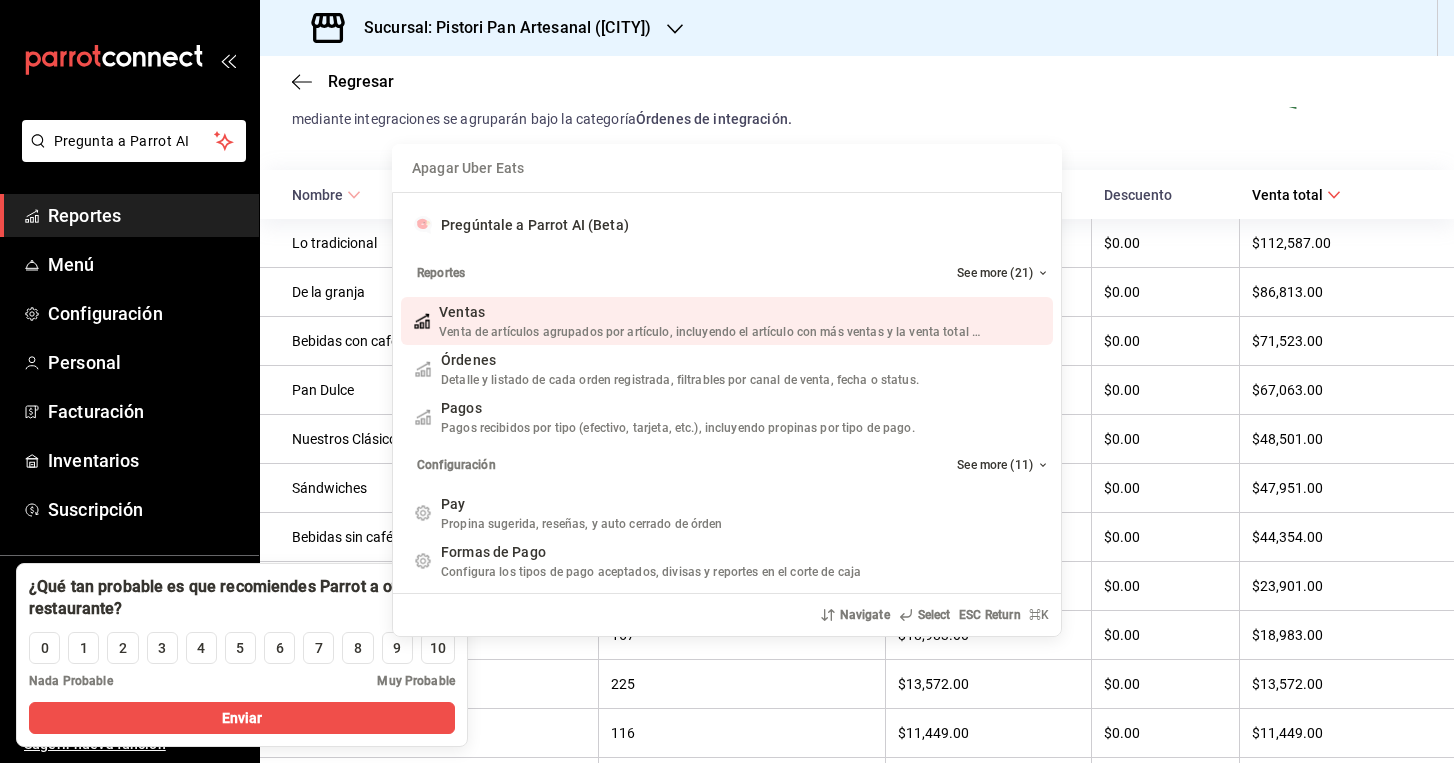 click on "Apagar Uber Eats Pregúntale a Parrot AI (Beta) Reportes See more (21) Ventas Venta de artículos agrupados por artículo, incluyendo el artículo con más ventas y la venta total por periodo. Add shortcut Órdenes Detalle y listado de cada orden registrada, filtrables por canal de venta, fecha o status. Add shortcut Pagos Pagos recibidos por tipo (efectivo, tarjeta, etc.), incluyendo propinas por tipo de pago. Add shortcut Configuración See more (11) Pay Propina sugerida, reseñas, y auto cerrado de órden Add shortcut Formas de Pago Configura los tipos de pago aceptados, divisas y reportes en el corte de caja Add shortcut Descuentos Configura los descuentos aplicables a órdenes o artículos en el restaurante. Add shortcut Personal Roles Administra los roles de permisos disponibles en tu restaurante Add shortcut Usuarios Administra los usuarios, sus accesos y permisos así como notificaciones. Add shortcut Referidos Referidos Refiérenos a través de WhatsApp y recibe 1 mes gratis de suscripción Navigate" at bounding box center [727, 381] 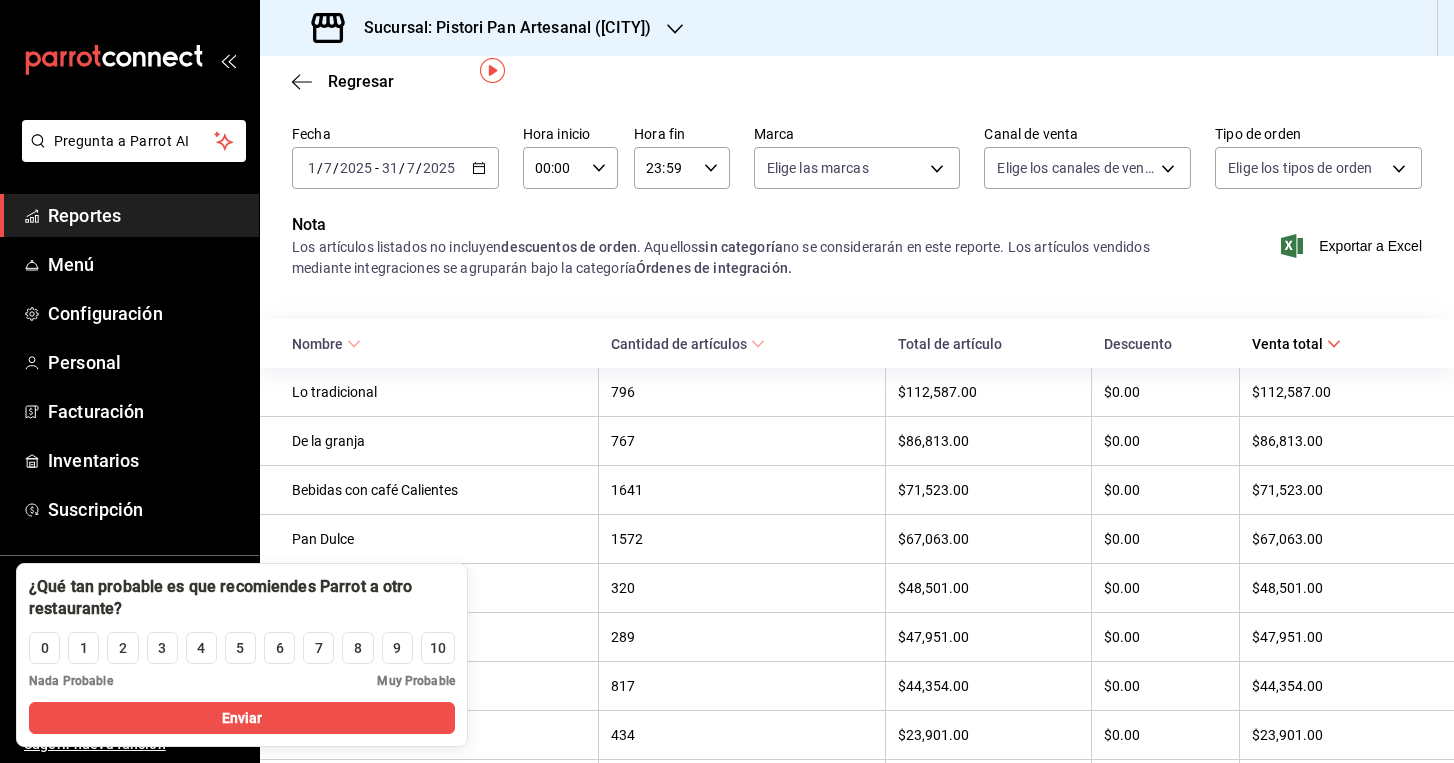 scroll, scrollTop: 161, scrollLeft: 0, axis: vertical 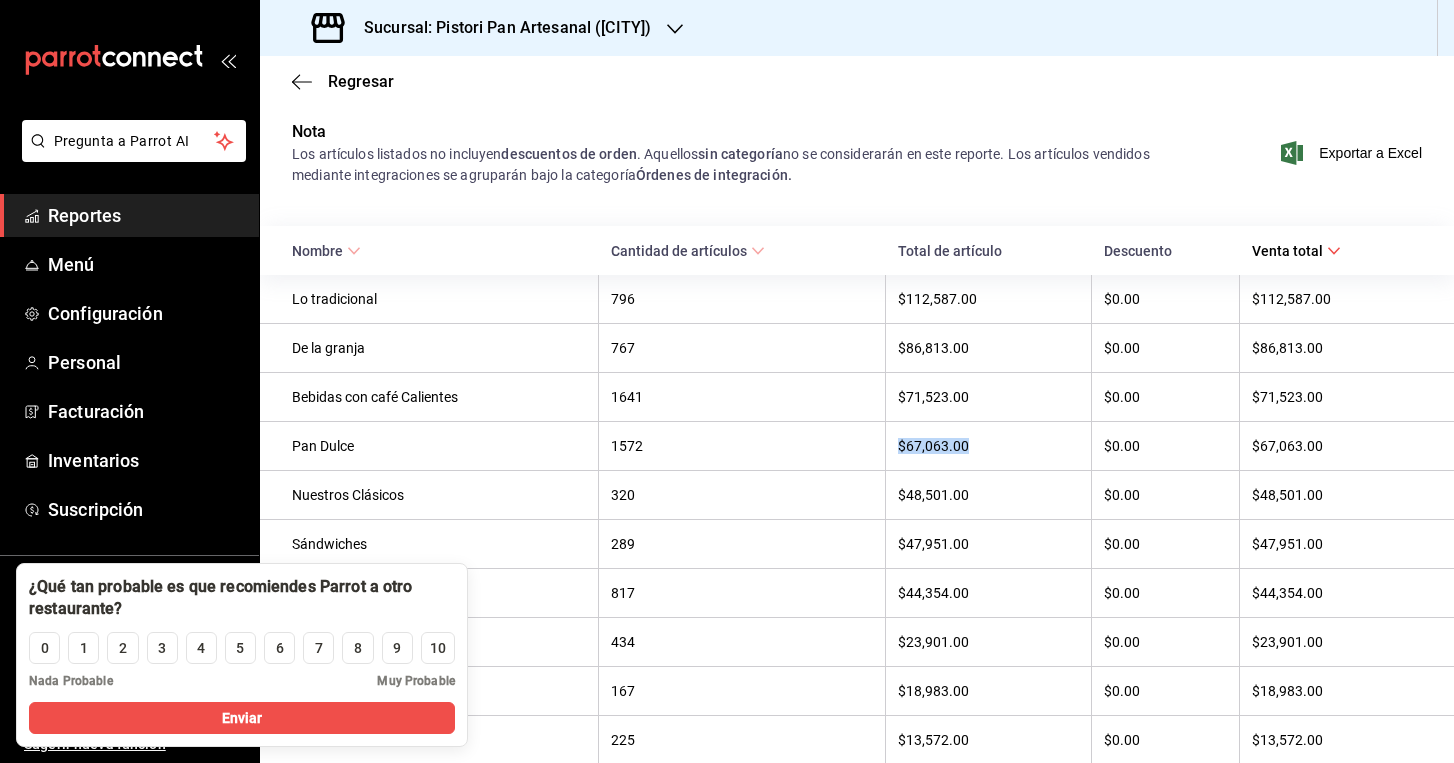 drag, startPoint x: 975, startPoint y: 447, endPoint x: 901, endPoint y: 447, distance: 74 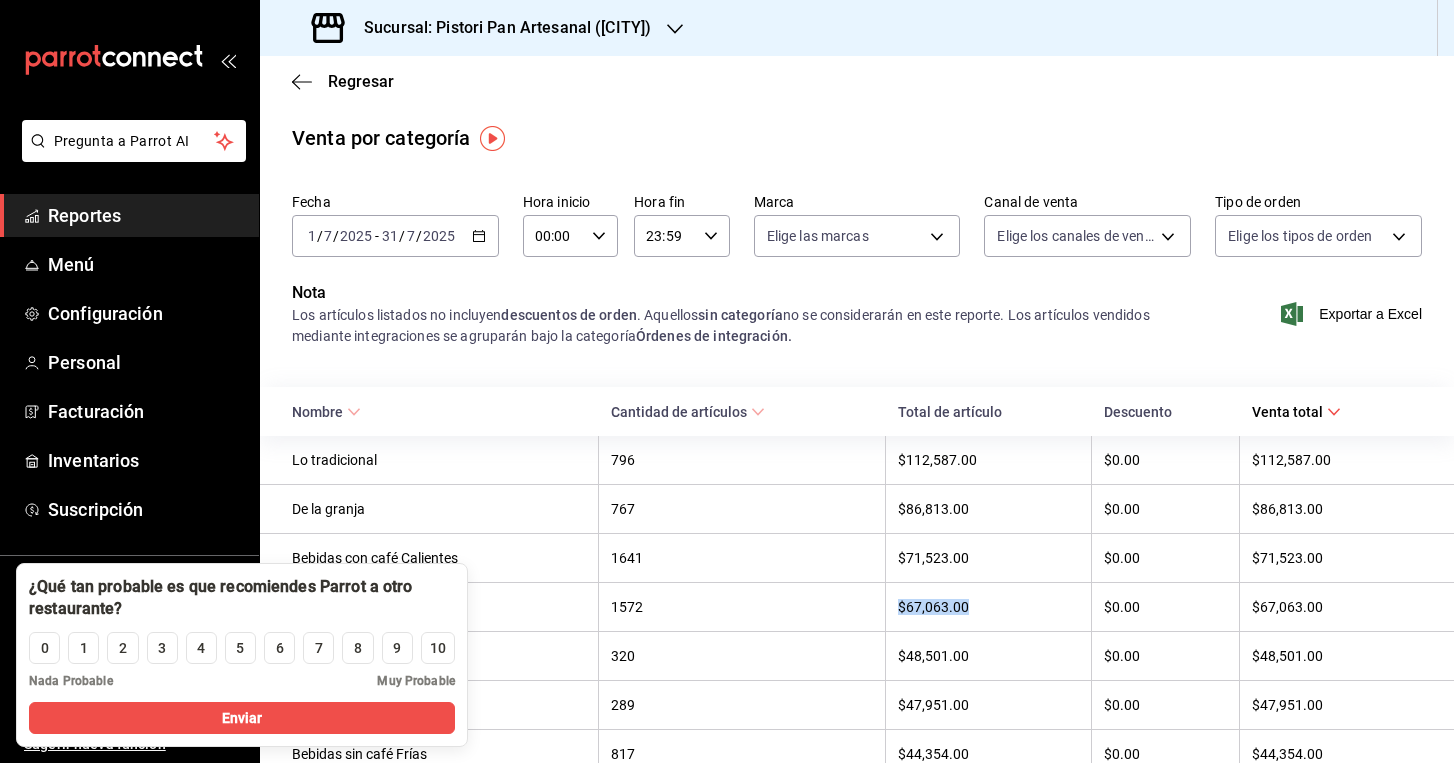scroll, scrollTop: 0, scrollLeft: 0, axis: both 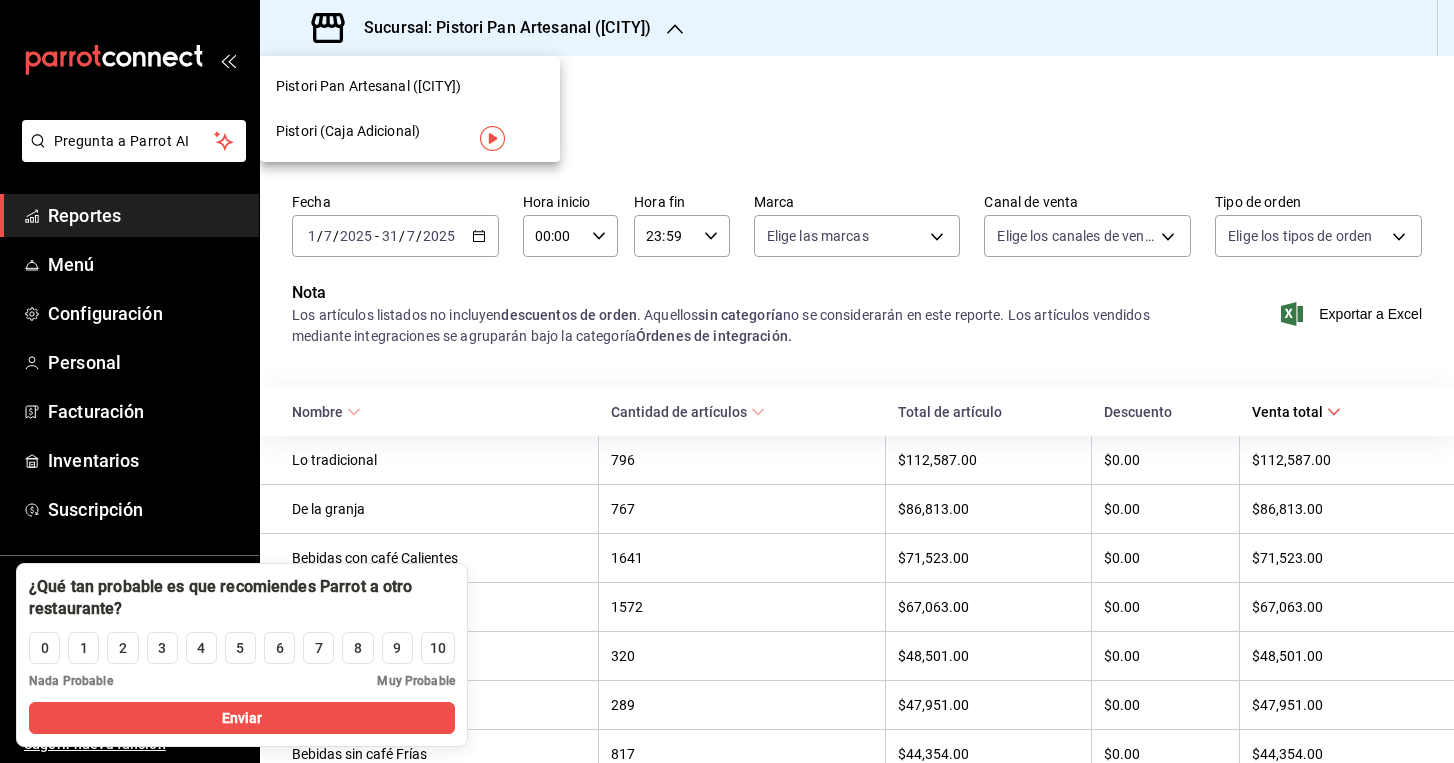 click at bounding box center [727, 381] 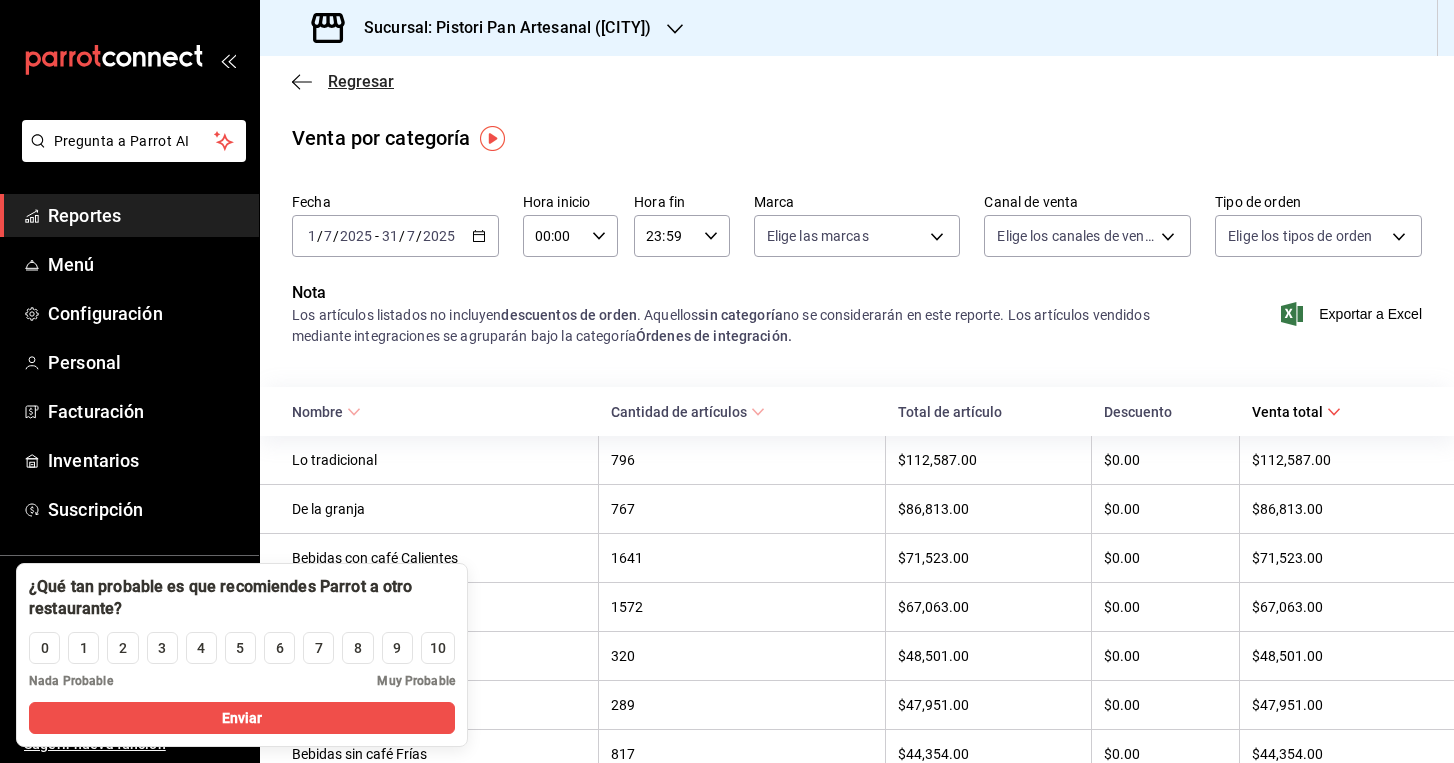 click 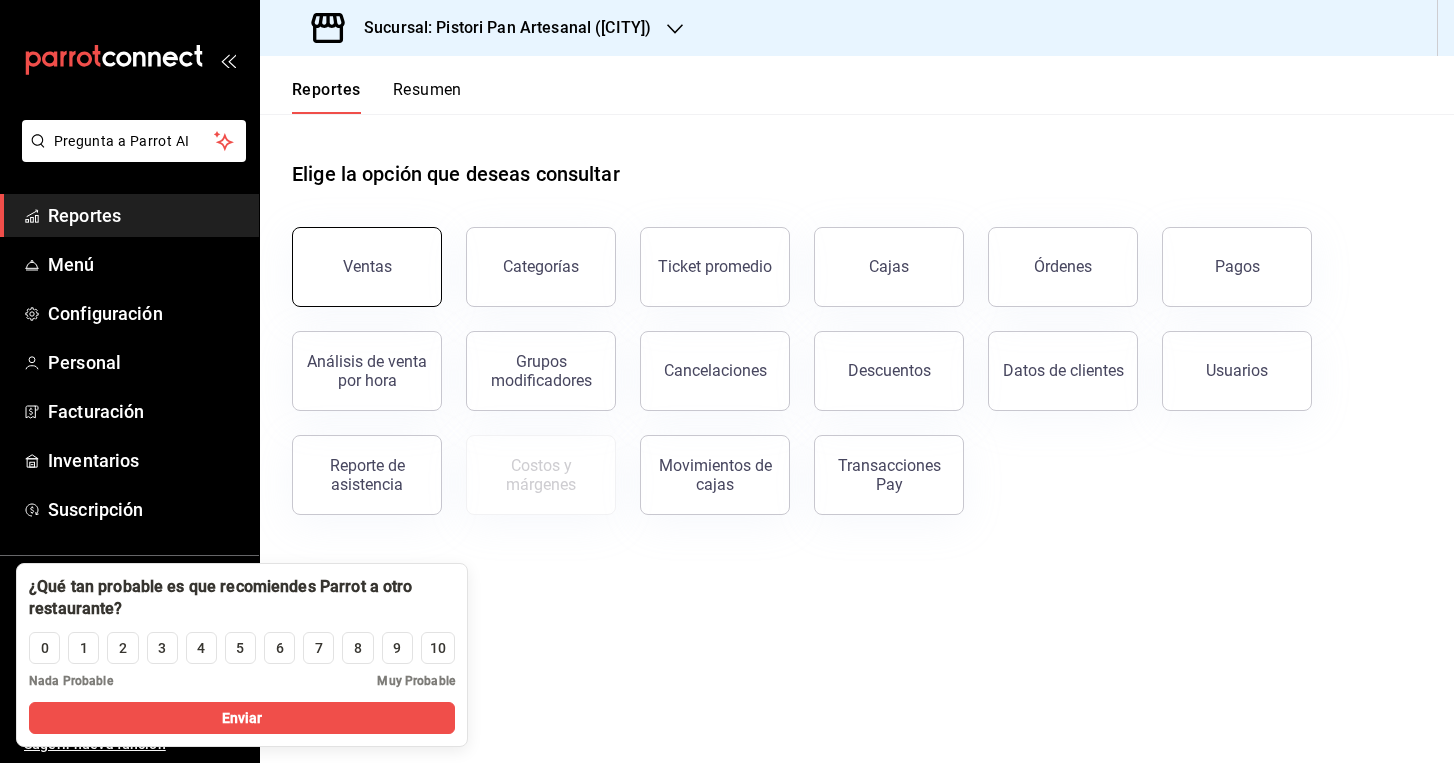click on "Ventas" at bounding box center (367, 267) 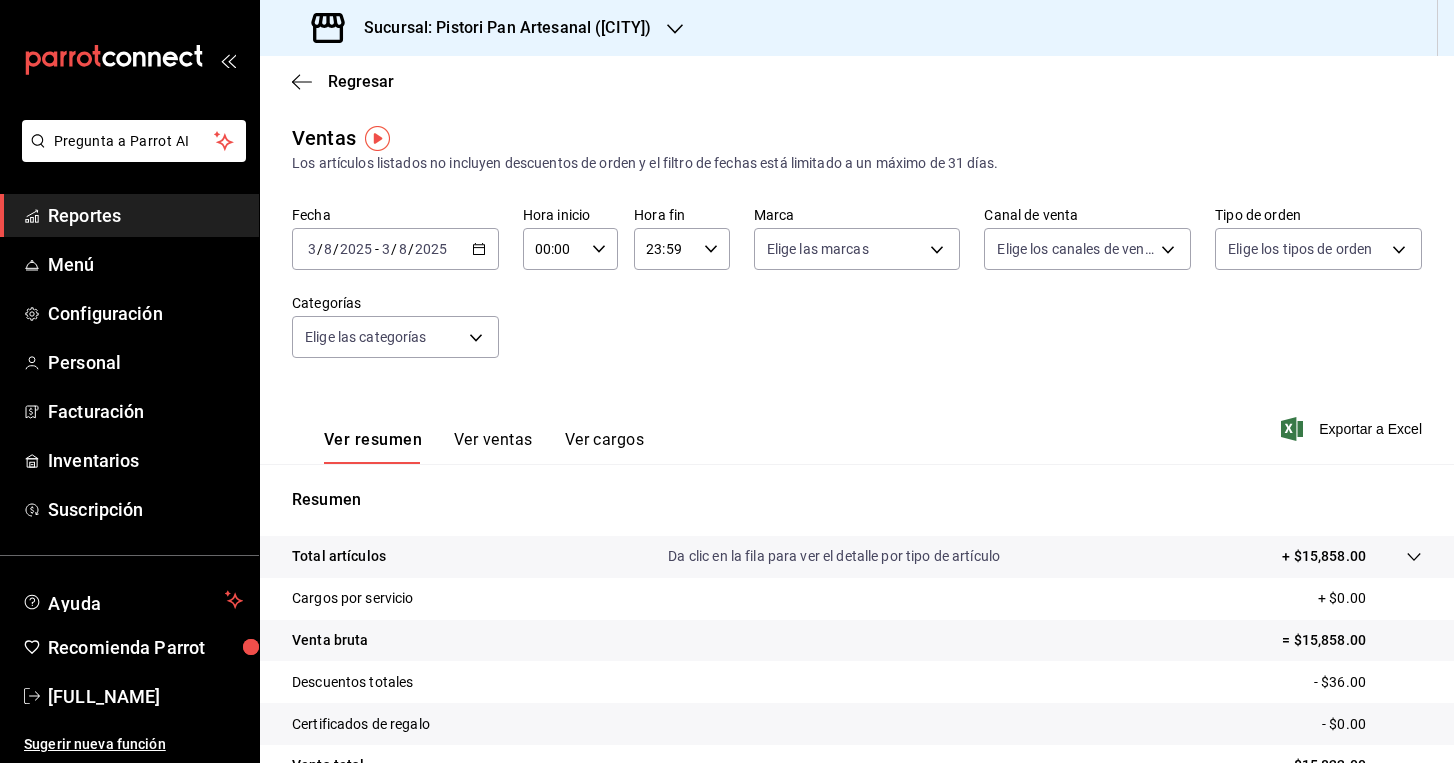 click on "Sucursal: Pistori Pan Artesanal ([CITY])" at bounding box center [499, 28] 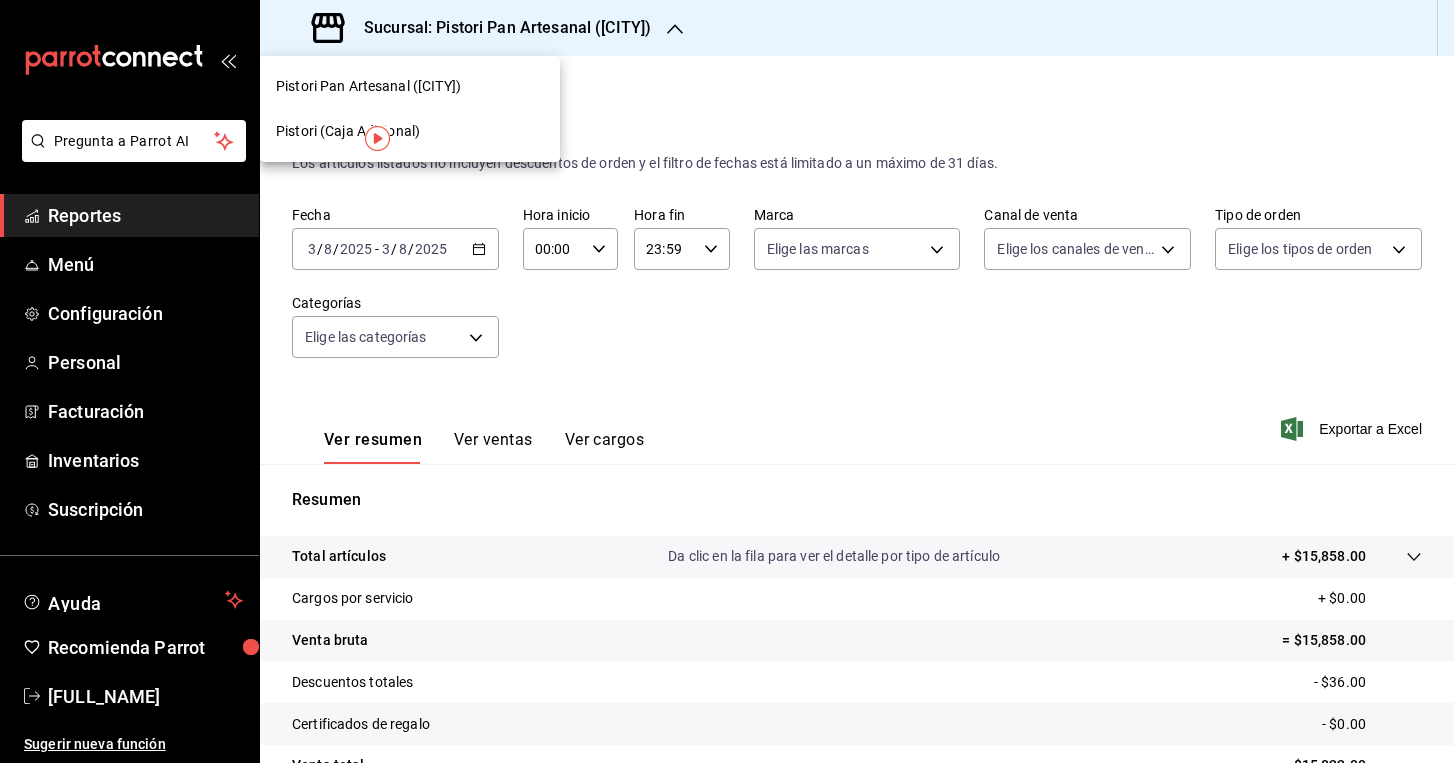 click on "Pistori (Caja Adicional)" at bounding box center (348, 131) 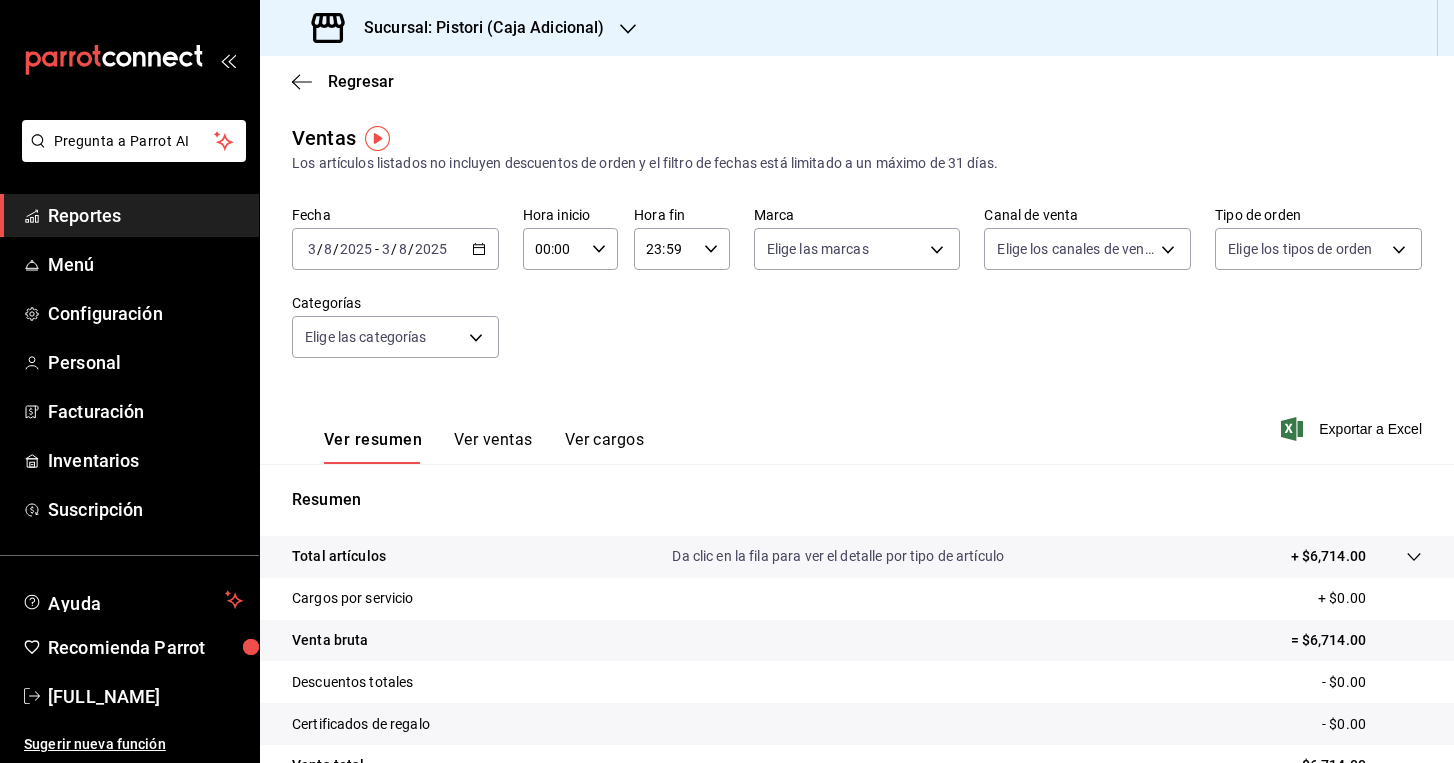 click 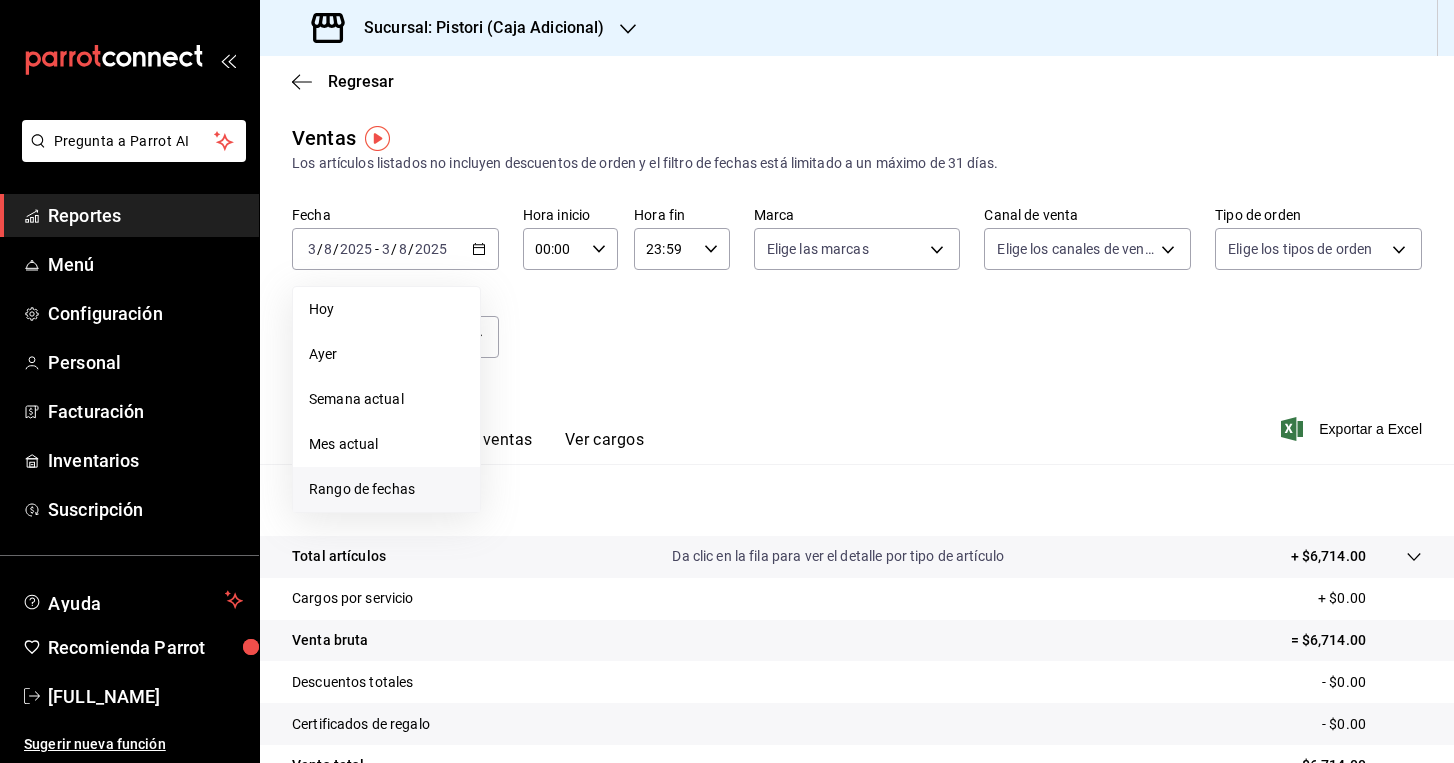 click on "Rango de fechas" at bounding box center (386, 489) 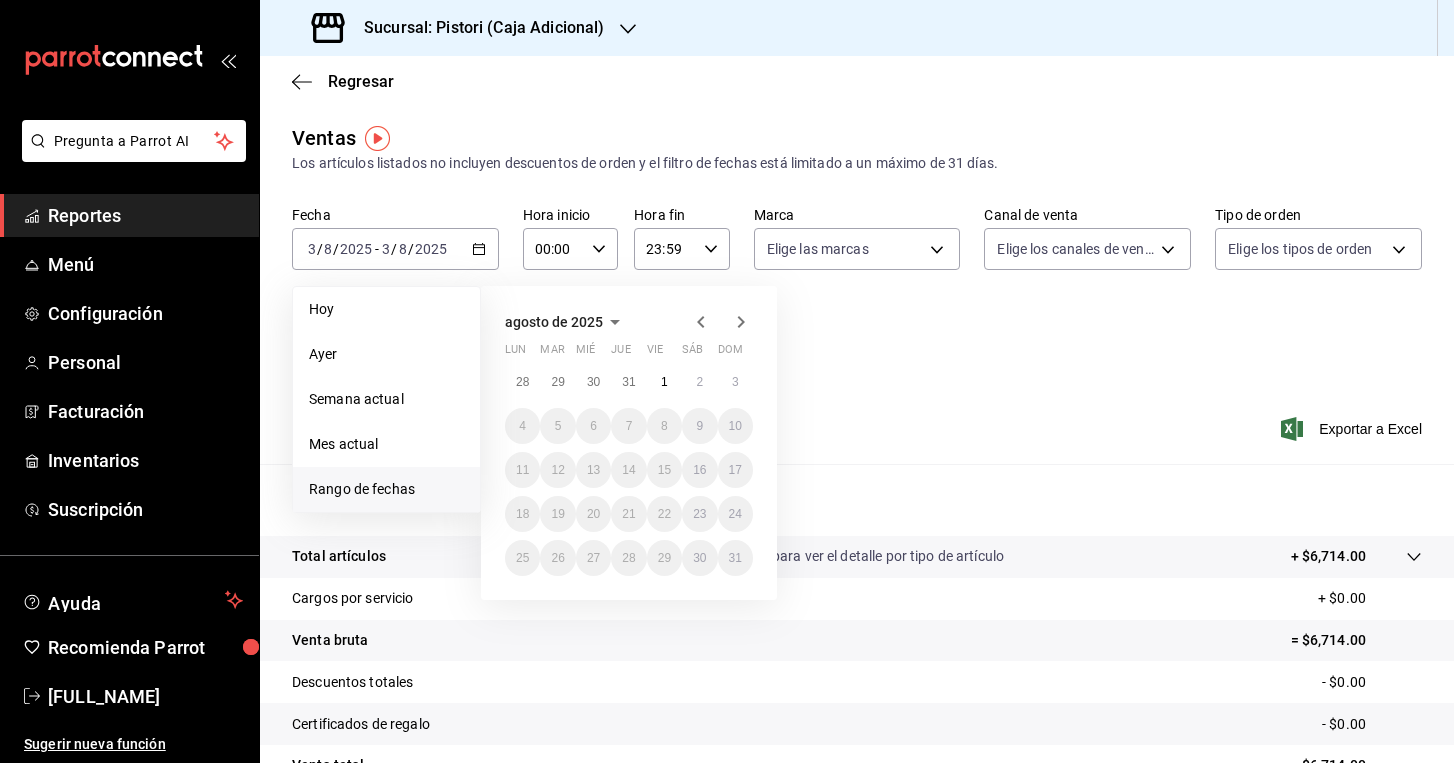 click 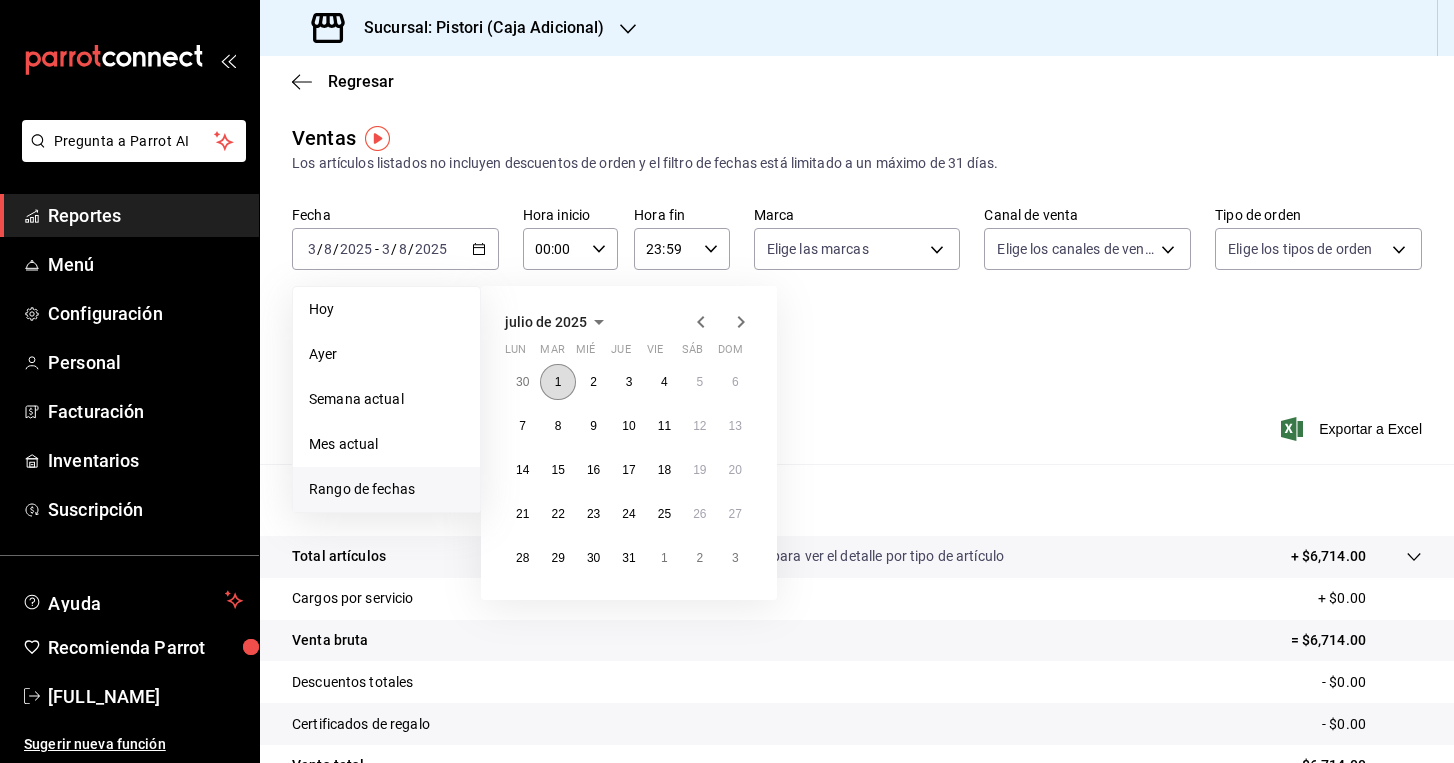 click on "1" at bounding box center (557, 382) 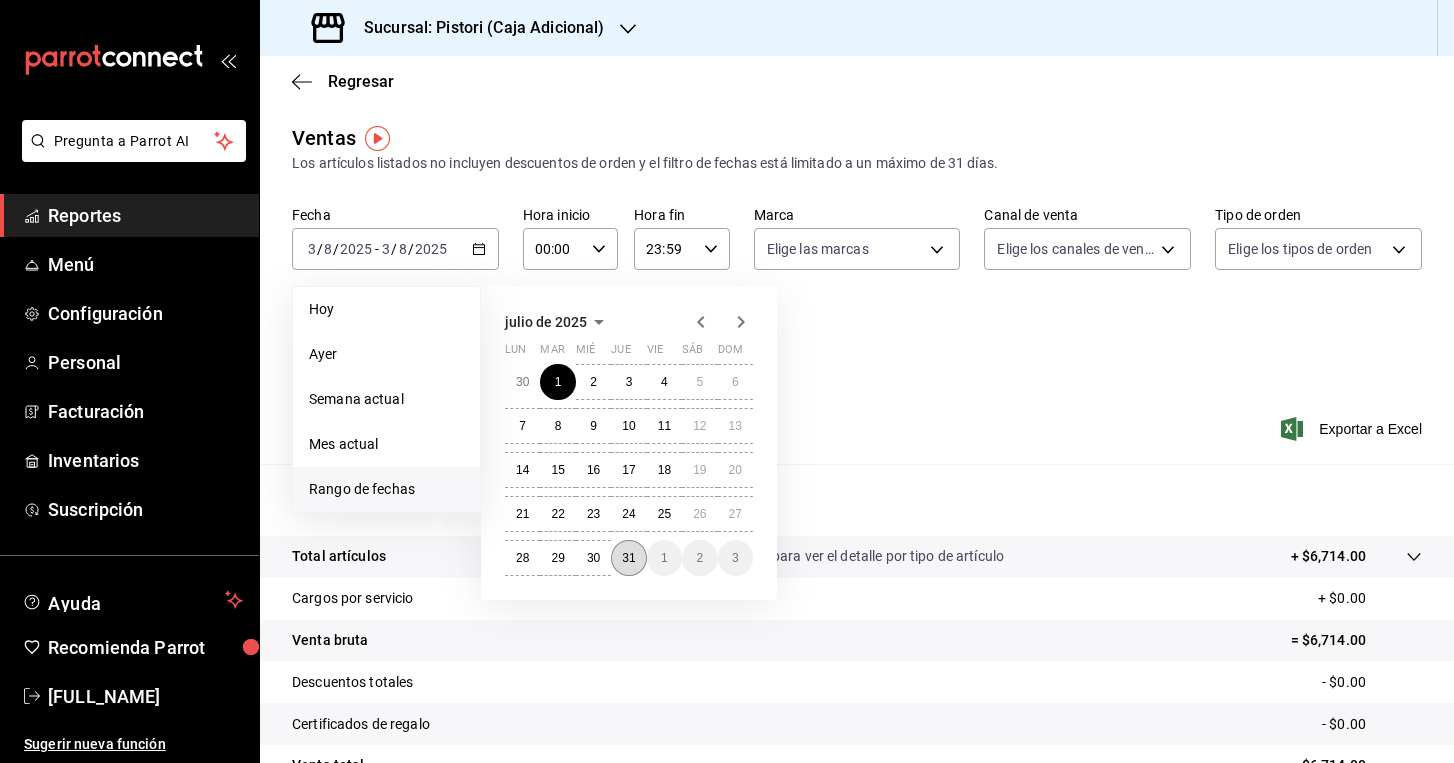 click on "31" at bounding box center (628, 558) 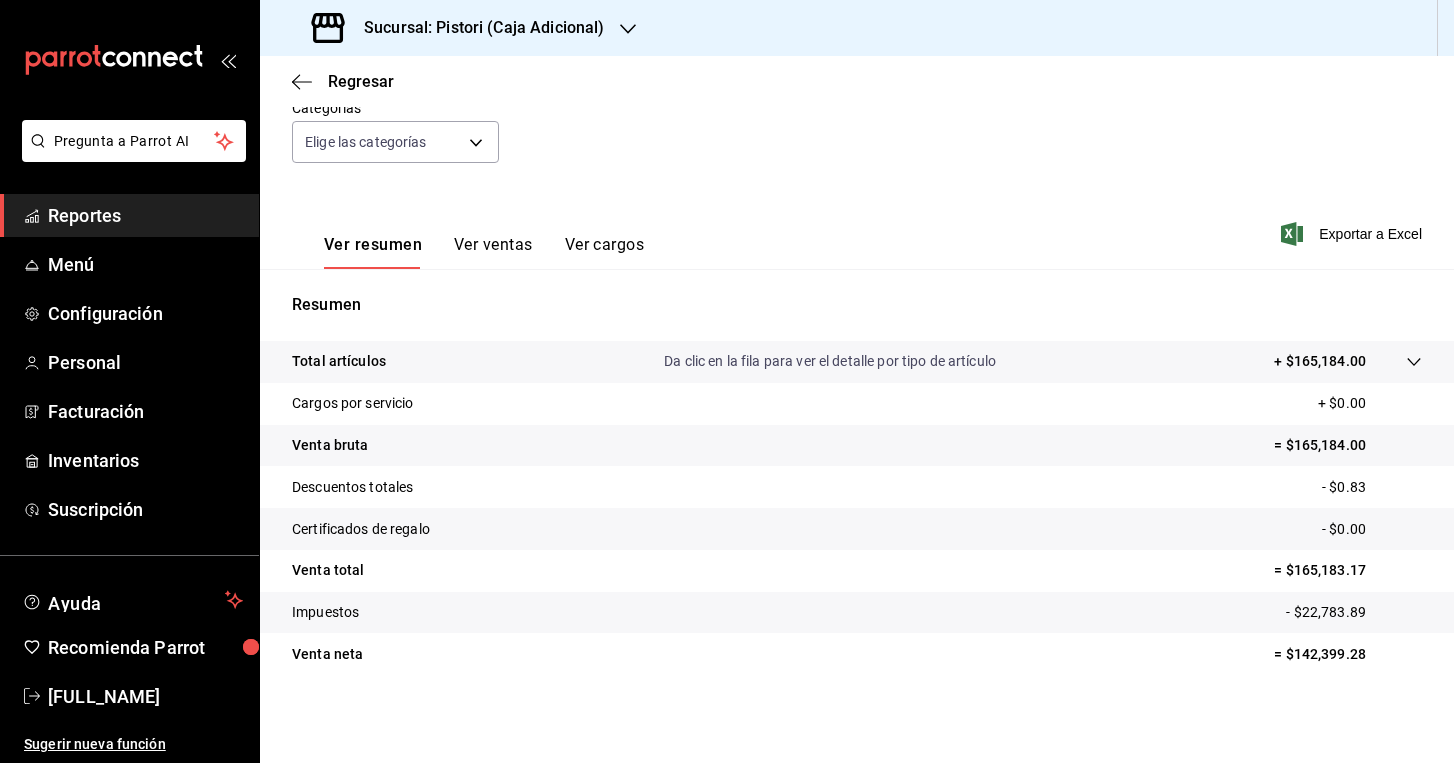 scroll, scrollTop: 174, scrollLeft: 0, axis: vertical 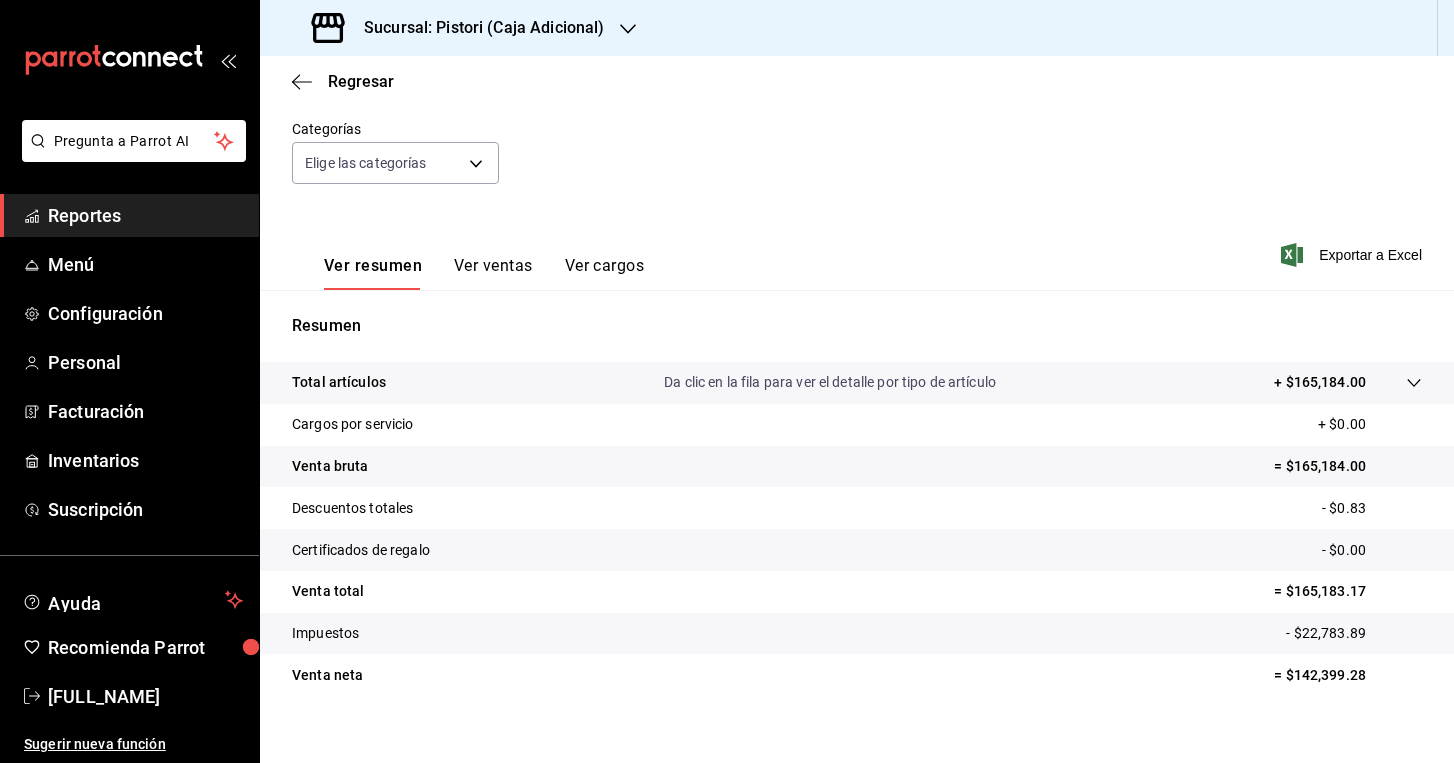 click on "Ver ventas" at bounding box center [493, 273] 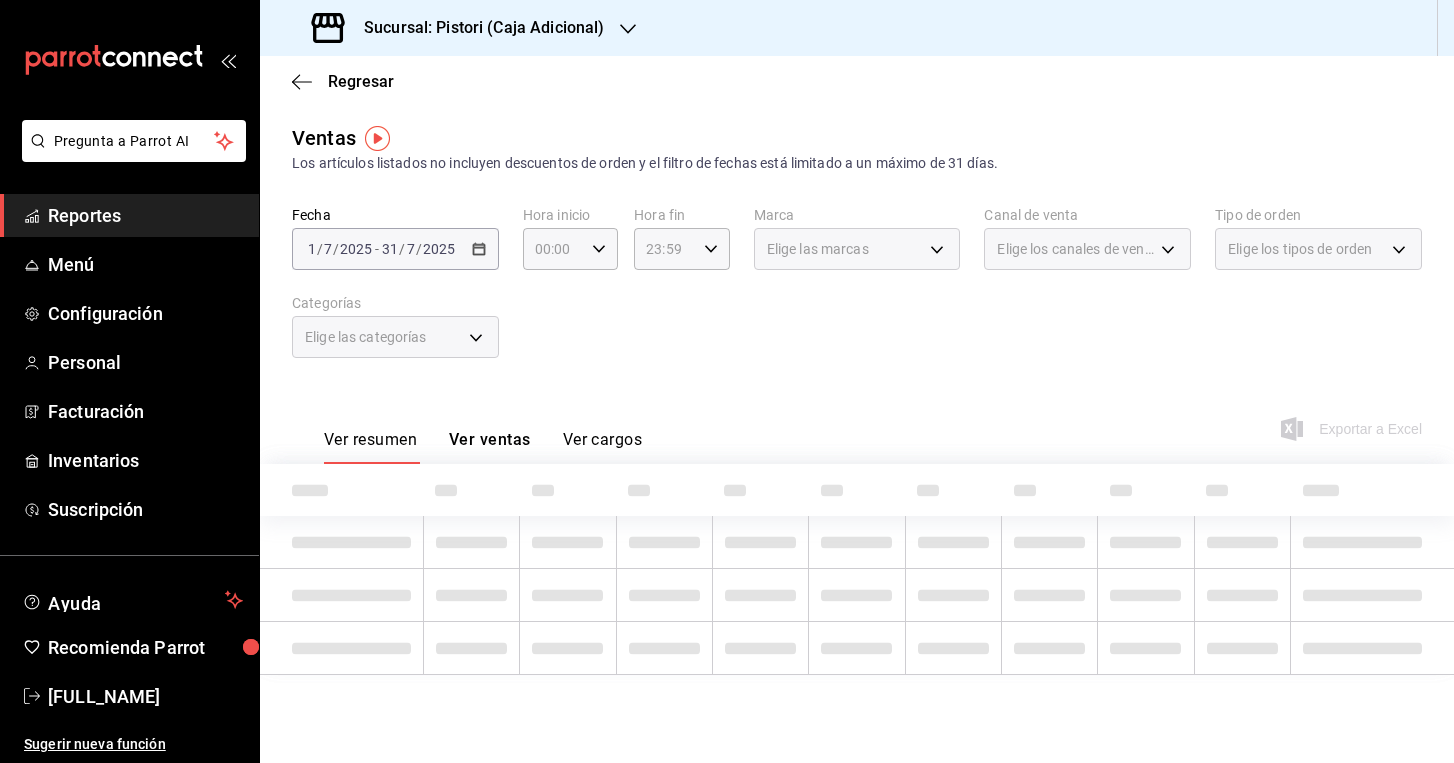 scroll, scrollTop: 0, scrollLeft: 0, axis: both 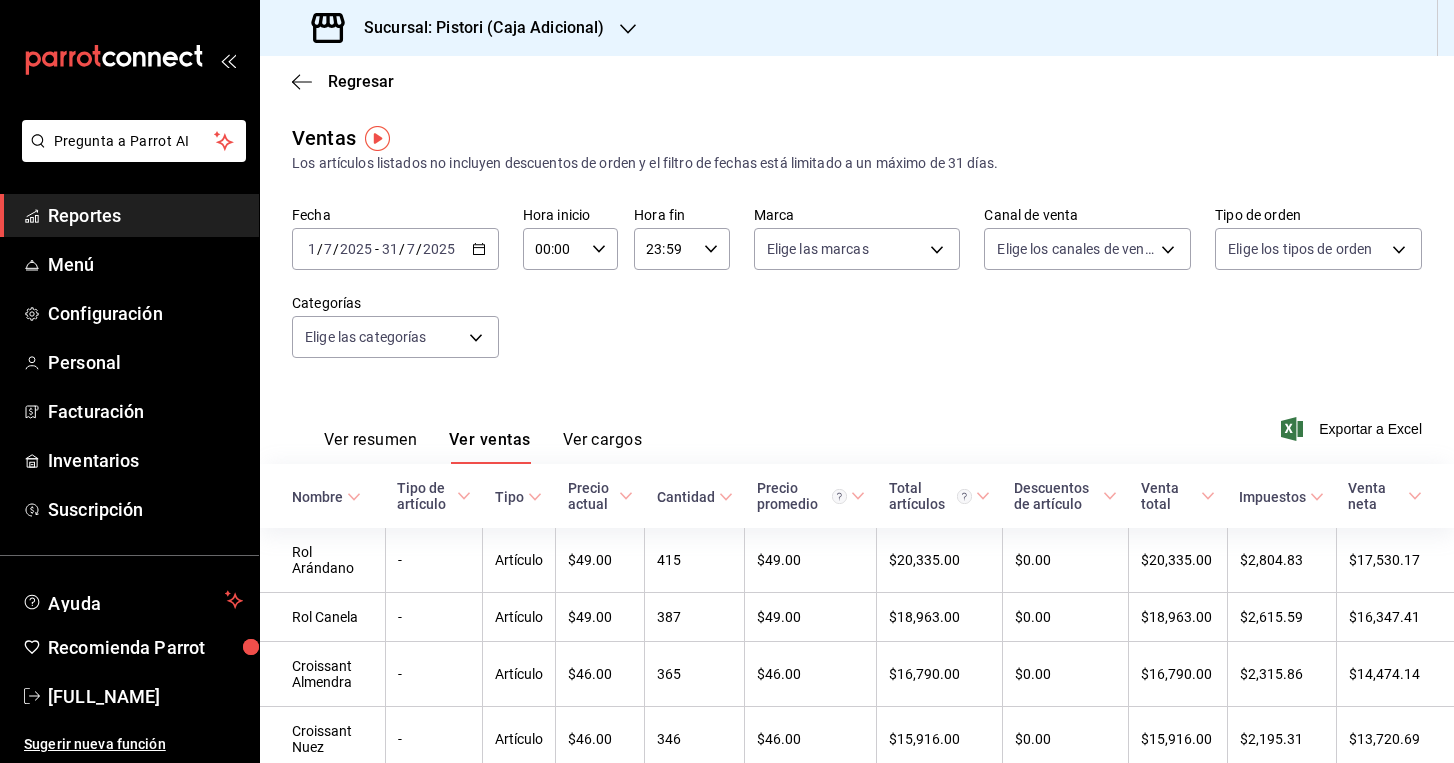 click on "Ver resumen" at bounding box center (370, 447) 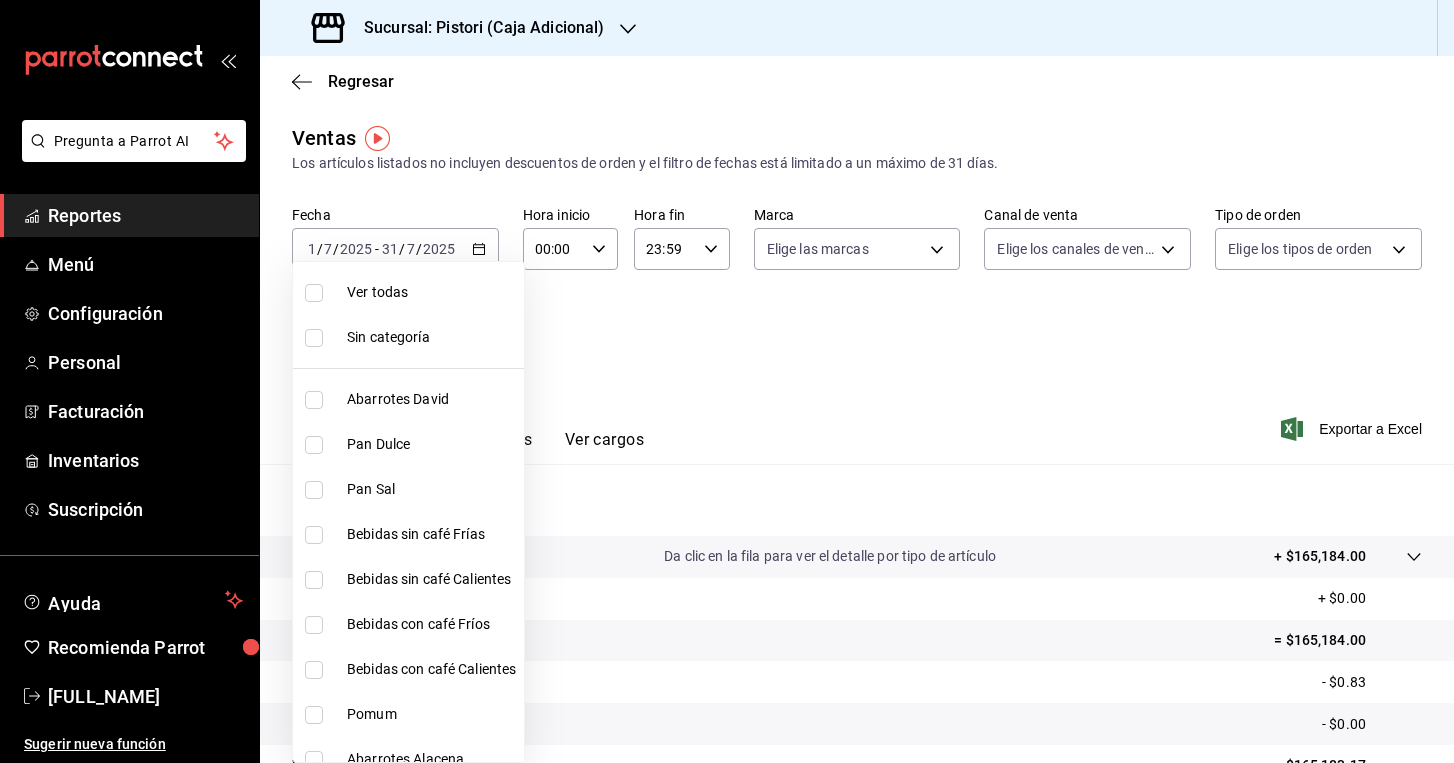 click on "Pregunta a Parrot AI Reportes   Menú   Configuración   Personal   Facturación   Inventarios   Suscripción   Ayuda Recomienda Parrot   [FULL_NAME]   Sugerir nueva función   Sucursal: Pistori ([CITY]) Regresar Ventas Los artículos listados no incluyen descuentos de orden y el filtro de fechas está limitado a un máximo de 31 días. Fecha [DATE] Hora inicio [TIME] Hora inicio Hora fin [TIME] Hora fin Marca Elige las marcas Canal de venta Elige los canales de venta Tipo de orden Elige los tipos de orden Categorías Elige las categorías Ver resumen Ver ventas Ver cargos Exportar a Excel Resumen Total artículos Da clic en la fila para ver el detalle por tipo de artículo + $165,184.00 Cargos por servicio + $0.00 Venta bruta = $165,184.00 Descuentos totales - $0.83 Certificados de regalo - $0.00 Venta total = $165,183.17 Impuestos - $22,783.89 Venta neta = $142,399.28 GANA 1 MES GRATIS EN TU SUSCRIPCIÓN AQUÍ Ver video tutorial Ir a video Reportes" at bounding box center (727, 381) 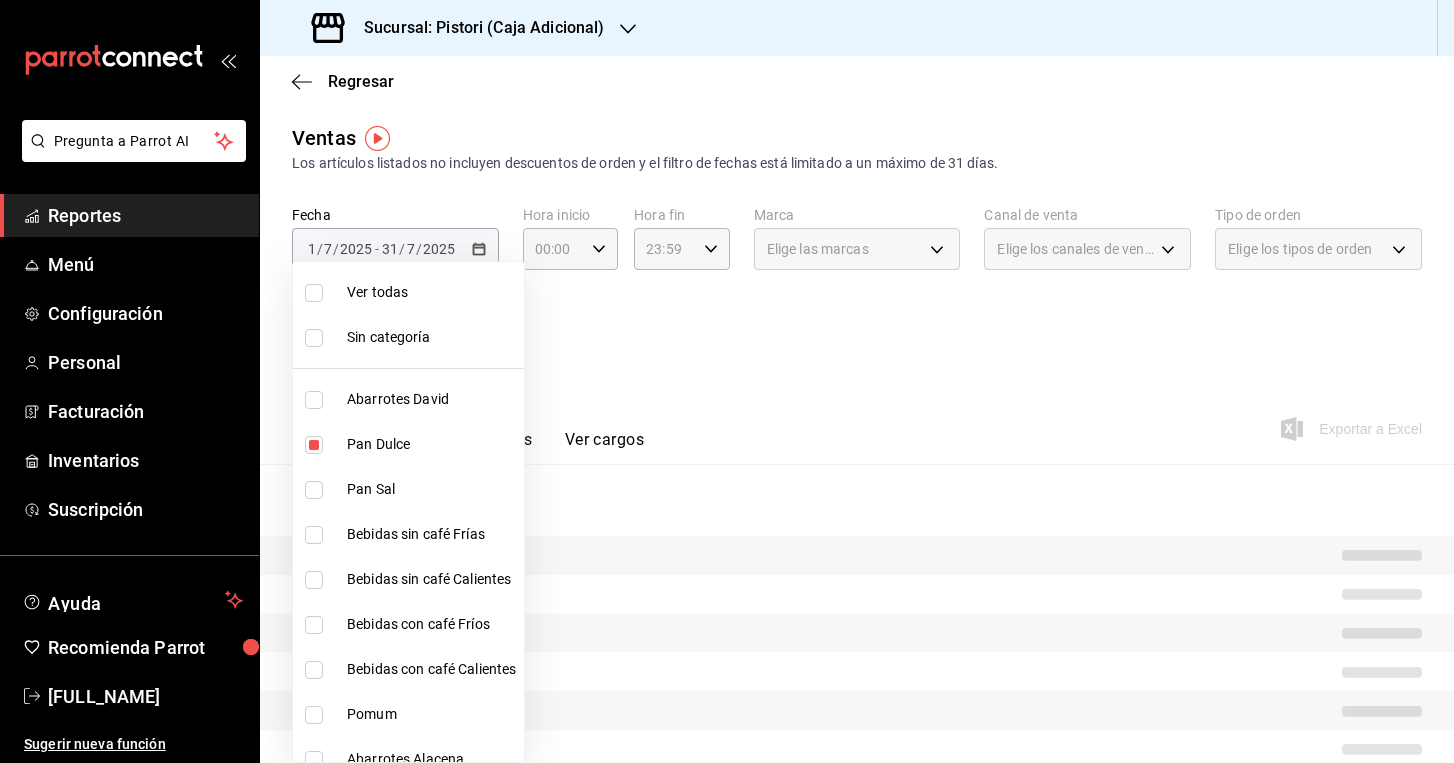 click at bounding box center (727, 381) 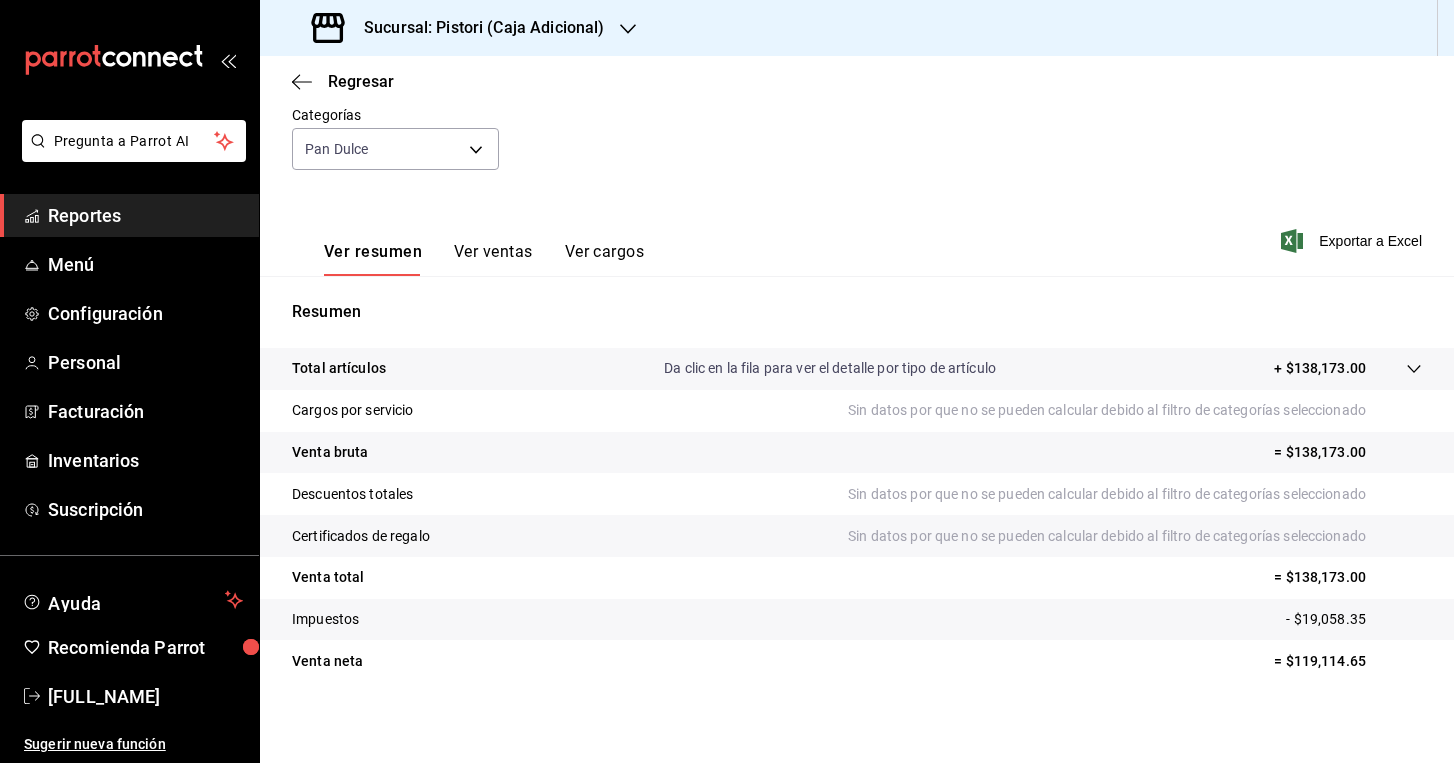 scroll, scrollTop: 193, scrollLeft: 0, axis: vertical 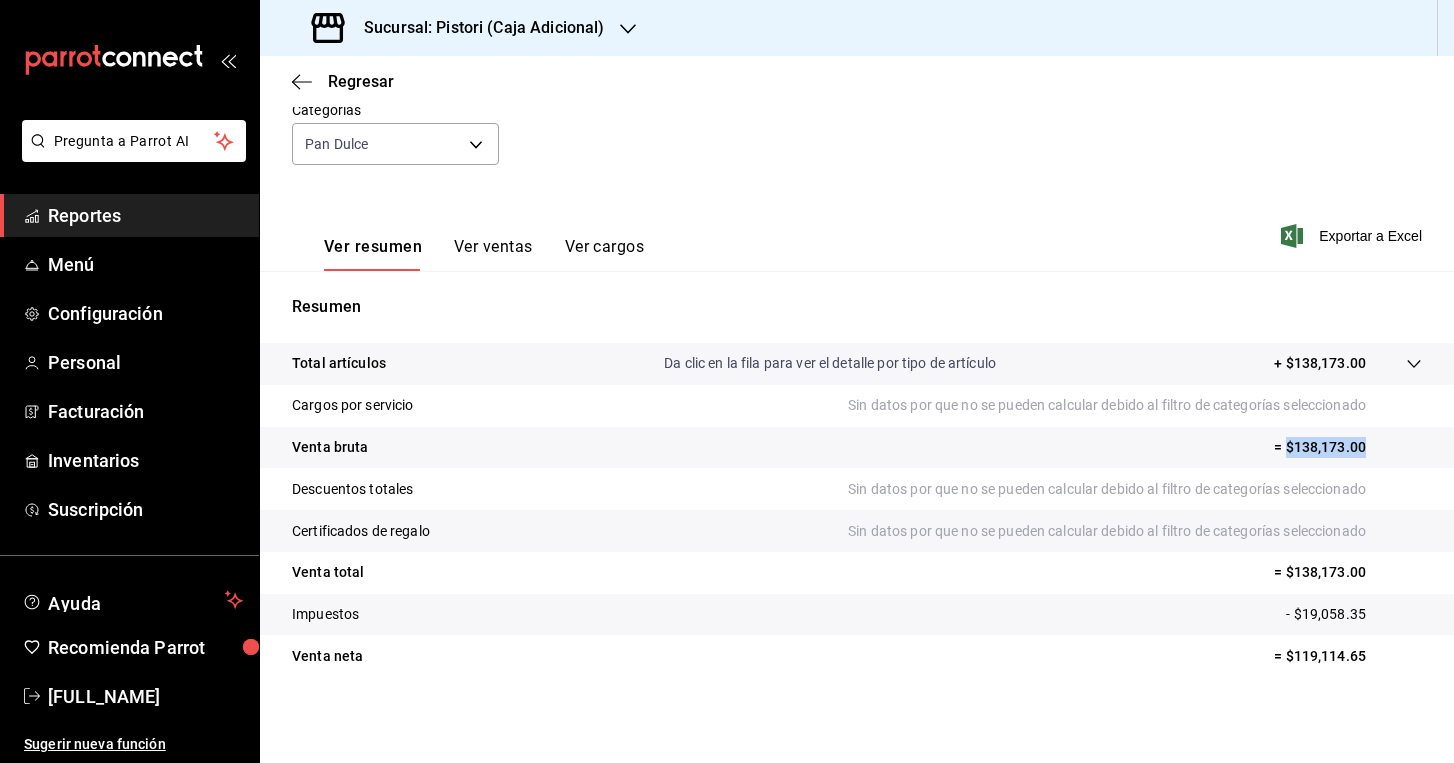 drag, startPoint x: 1287, startPoint y: 448, endPoint x: 1364, endPoint y: 444, distance: 77.10383 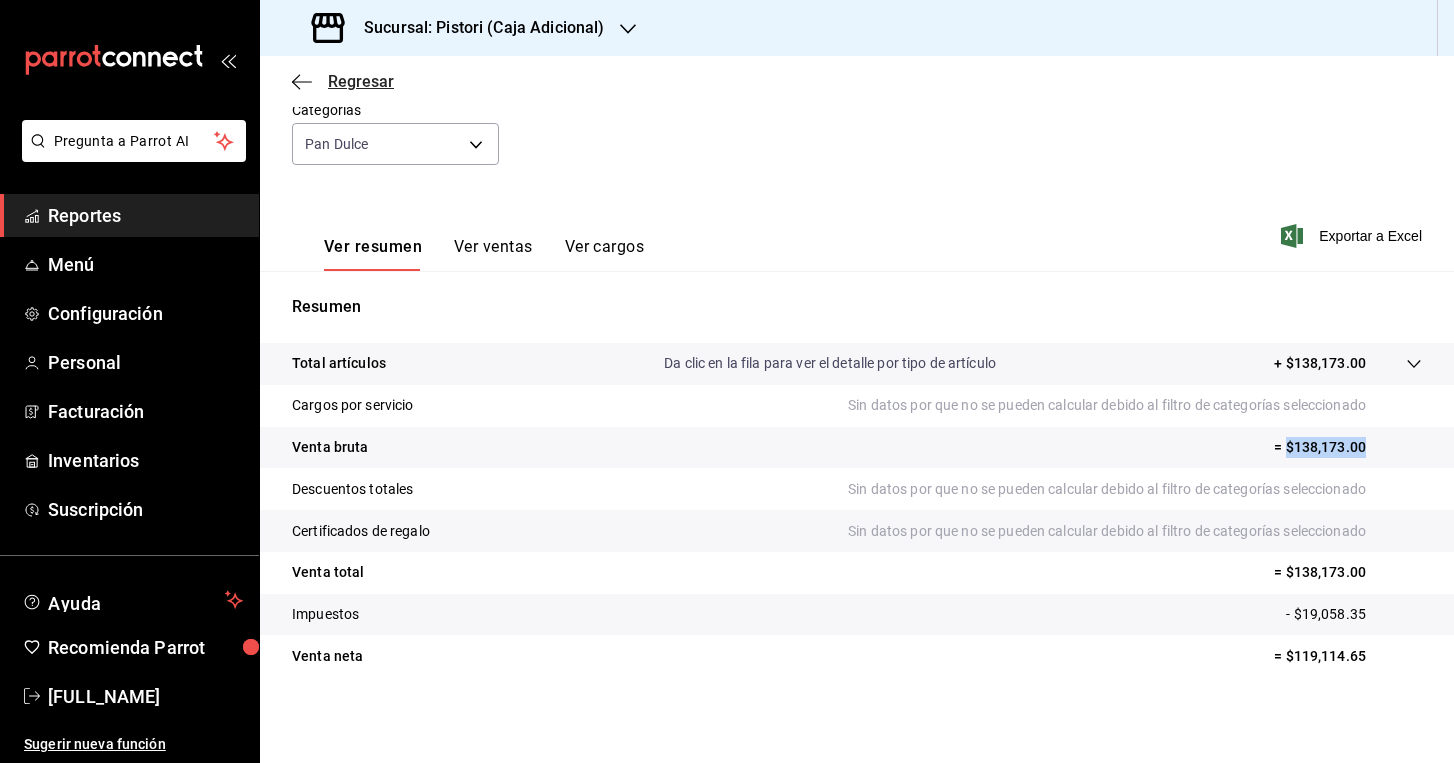 click 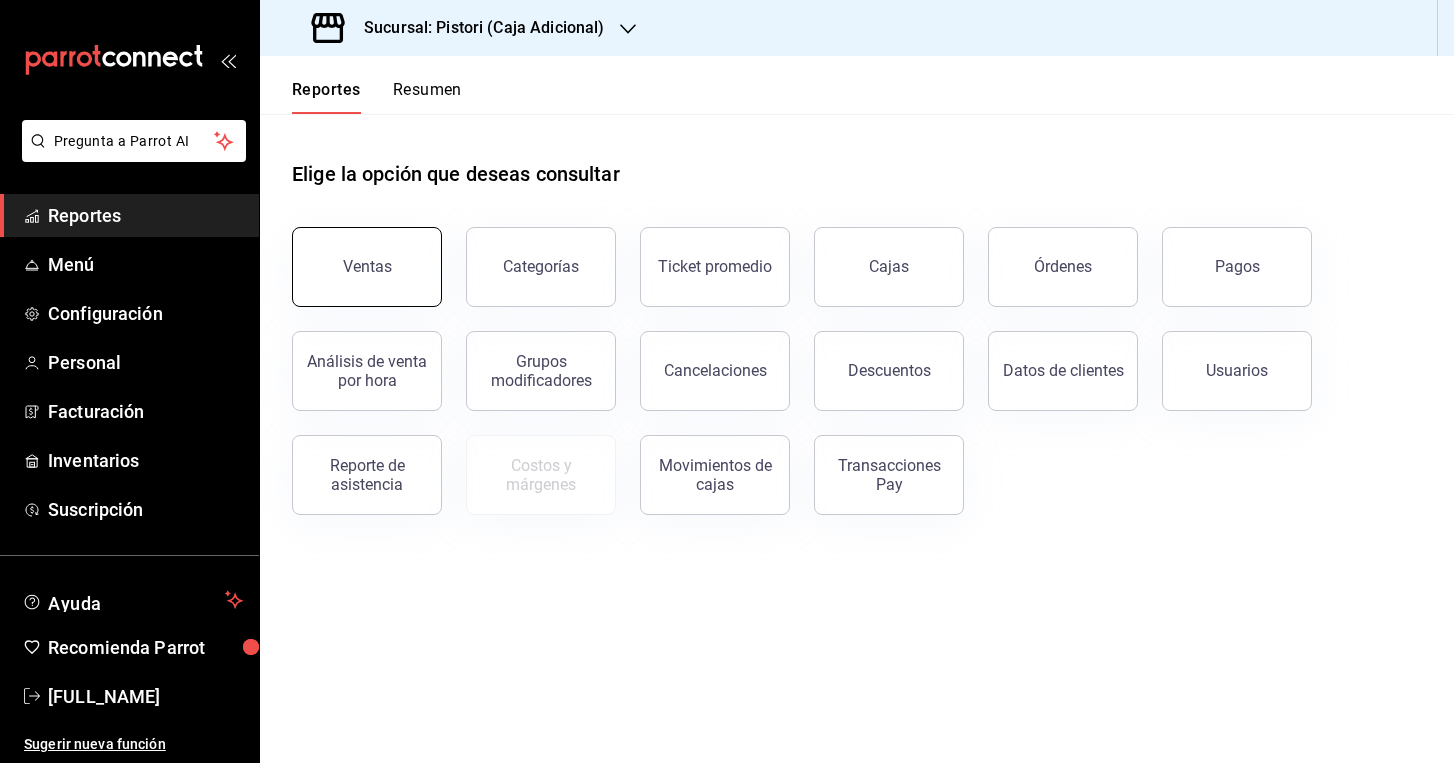 click on "Ventas" at bounding box center [367, 267] 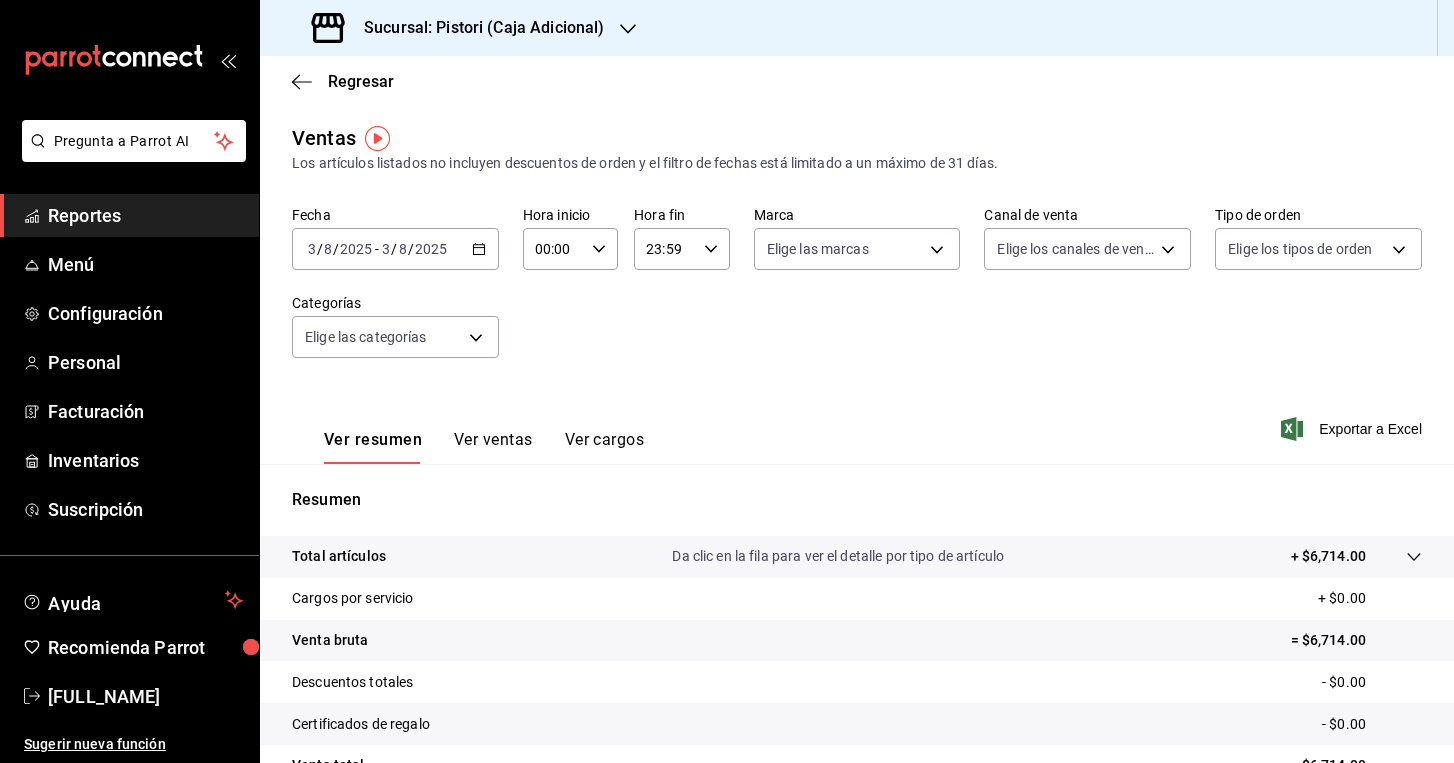 click on "2025-08-03 3 / 8 / 2025 - 2025-08-03 3 / 8 / 2025" at bounding box center [395, 249] 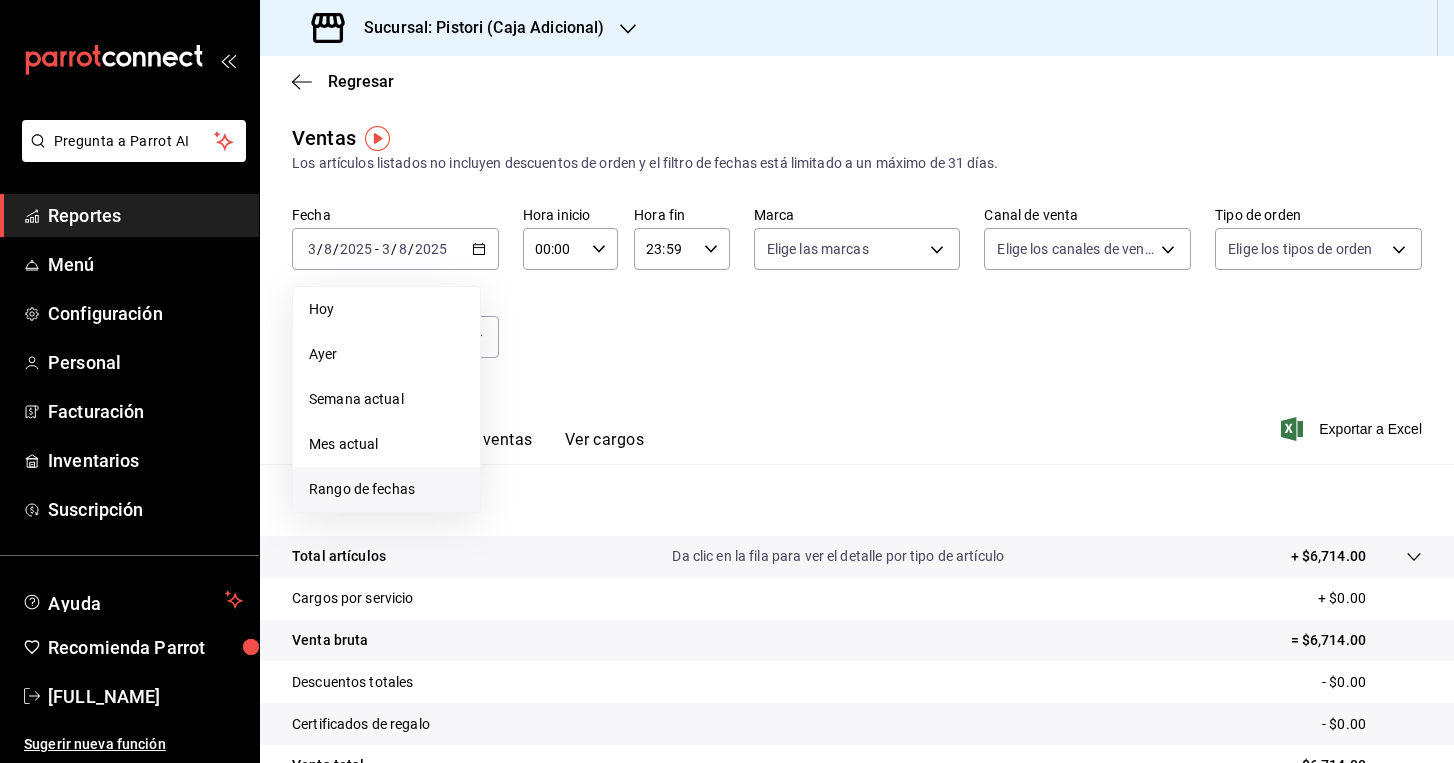 click on "Rango de fechas" at bounding box center [386, 489] 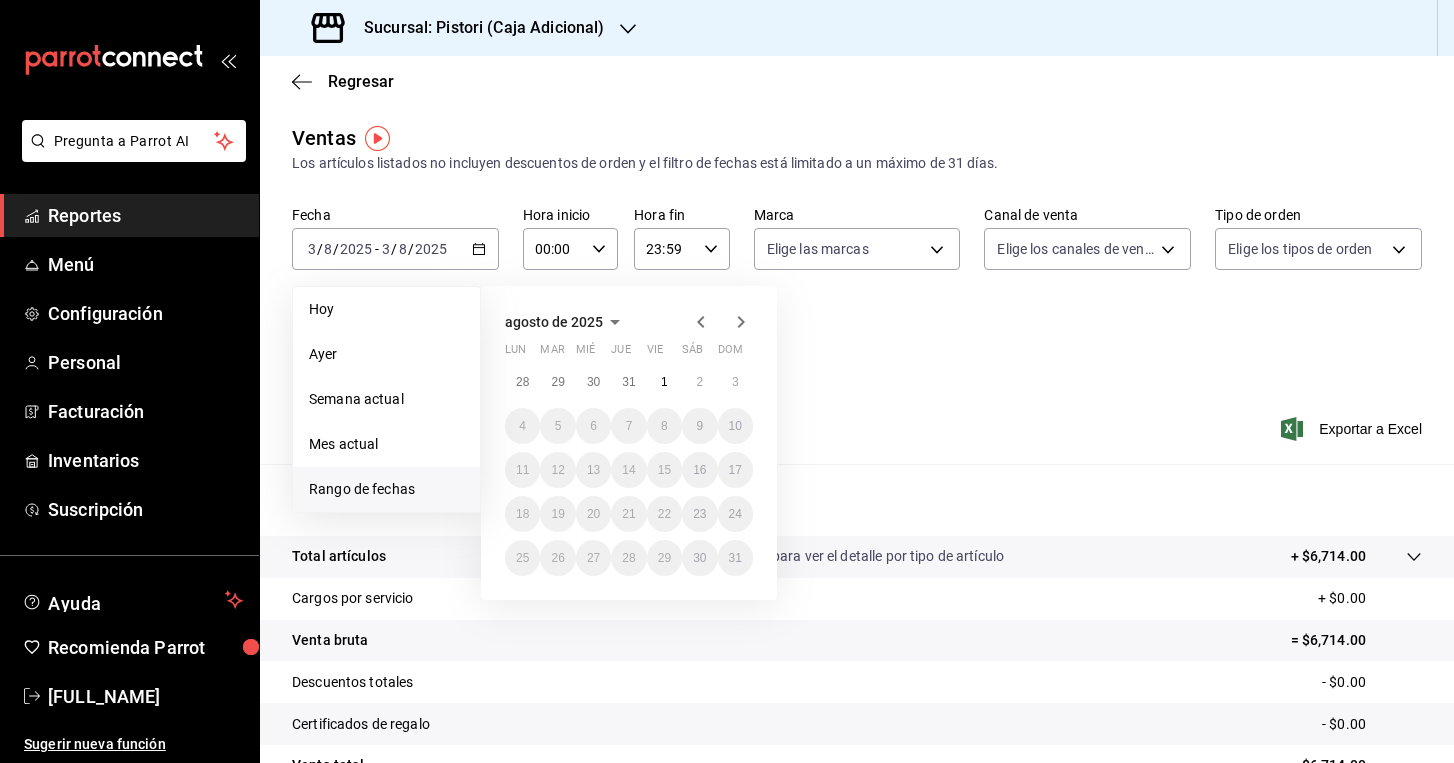click 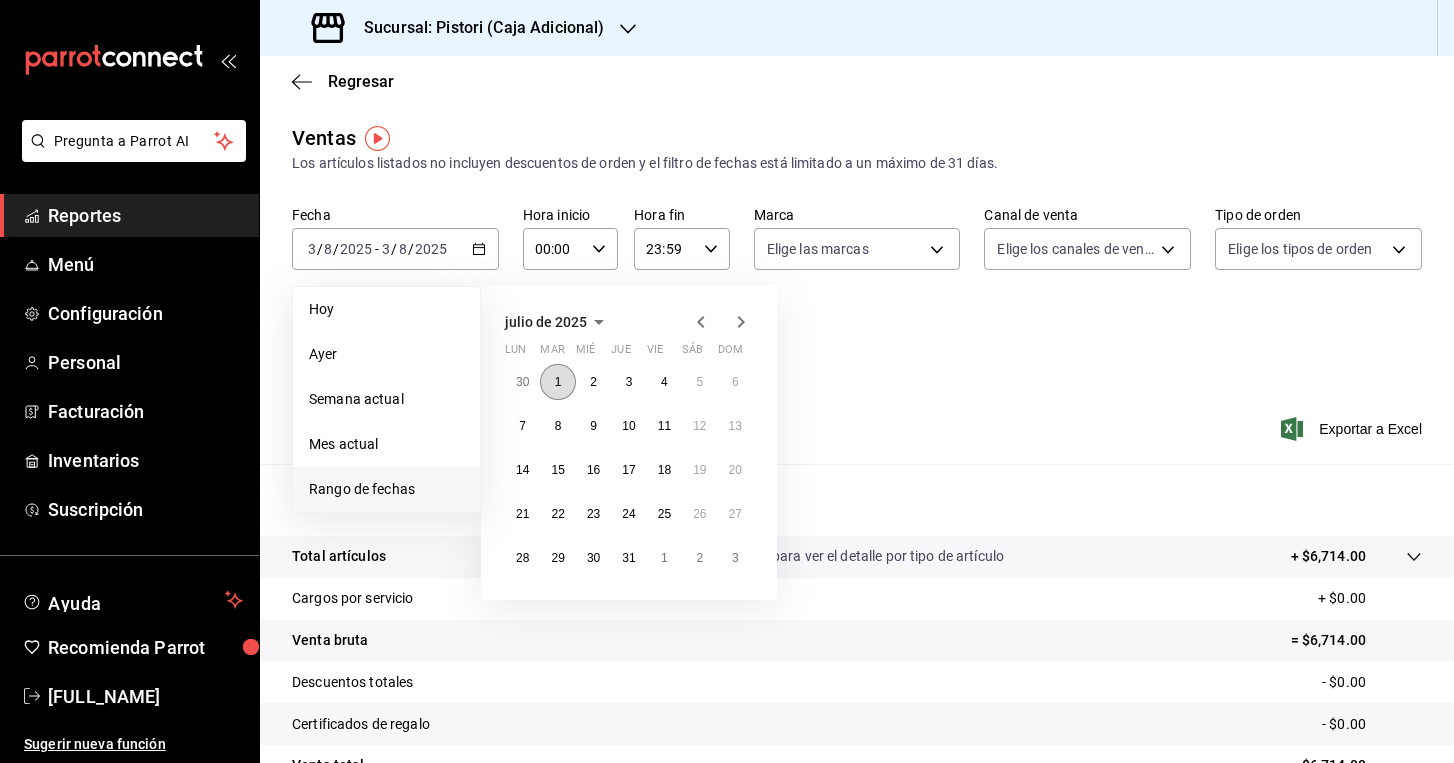 click on "1" at bounding box center [557, 382] 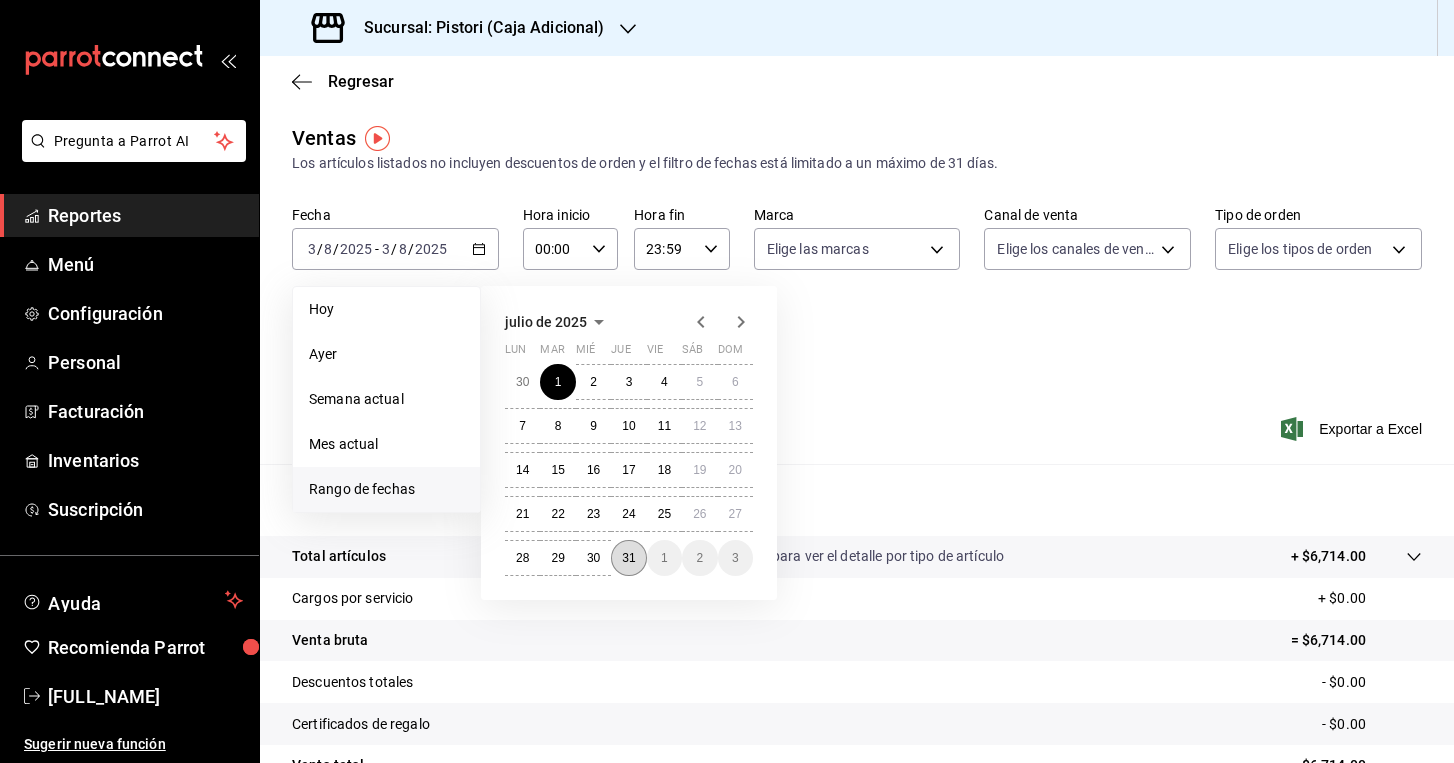 click on "31" at bounding box center [628, 558] 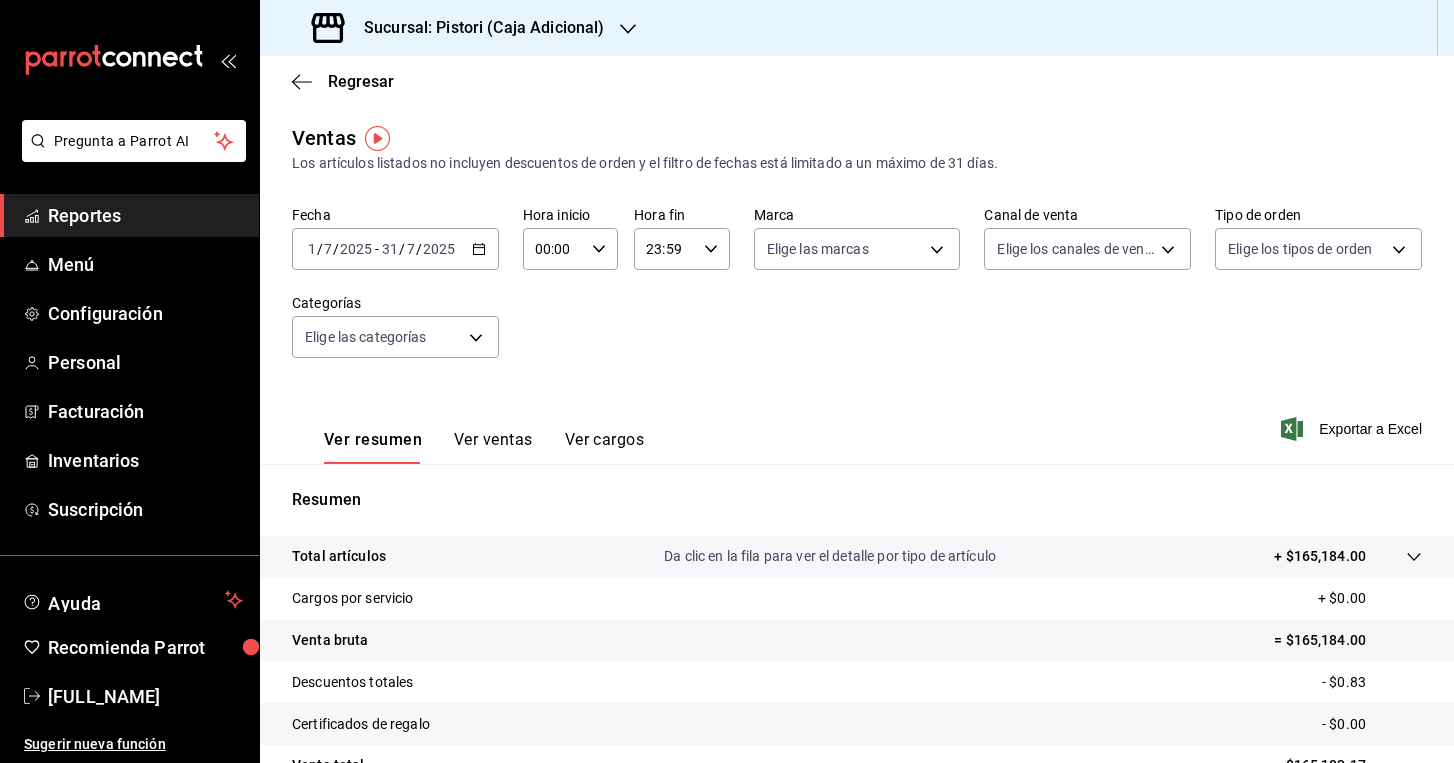 click on "Ver ventas" at bounding box center (493, 447) 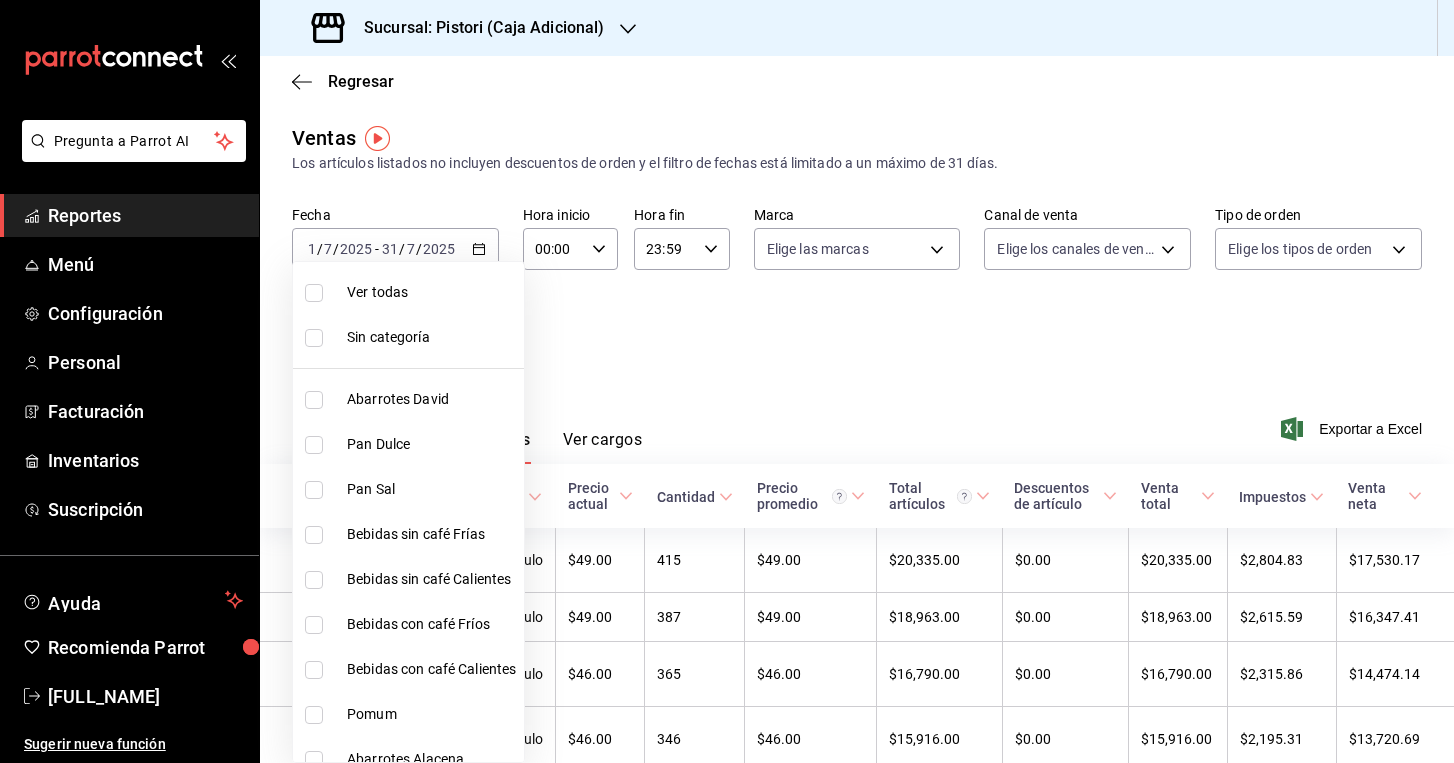 click on "Pregunta a Parrot AI Reportes   Menú   Configuración   Personal   Facturación   Inventarios   Suscripción   Ayuda Recomienda Parrot   [FULL_NAME]   Sugerir nueva función   Sucursal: Pistori ([CITY]) Regresar Ventas Los artículos listados no incluyen descuentos de orden y el filtro de fechas está limitado a un máximo de 31 días. Fecha [DATE] Hora inicio [TIME] Hora inicio Hora fin [TIME] Hora fin Marca Elige las marcas Canal de venta Elige los canales de venta Tipo de orden Elige los tipos de orden Categorías Elige las categorías Ver resumen Ver ventas Ver cargos Exportar a Excel Nombre Tipo de artículo Tipo Precio actual Cantidad Precio promedio   Total artículos   Descuentos de artículo Venta total Impuestos Venta neta Rol Arándano - Artículo $49.00 415 $49.00 $20,335.00 $0.00 $20,335.00 $2,804.83 $17,530.17 Rol Canela - Artículo $49.00 387 $49.00 $18,963.00 $0.00 $18,963.00 $2,615.59 $16,347.41 Croissant Almendra - Artículo $46.00 365" at bounding box center (727, 381) 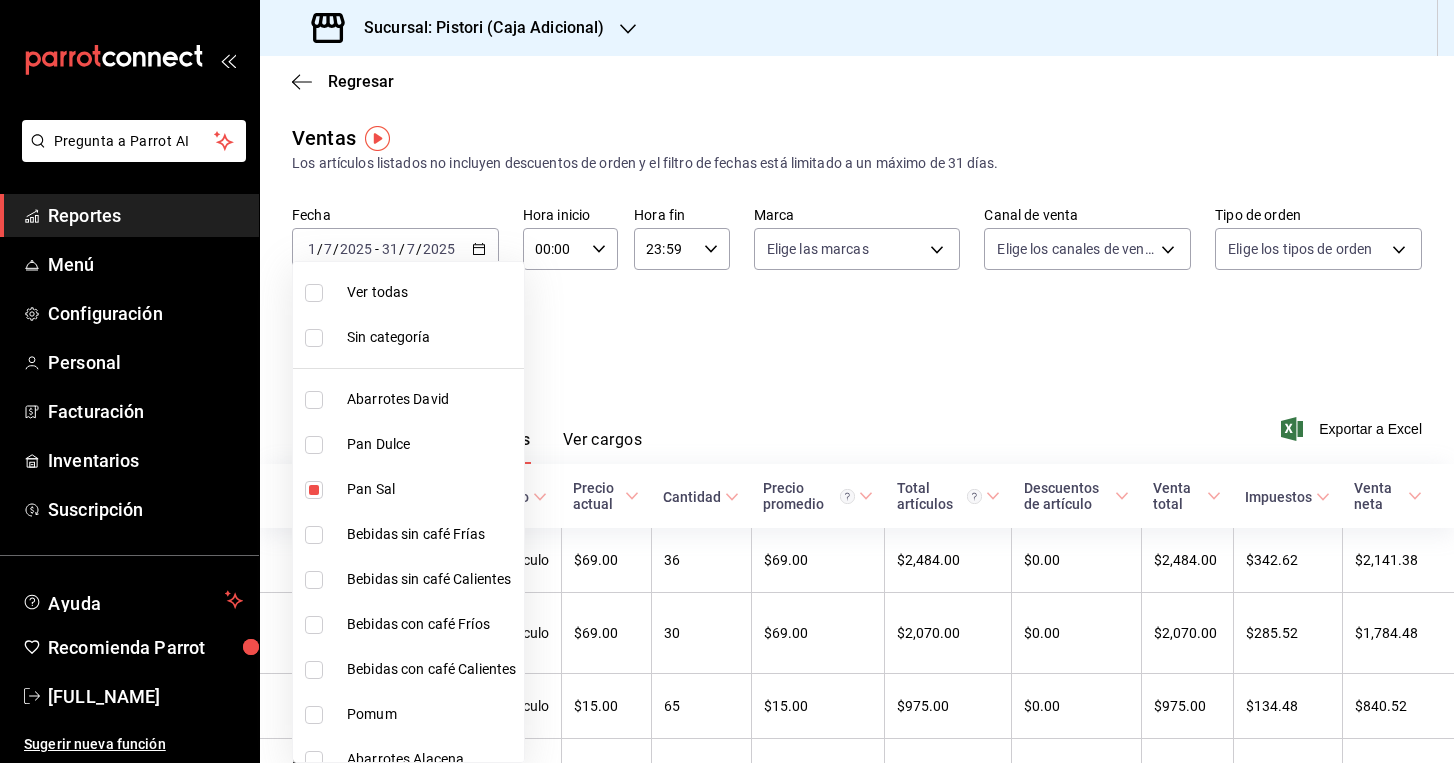 click at bounding box center [727, 381] 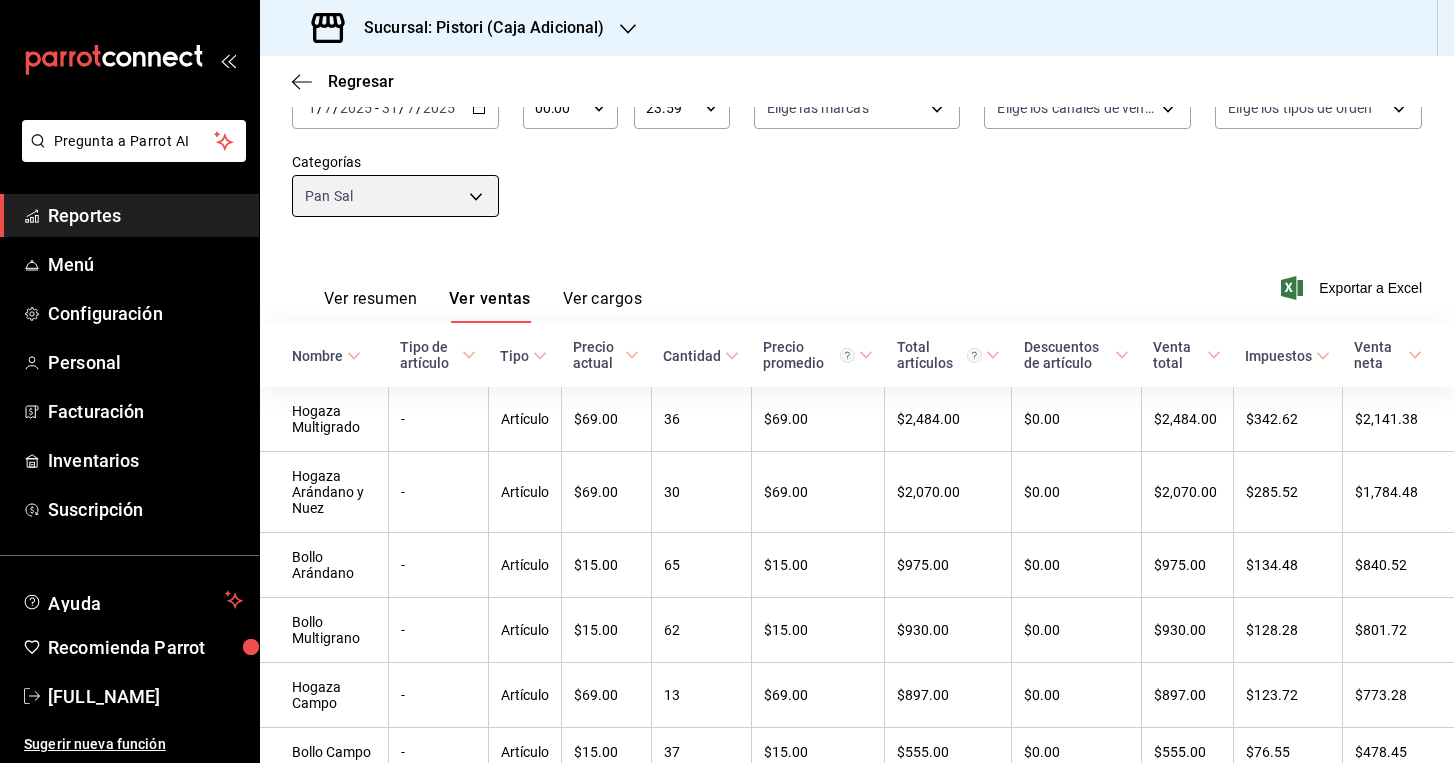 scroll, scrollTop: 168, scrollLeft: 0, axis: vertical 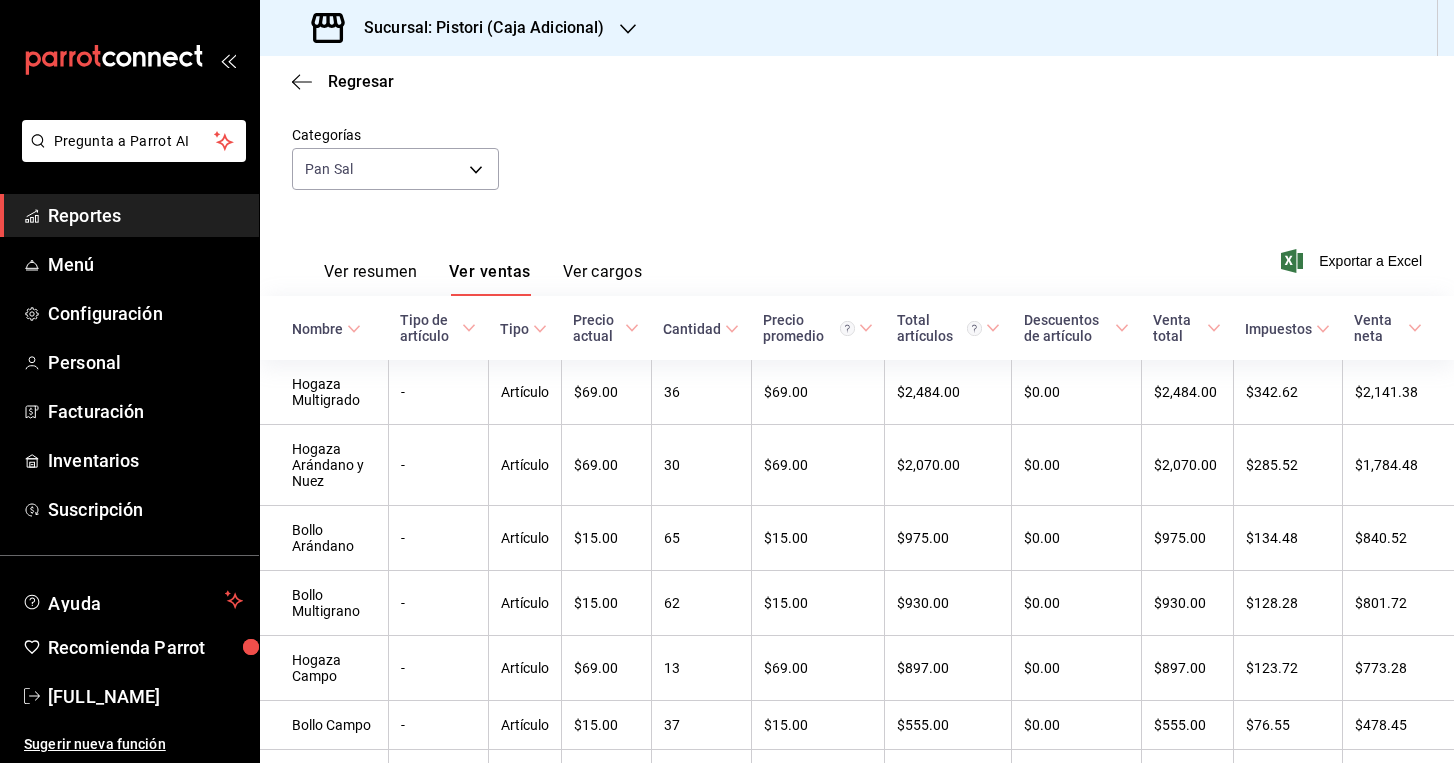 click on "Ver resumen" at bounding box center [370, 279] 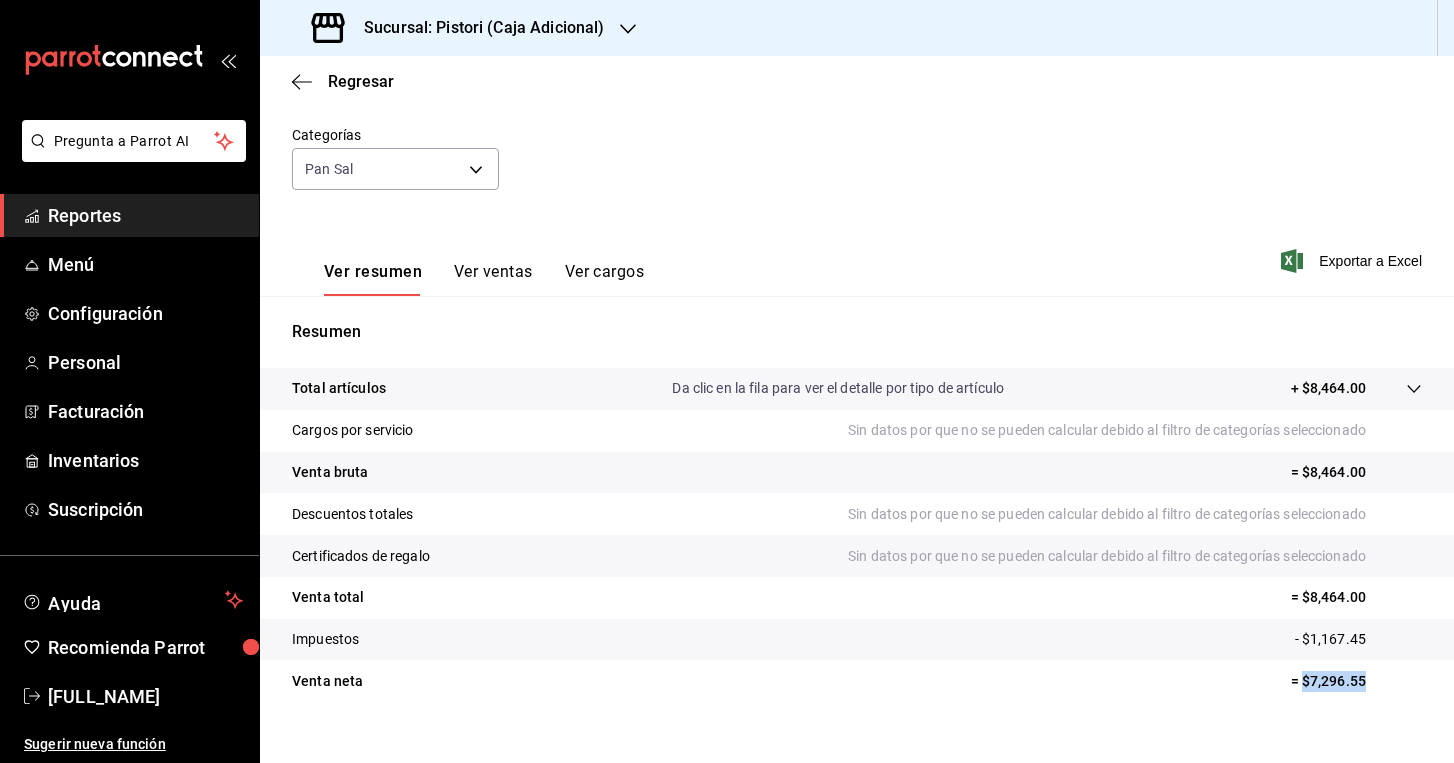drag, startPoint x: 1301, startPoint y: 677, endPoint x: 1368, endPoint y: 683, distance: 67.26812 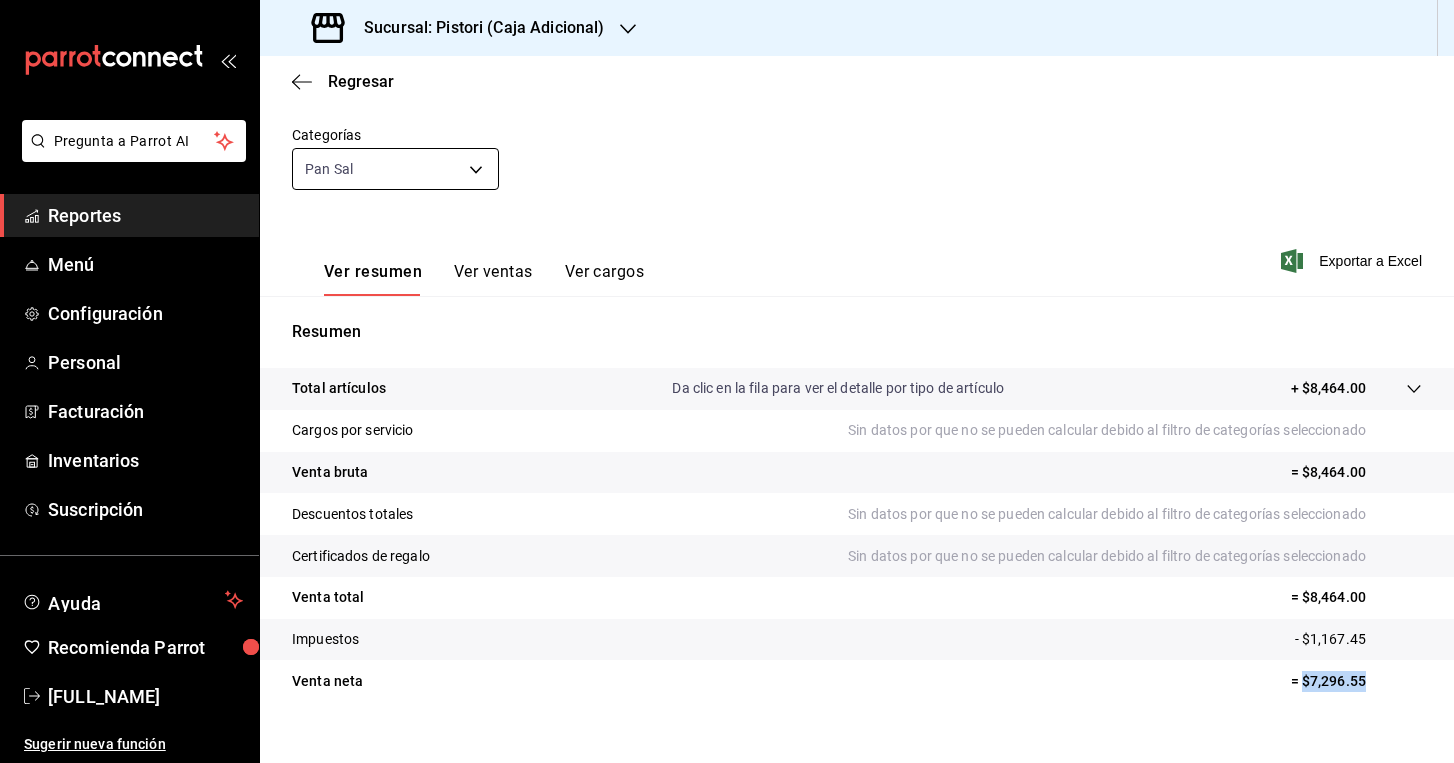 click on "Pregunta a Parrot AI Reportes   Menú   Configuración   Personal   Facturación   Inventarios   Suscripción   Ayuda Recomienda Parrot   [FULL_NAME]   Sugerir nueva función   Sucursal: Pistori ([CITY]) Regresar Ventas Los artículos listados no incluyen descuentos de orden y el filtro de fechas está limitado a un máximo de 31 días. Fecha [DATE] Hora inicio [TIME] Hora inicio Hora fin [TIME] Hora fin Marca Elige las marcas Canal de venta Elige los canales de venta Tipo de orden Elige los tipos de orden Categorías Pan Sal 6f2a1aba-85d3-4f0f-bd1c-79d465e65d4d Ver resumen Ver ventas Ver cargos Exportar a Excel Resumen Total artículos Da clic en la fila para ver el detalle por tipo de artículo + $8,464.00 Cargos por servicio  Sin datos por que no se pueden calcular debido al filtro de categorías seleccionado Venta bruta = $8,464.00 Descuentos totales  Sin datos por que no se pueden calcular debido al filtro de categorías seleccionado Venta total" at bounding box center [727, 381] 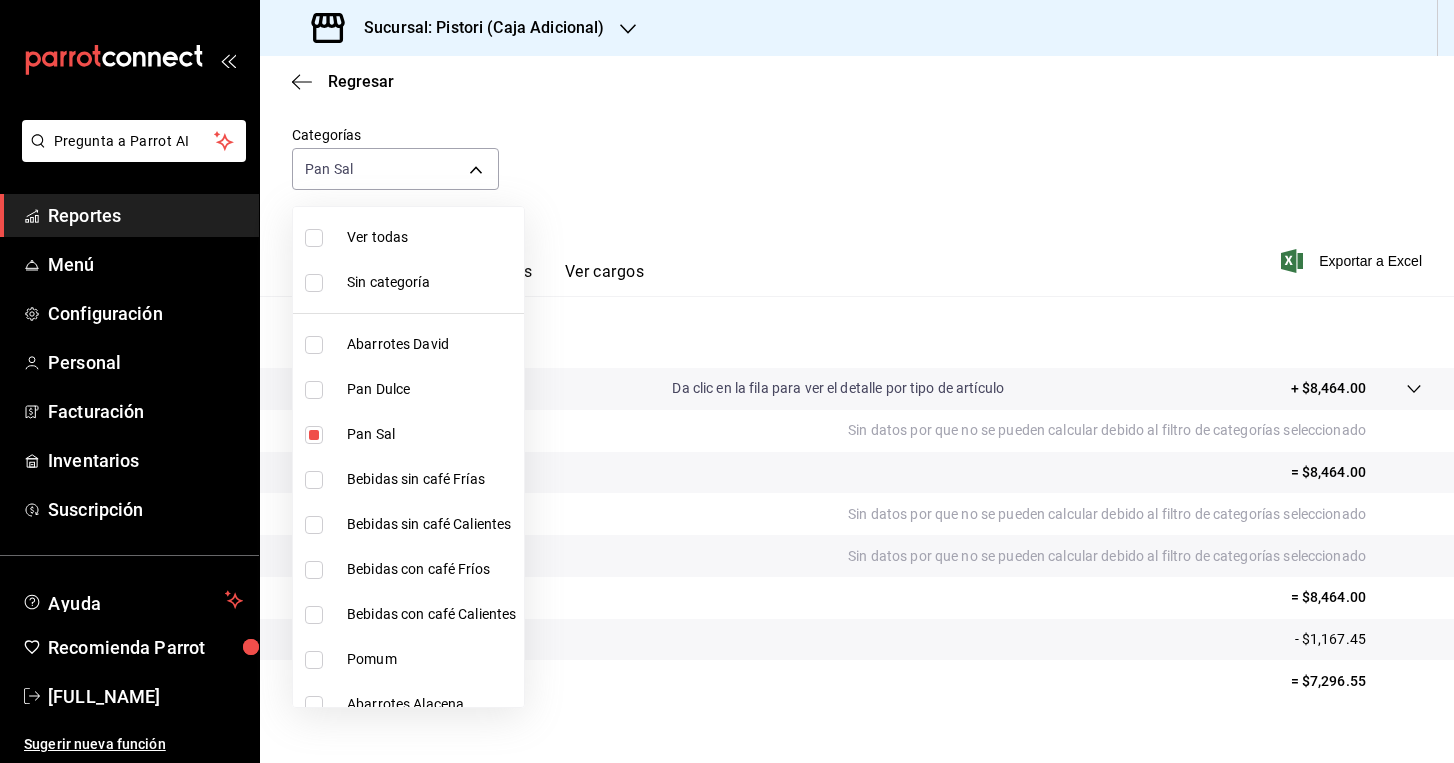 click on "Pan Dulce" at bounding box center (408, 389) 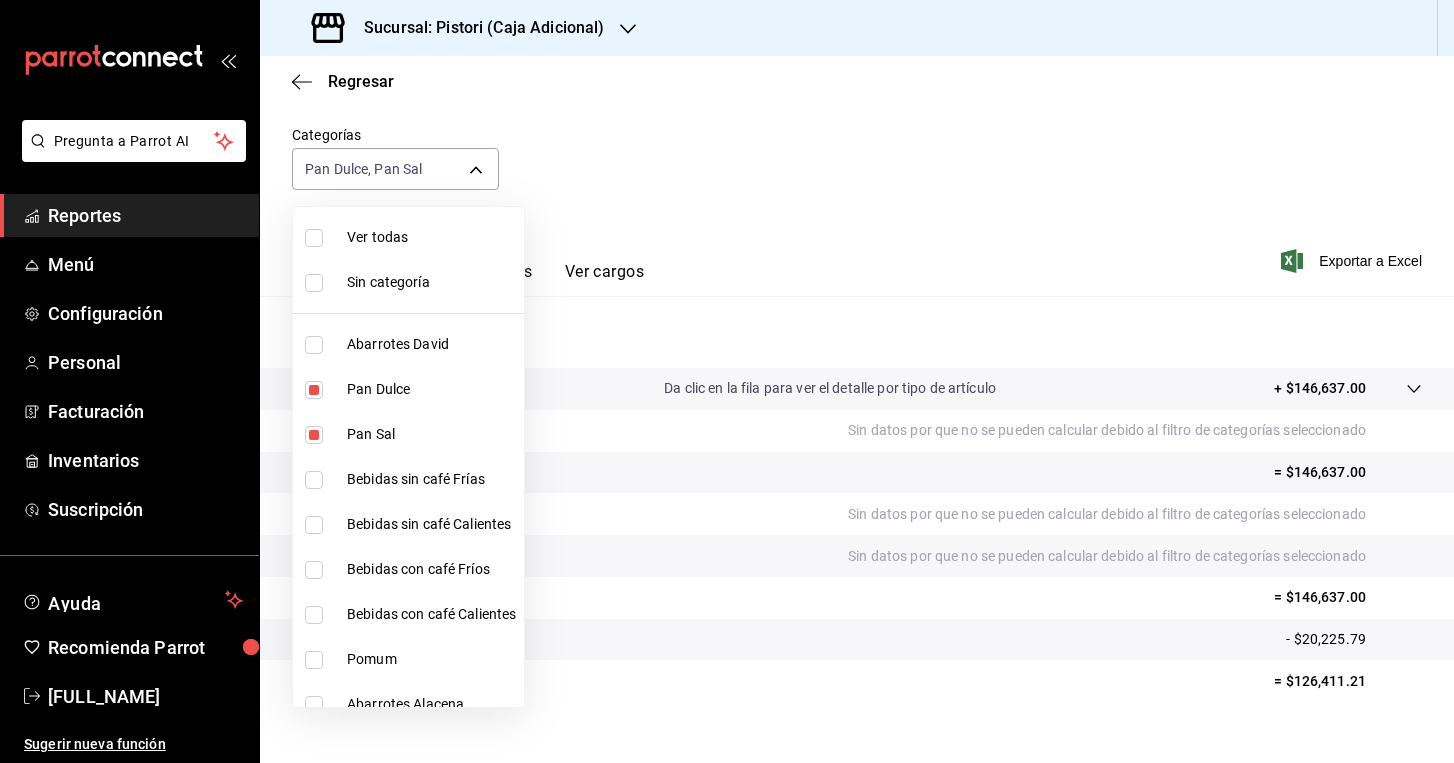 click on "Pan Sal" at bounding box center [408, 434] 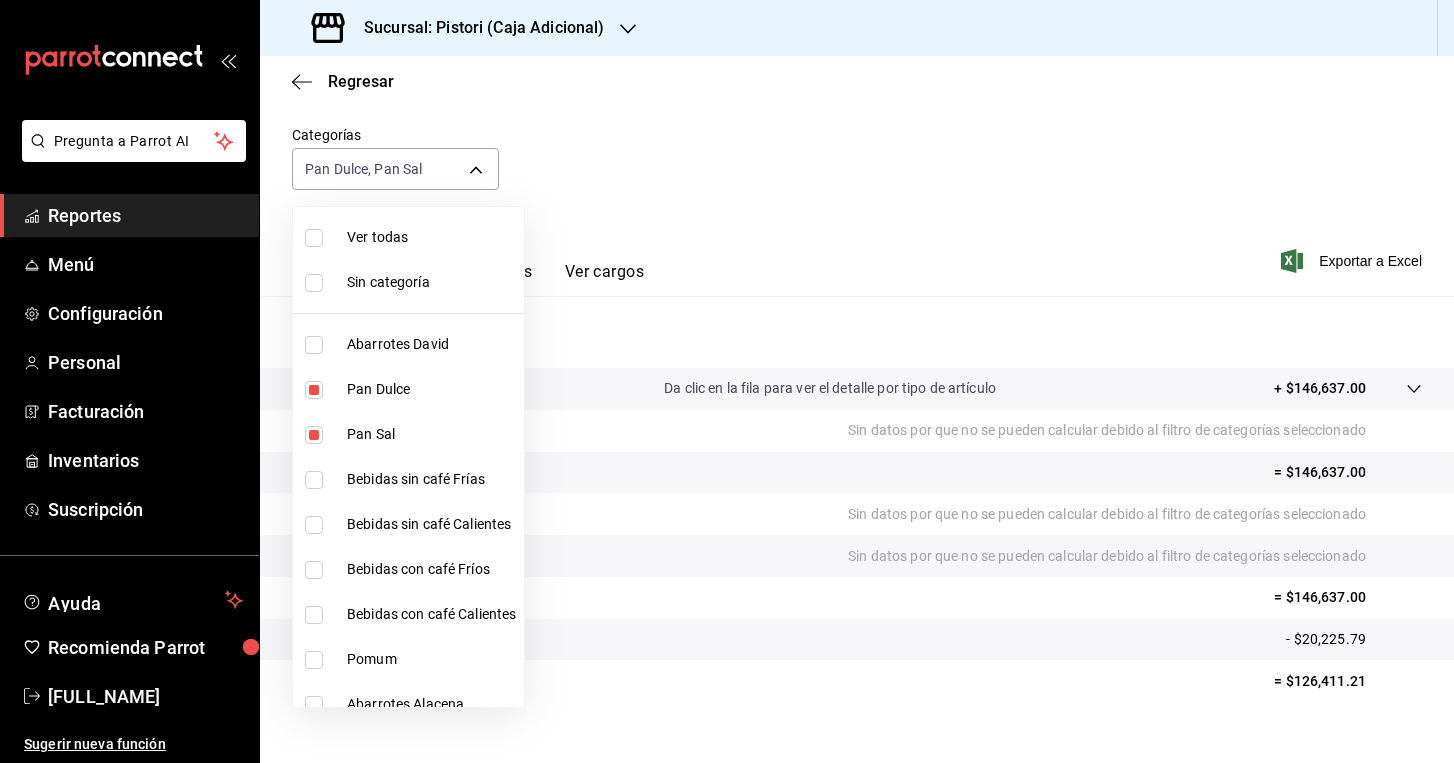 type on "8f929bca-60b5-48b0-8587-d122b65473a6" 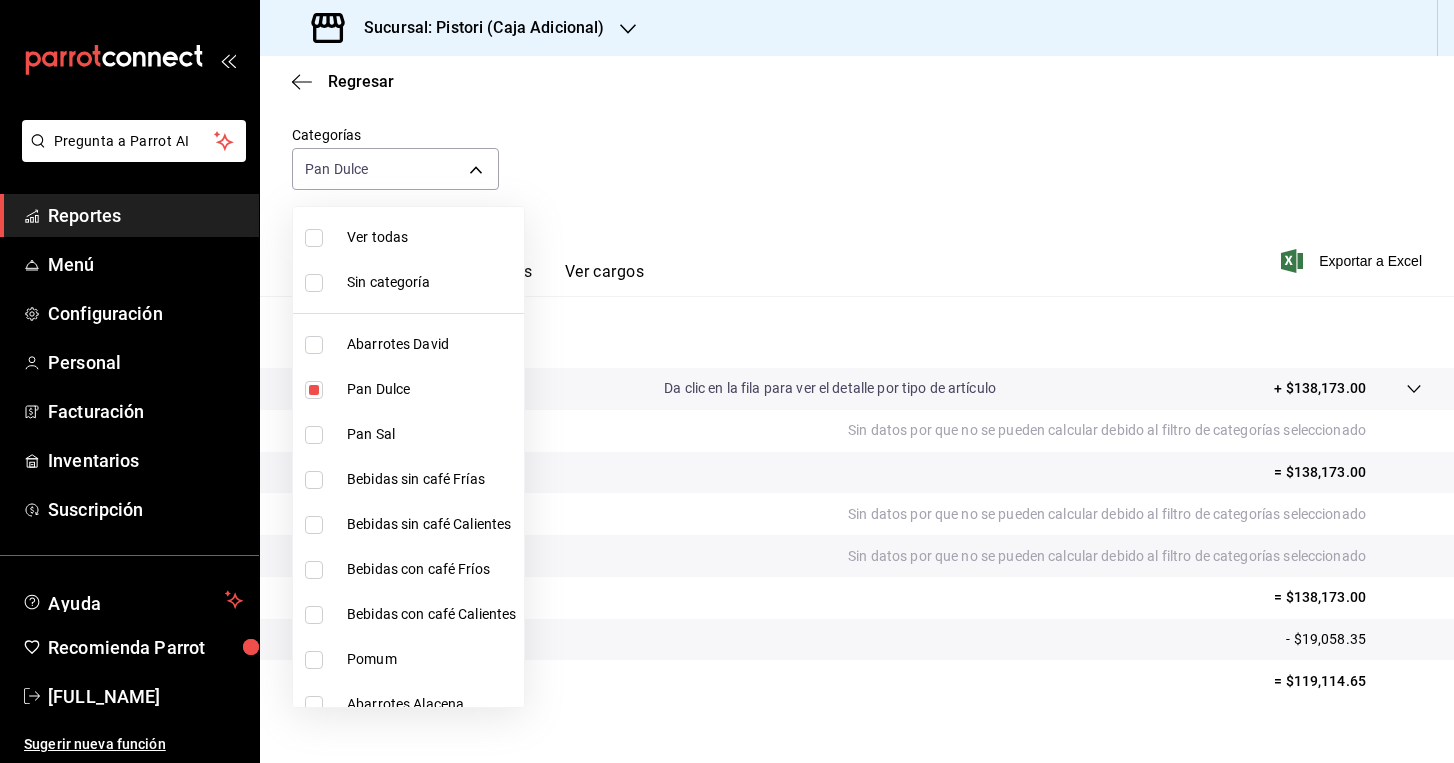 click on "Pan Dulce" at bounding box center [431, 389] 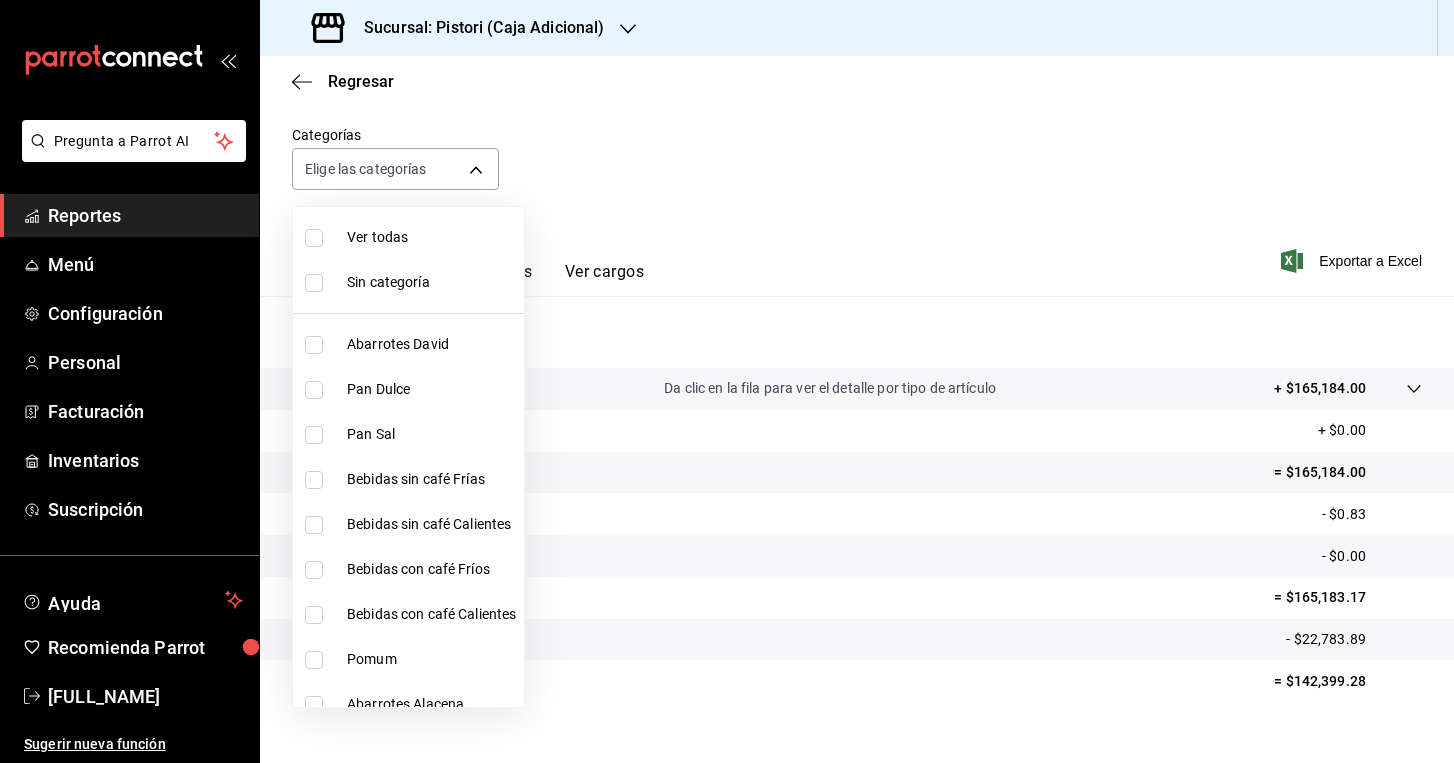 click at bounding box center [727, 381] 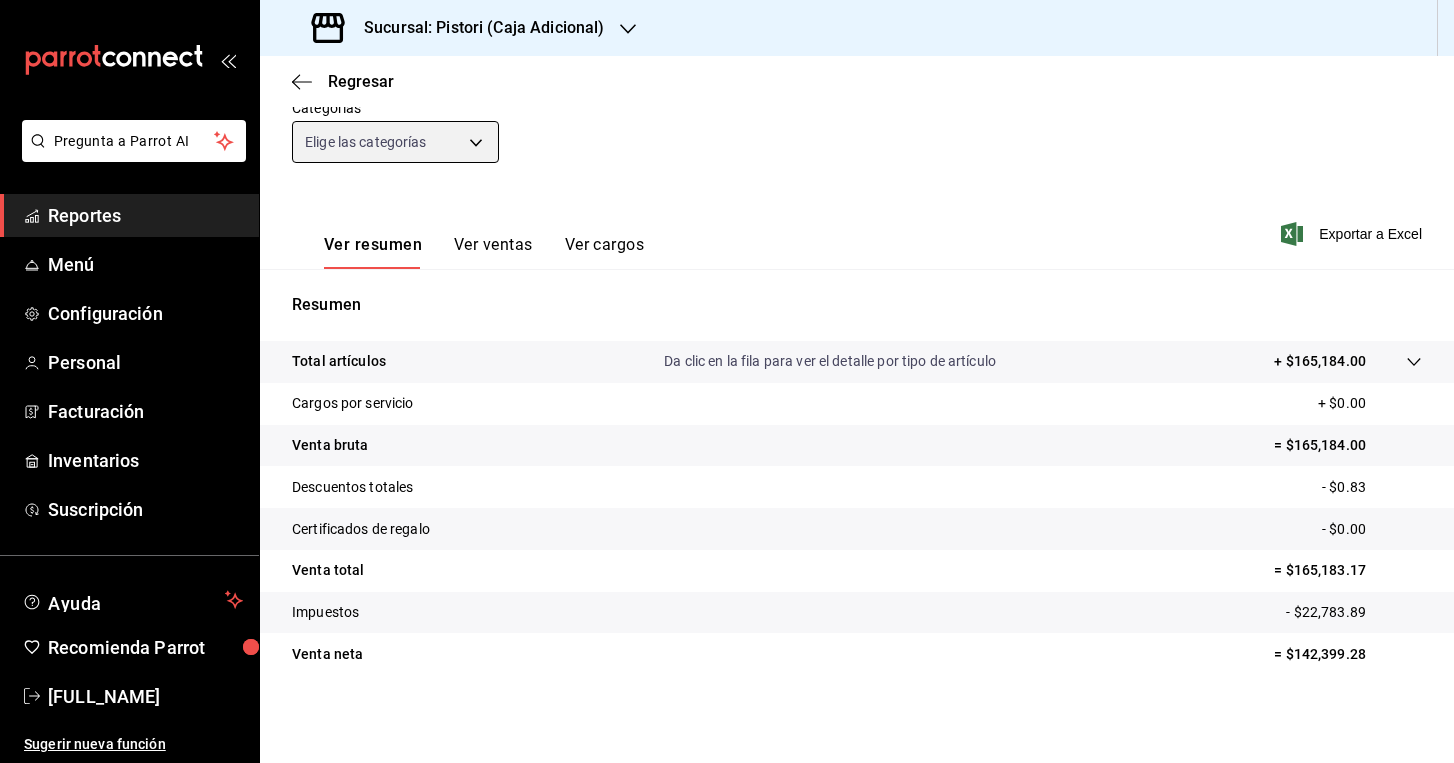 scroll, scrollTop: 195, scrollLeft: 0, axis: vertical 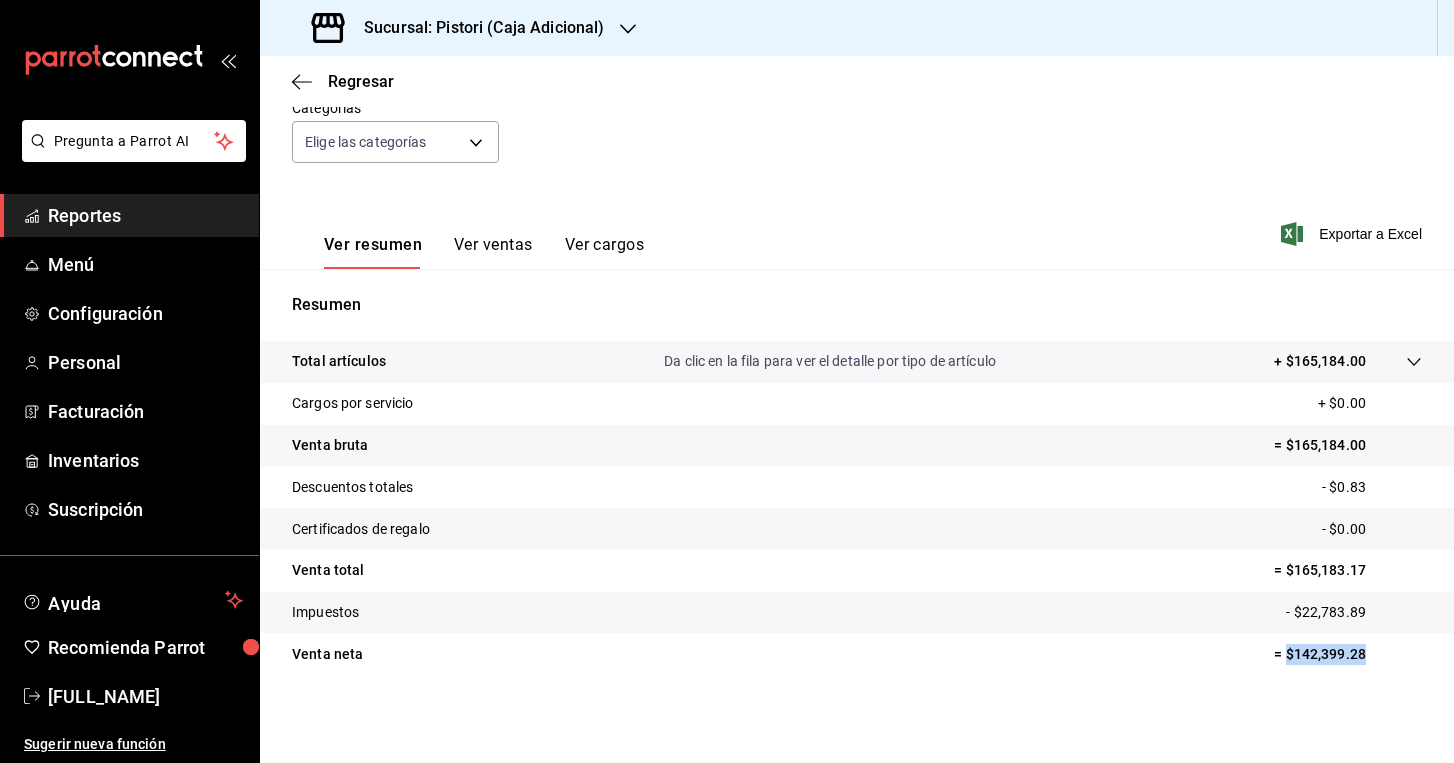 drag, startPoint x: 1365, startPoint y: 653, endPoint x: 1289, endPoint y: 652, distance: 76.00658 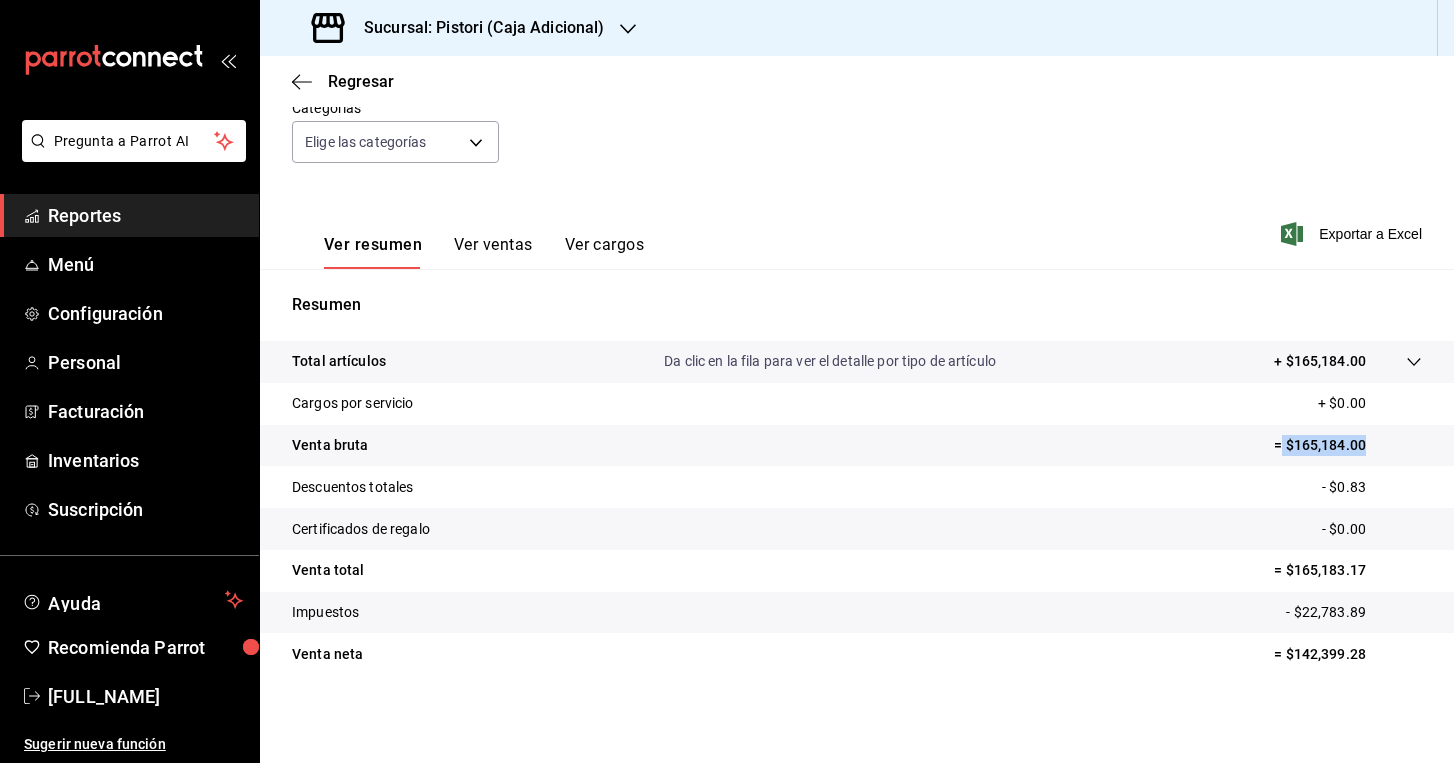drag, startPoint x: 1380, startPoint y: 443, endPoint x: 1284, endPoint y: 446, distance: 96.04687 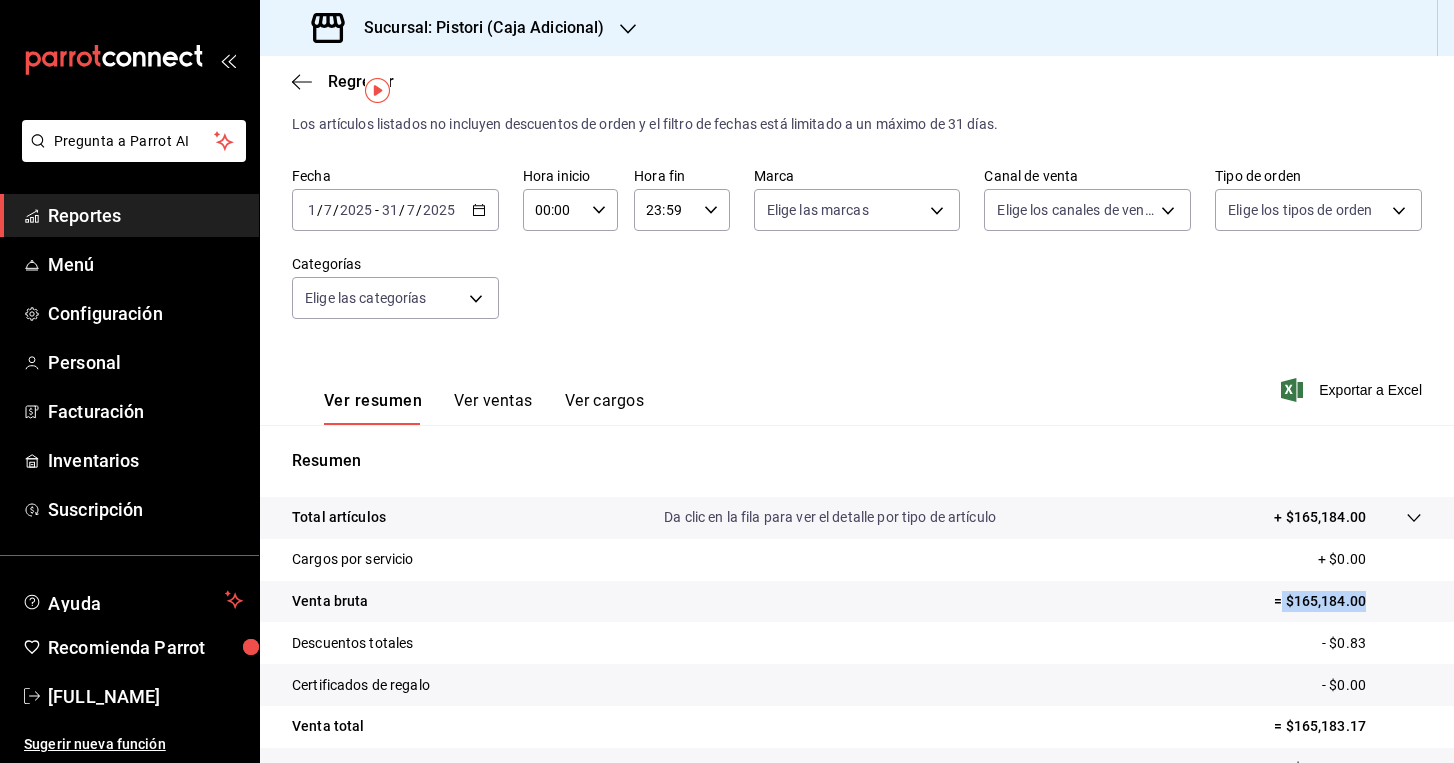scroll, scrollTop: 51, scrollLeft: 0, axis: vertical 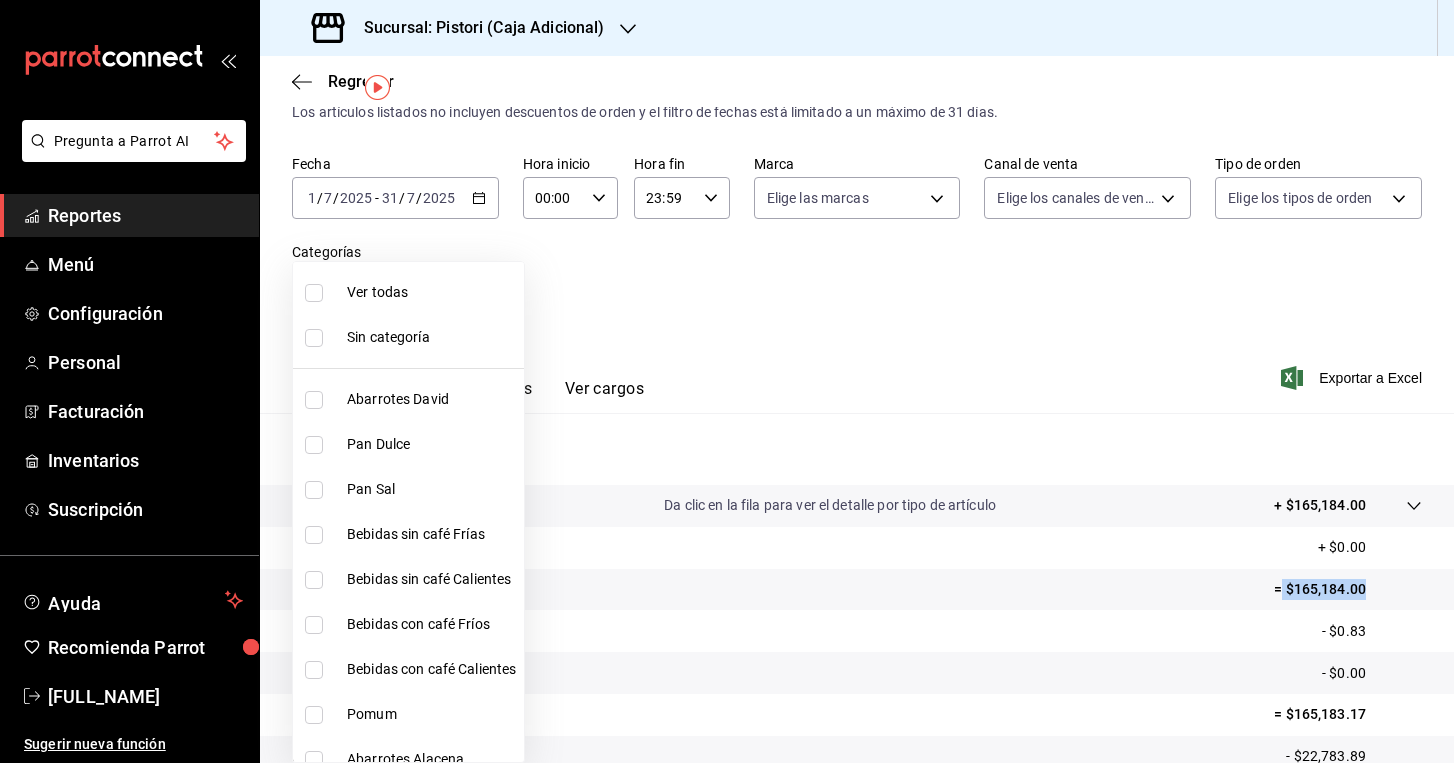 click on "Pregunta a Parrot AI Reportes   Menú   Configuración   Personal   Facturación   Inventarios   Suscripción   Ayuda Recomienda Parrot   [FULL_NAME]   Sugerir nueva función   Sucursal: Pistori ([CITY]) Regresar Ventas Los artículos listados no incluyen descuentos de orden y el filtro de fechas está limitado a un máximo de 31 días. Fecha [DATE] Hora inicio [TIME] Hora inicio Hora fin [TIME] Hora fin Marca Elige las marcas Canal de venta Elige los canales de venta Tipo de orden Elige los tipos de orden Categorías Elige las categorías Ver resumen Ver ventas Ver cargos Exportar a Excel Resumen Total artículos Da clic en la fila para ver el detalle por tipo de artículo + $165,184.00 Cargos por servicio + $0.00 Venta bruta = $165,184.00 Descuentos totales - $0.83 Certificados de regalo - $0.00 Venta total = $165,183.17 Impuestos - $22,783.89 Venta neta = $142,399.28 GANA 1 MES GRATIS EN TU SUSCRIPCIÓN AQUÍ Ver video tutorial Ir a video Reportes" at bounding box center (727, 381) 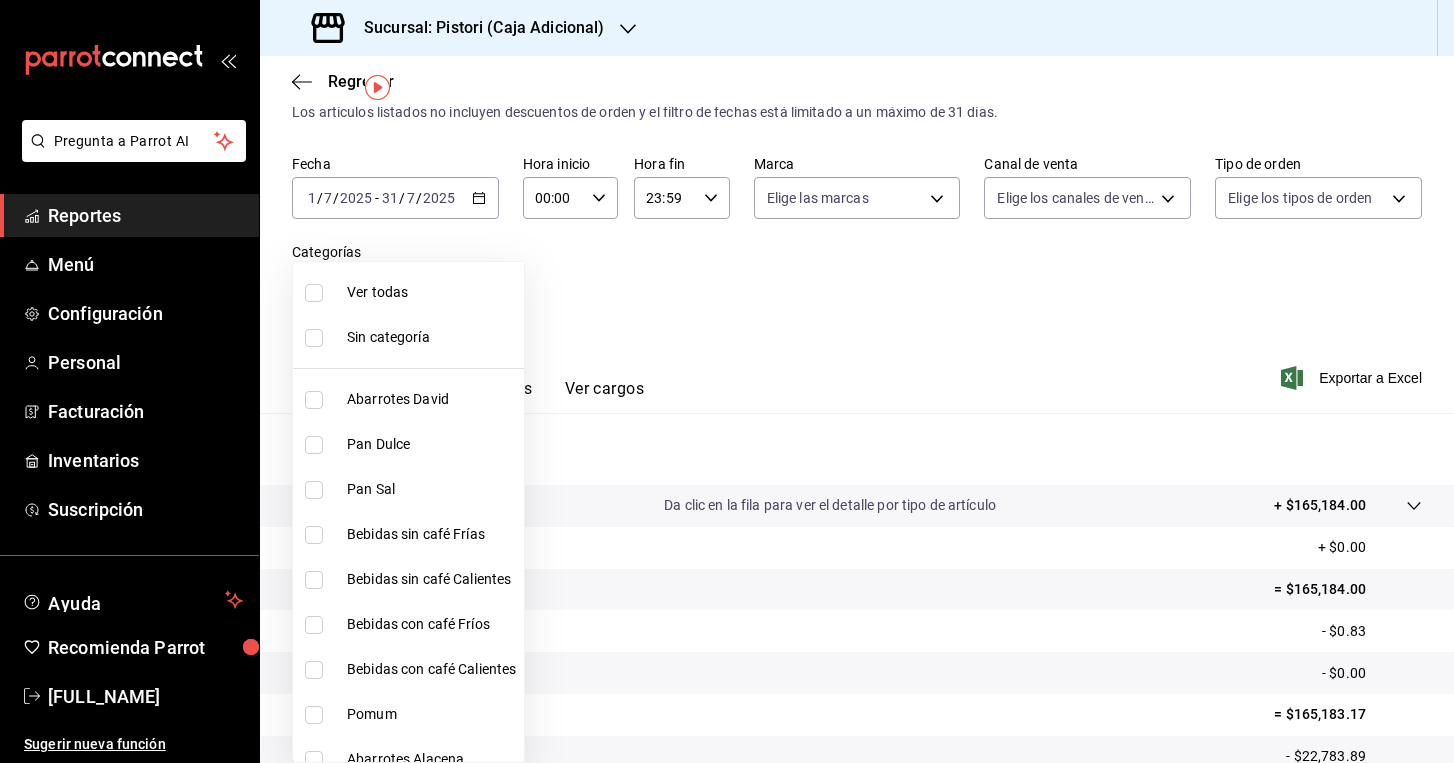 click on "Ver todas" at bounding box center (408, 292) 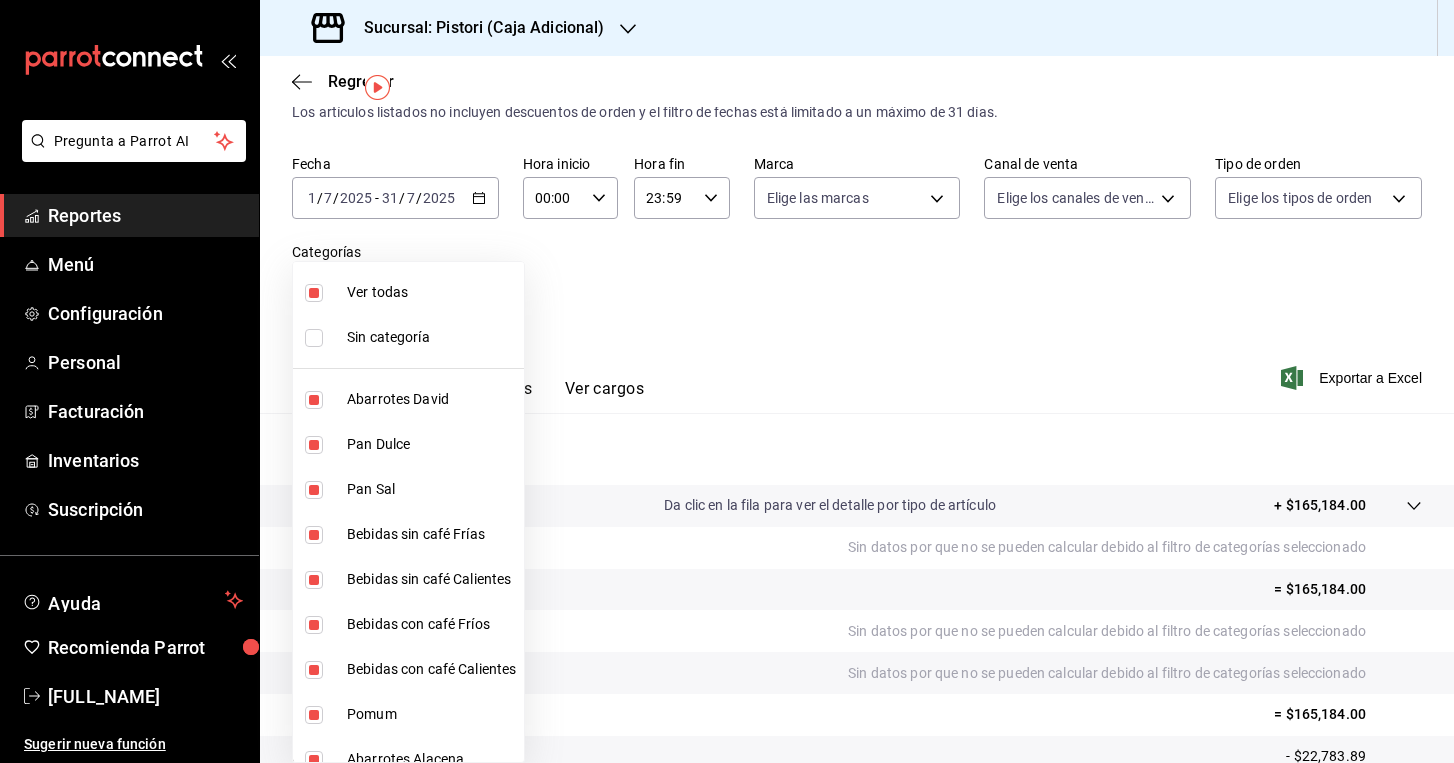 click on "Ver todas" at bounding box center [431, 292] 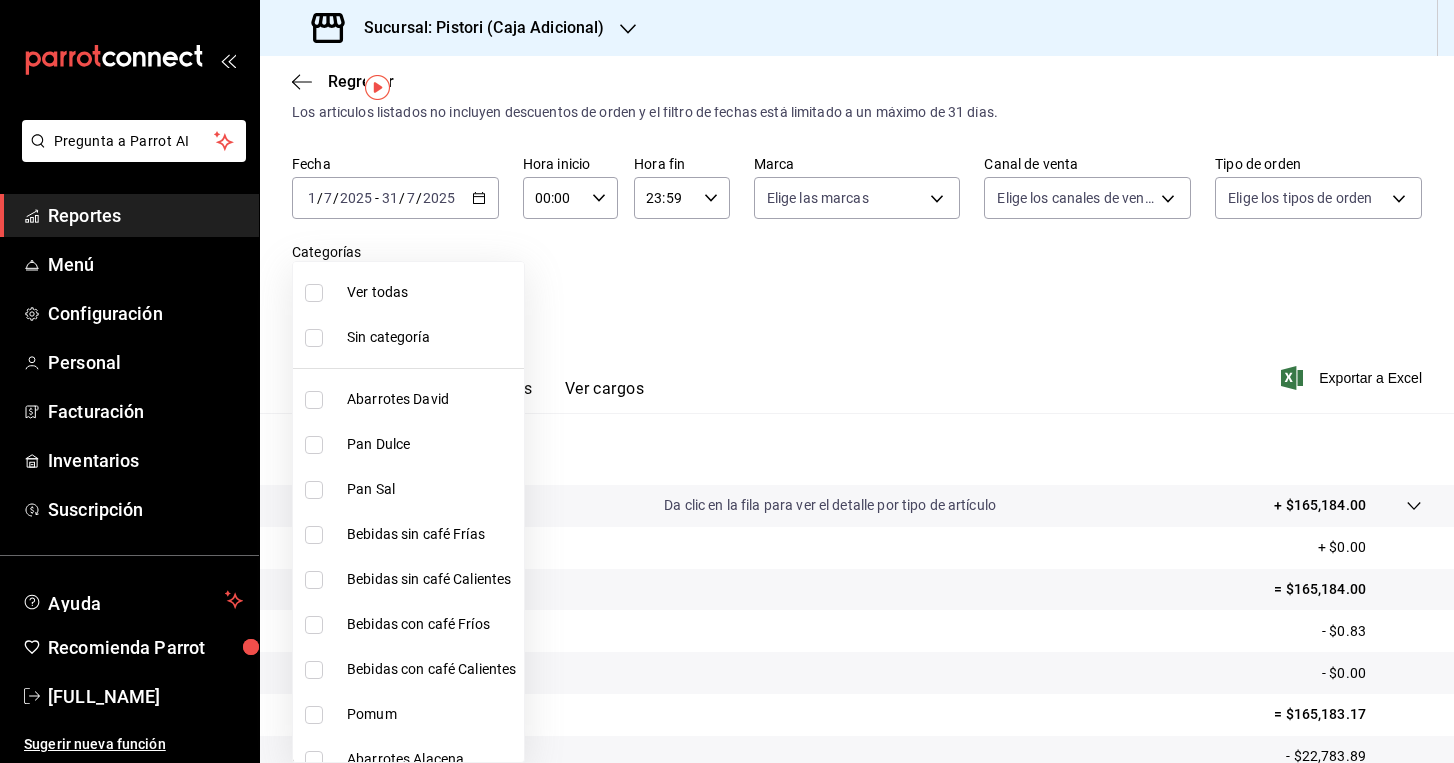 click on "Pan Sal" at bounding box center [408, 489] 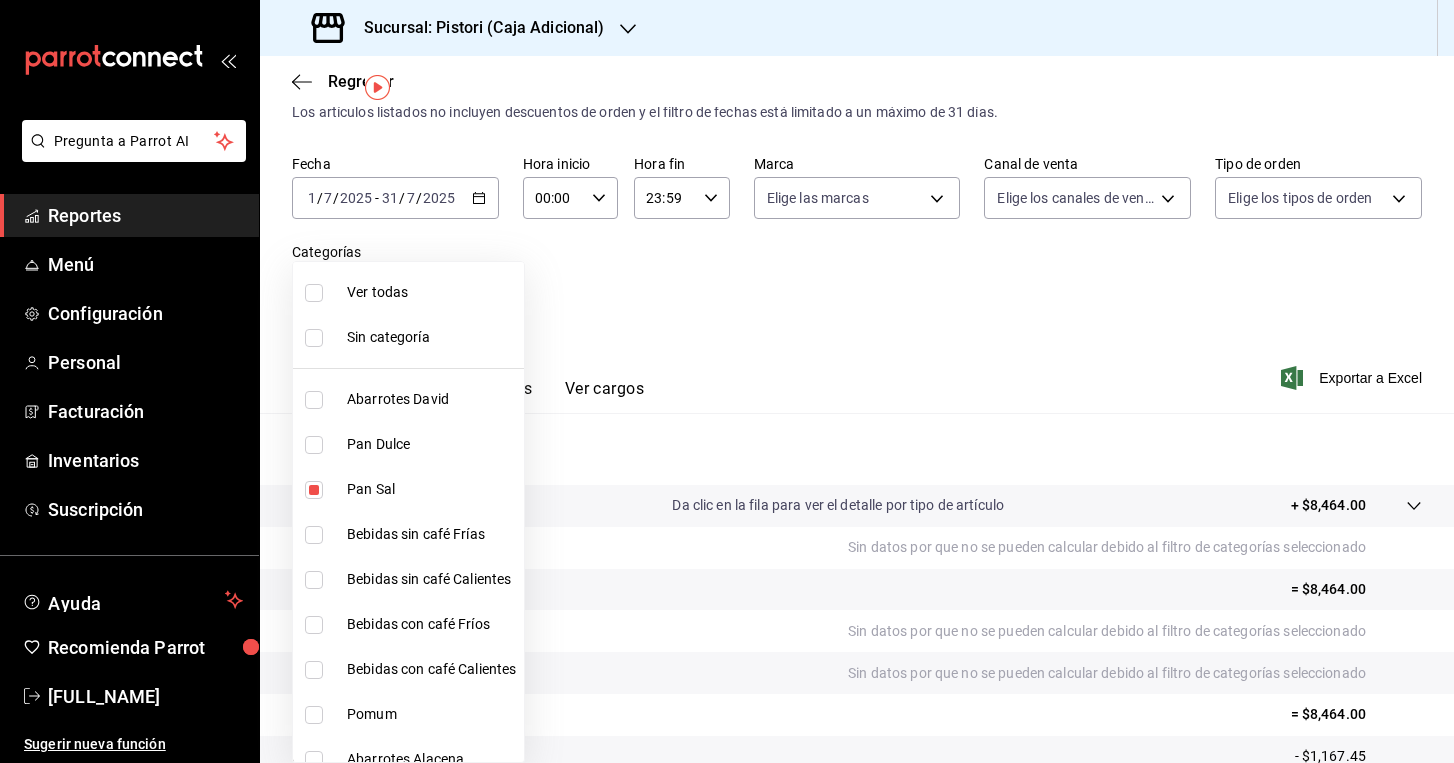 drag, startPoint x: 1373, startPoint y: 500, endPoint x: 1314, endPoint y: 499, distance: 59.008472 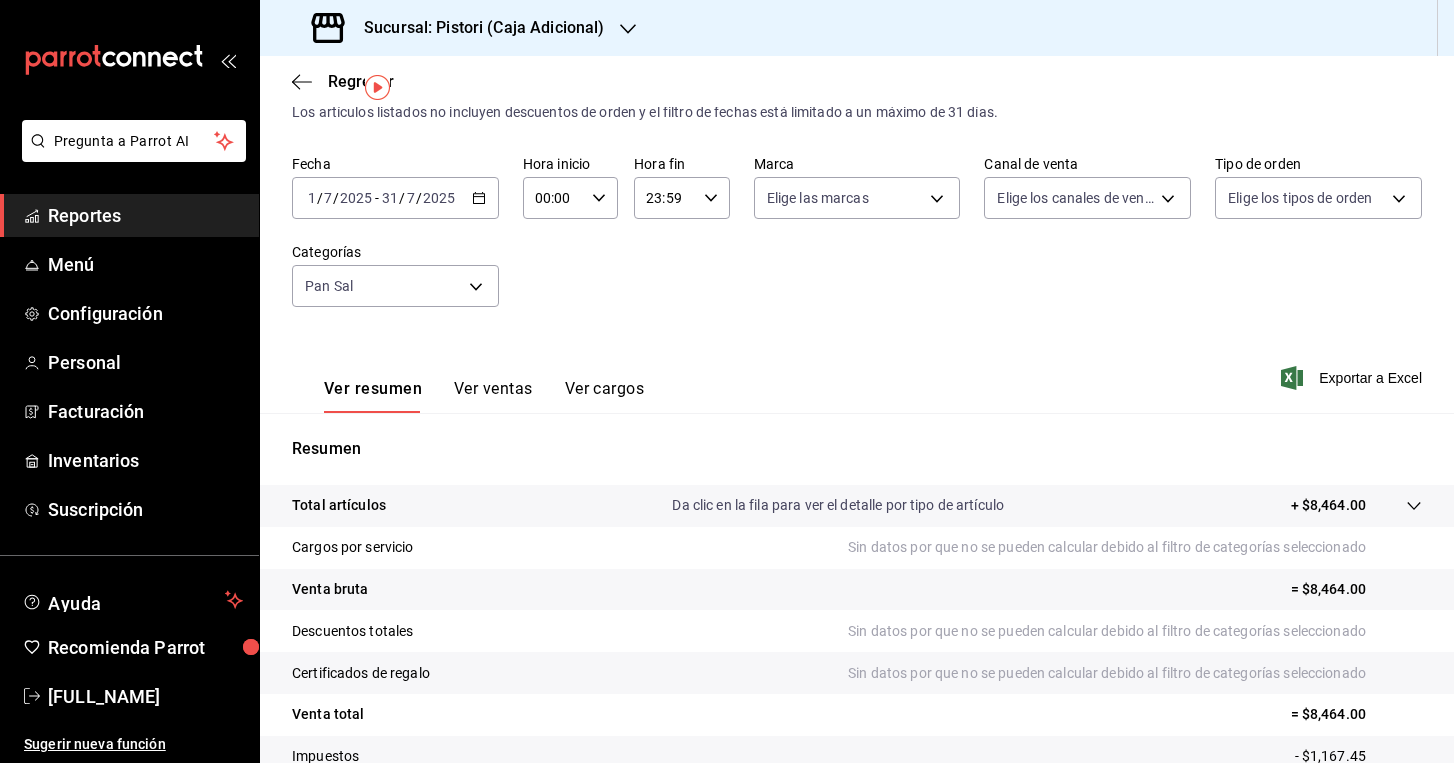 click on "+ $8,464.00" at bounding box center [1328, 505] 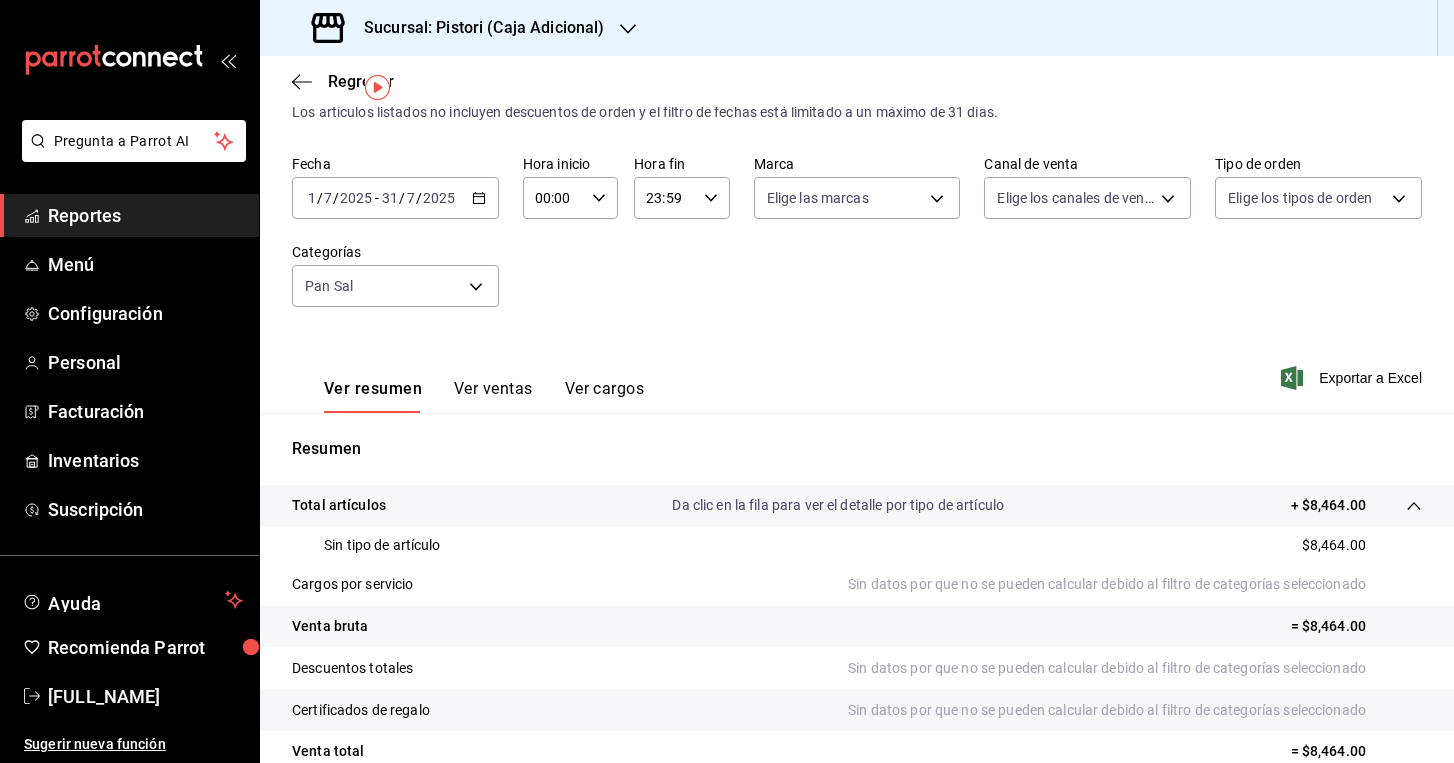 click 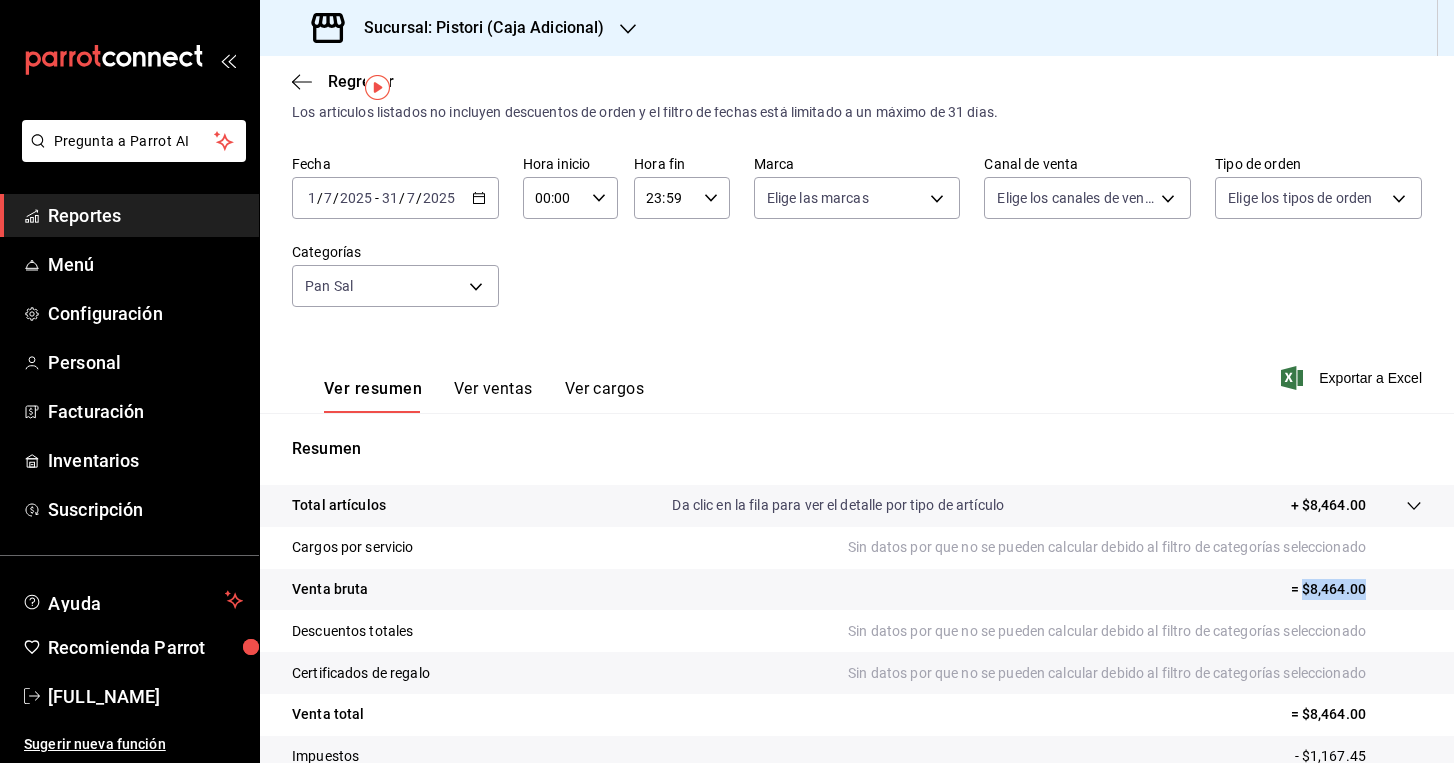 drag, startPoint x: 1304, startPoint y: 586, endPoint x: 1367, endPoint y: 591, distance: 63.1981 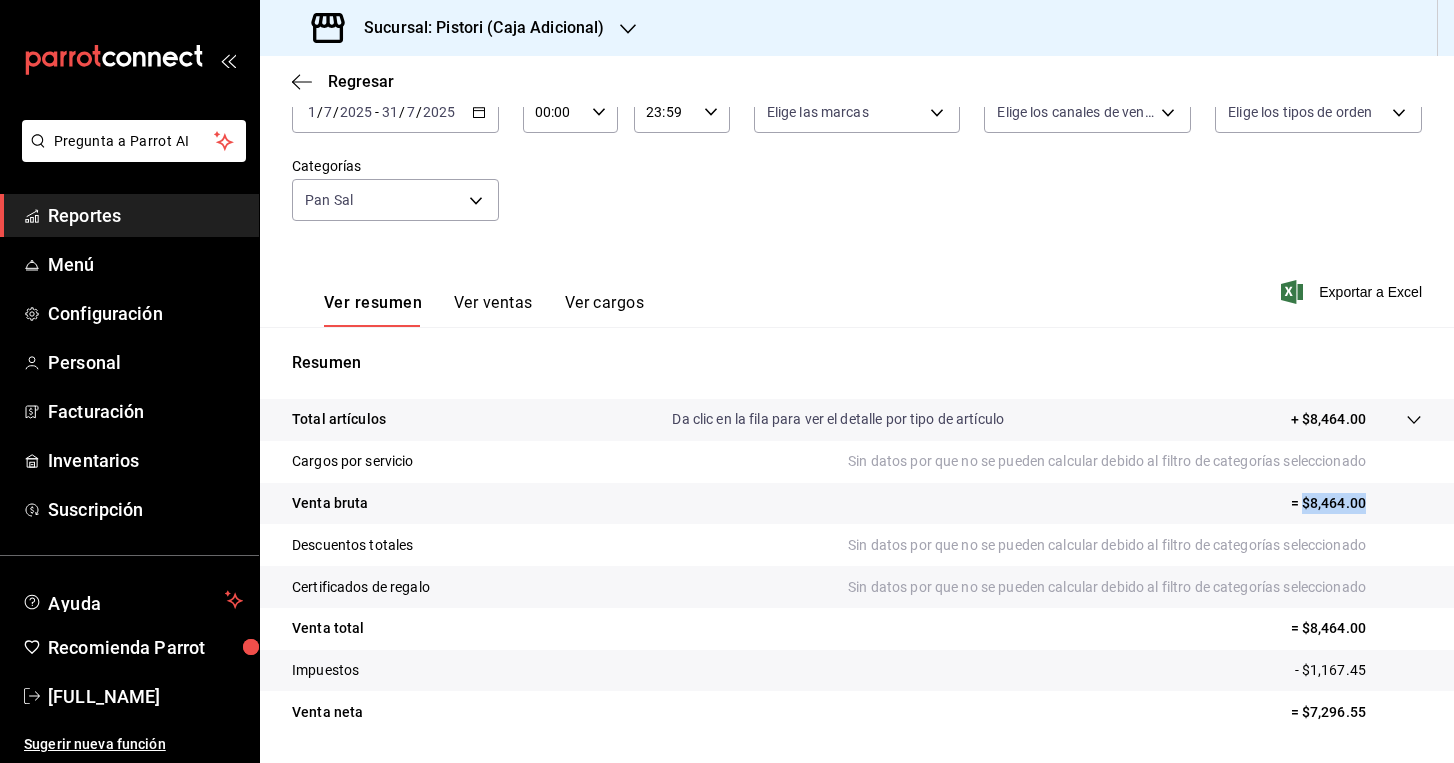 scroll, scrollTop: 139, scrollLeft: 0, axis: vertical 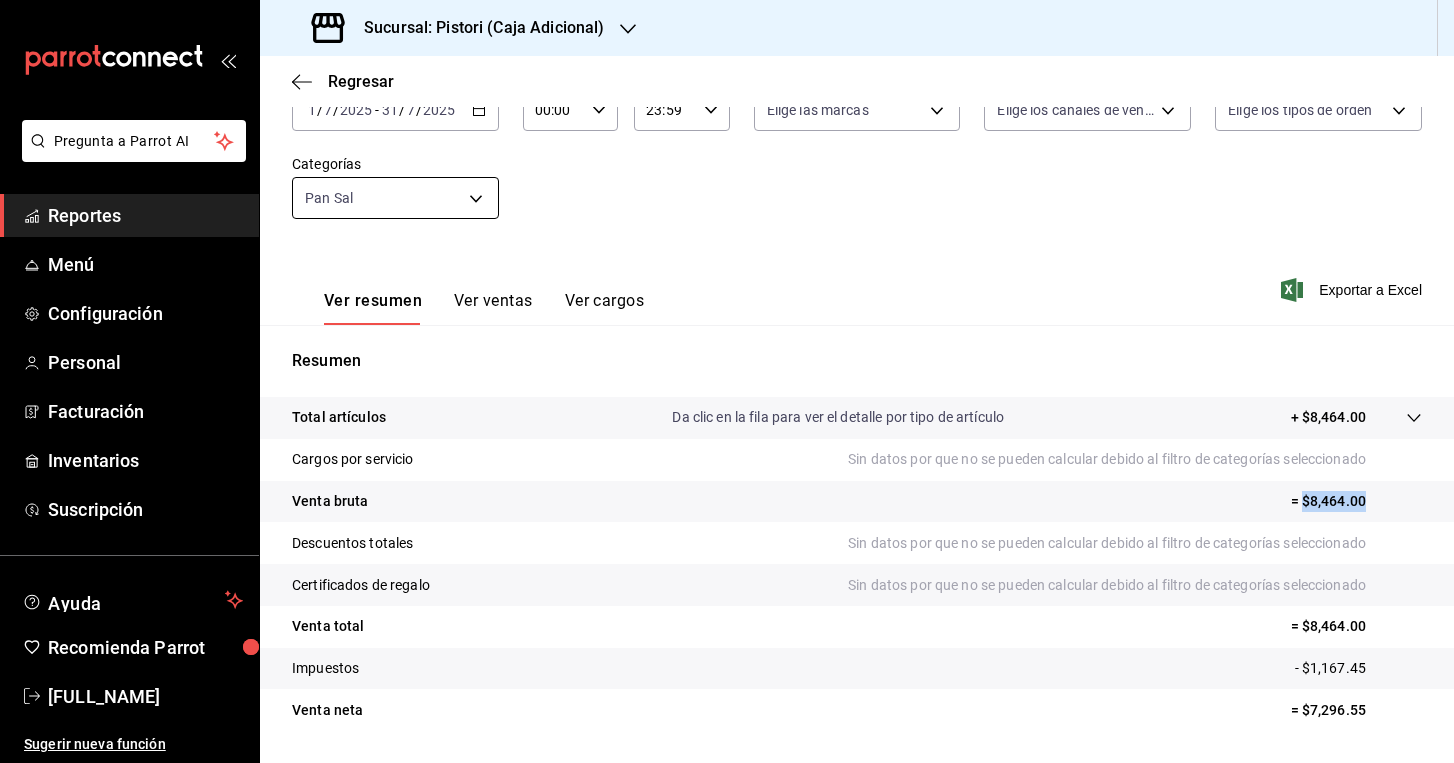click on "Pregunta a Parrot AI Reportes   Menú   Configuración   Personal   Facturación   Inventarios   Suscripción   Ayuda Recomienda Parrot   [FULL_NAME]   Sugerir nueva función   Sucursal: Pistori ([CITY]) Regresar Ventas Los artículos listados no incluyen descuentos de orden y el filtro de fechas está limitado a un máximo de 31 días. Fecha [DATE] Hora inicio [TIME] Hora inicio Hora fin [TIME] Hora fin Marca Elige las marcas Canal de venta Elige los canales de venta Tipo de orden Elige los tipos de orden Categorías Pan Sal 6f2a1aba-85d3-4f0f-bd1c-79d465e65d4d Ver resumen Ver ventas Ver cargos Exportar a Excel Resumen Total artículos Da clic en la fila para ver el detalle por tipo de artículo + $8,464.00 Cargos por servicio  Sin datos por que no se pueden calcular debido al filtro de categorías seleccionado Venta bruta = $8,464.00 Descuentos totales  Sin datos por que no se pueden calcular debido al filtro de categorías seleccionado Venta total" at bounding box center (727, 381) 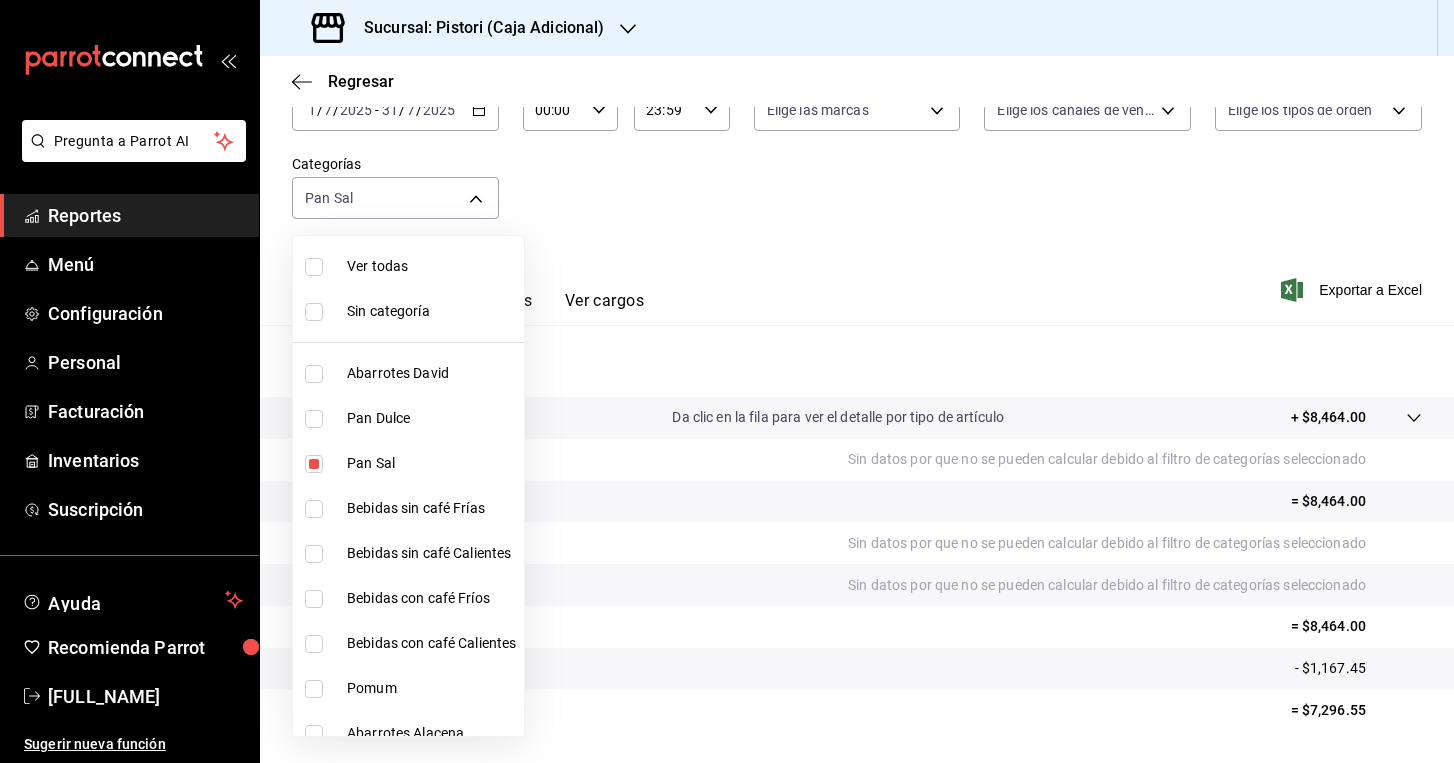 click at bounding box center (318, 419) 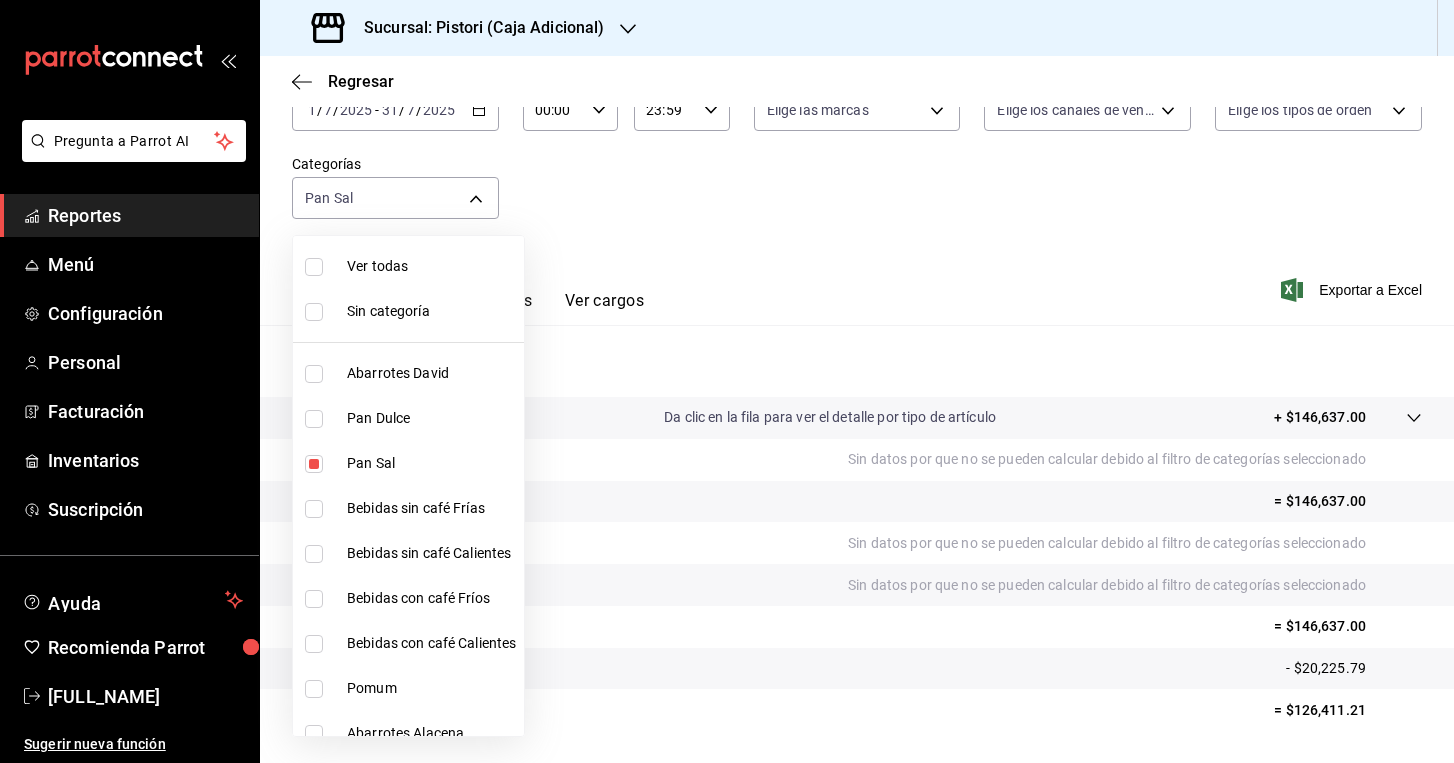 click at bounding box center [314, 464] 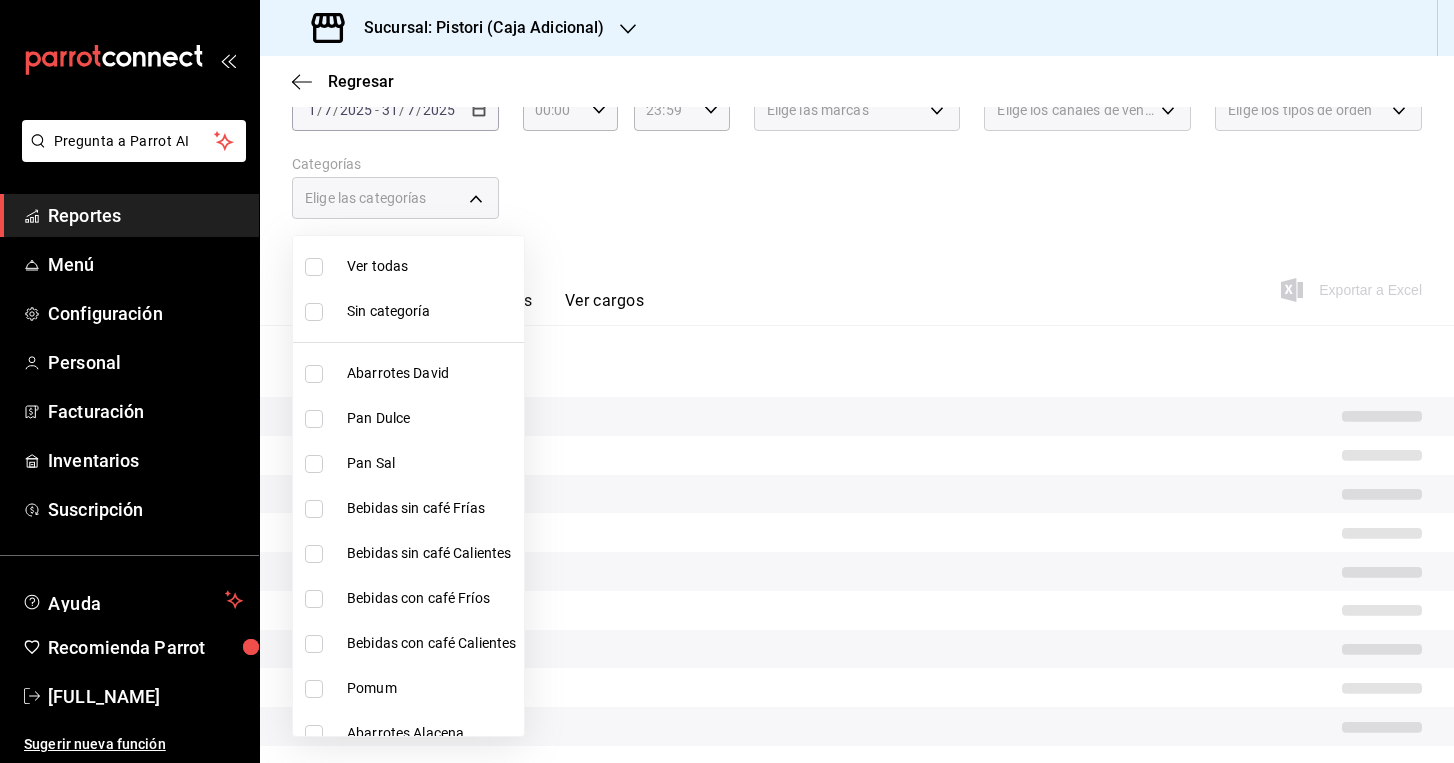 click at bounding box center [314, 419] 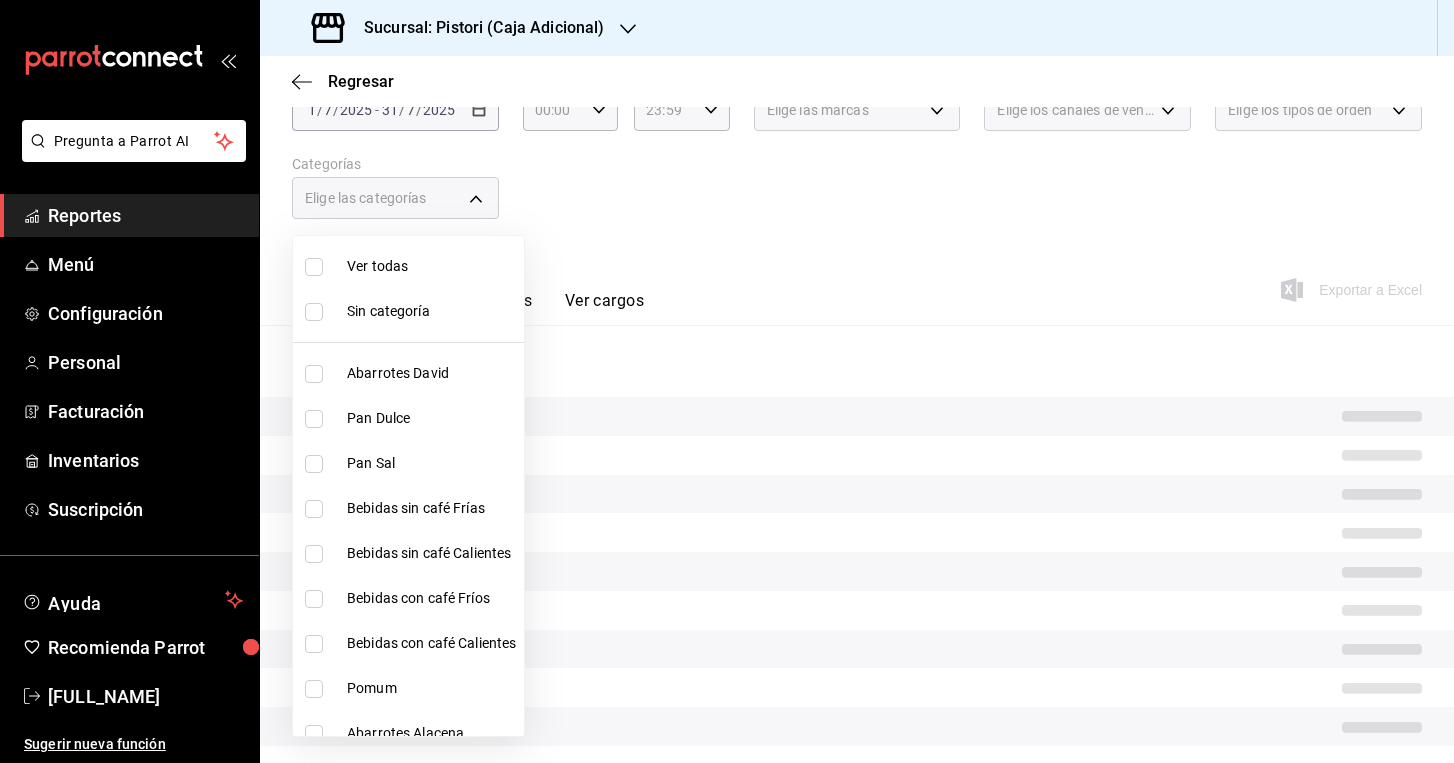 checkbox on "true" 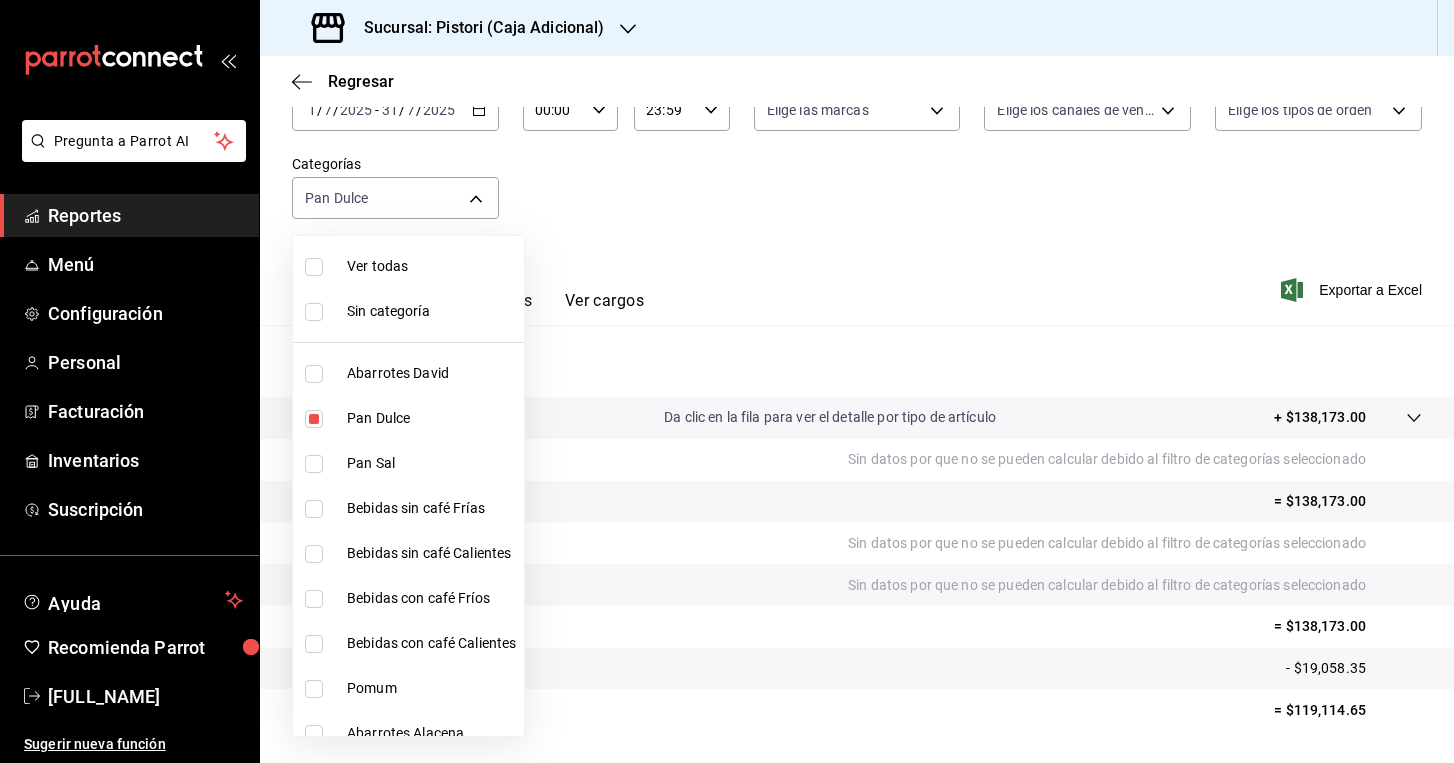 click at bounding box center (727, 381) 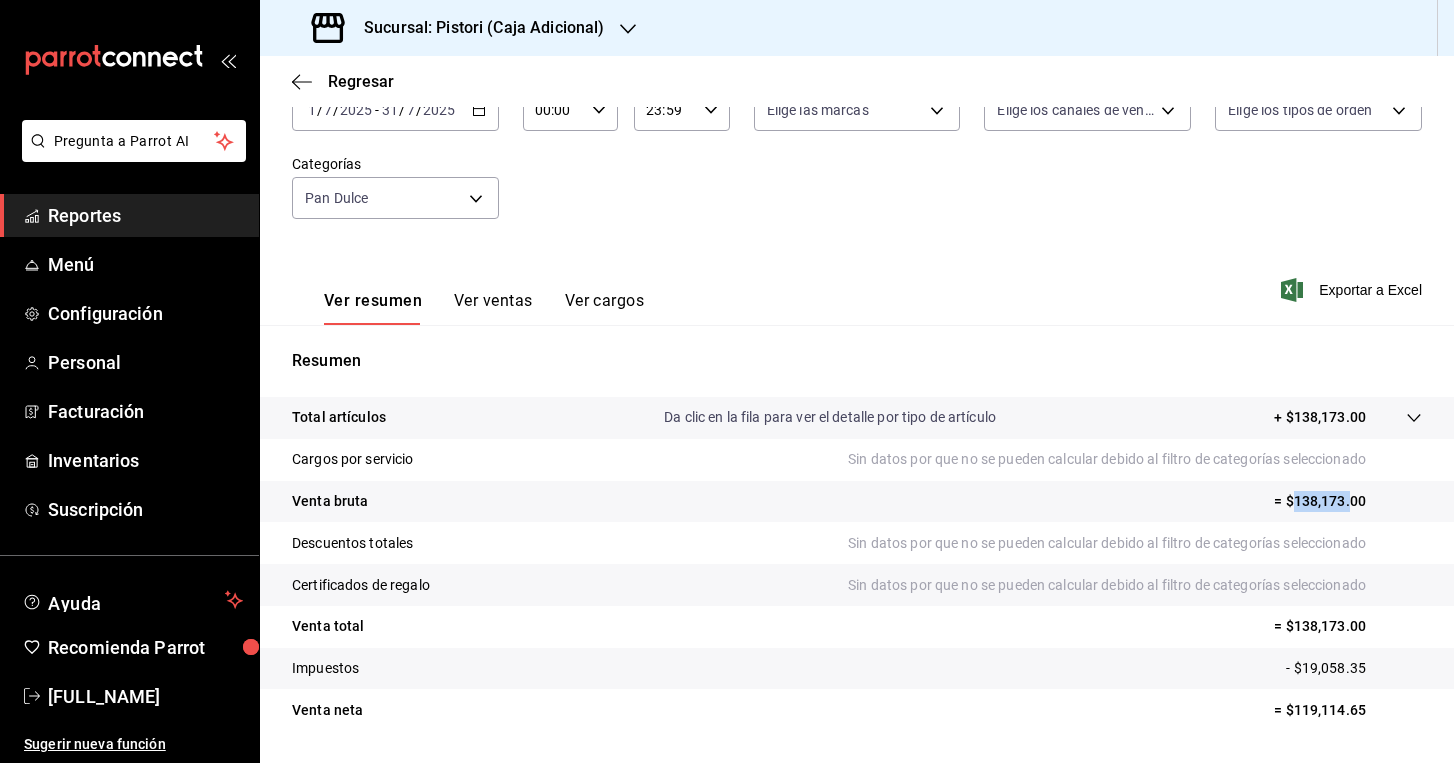 drag, startPoint x: 1350, startPoint y: 502, endPoint x: 1294, endPoint y: 501, distance: 56.008926 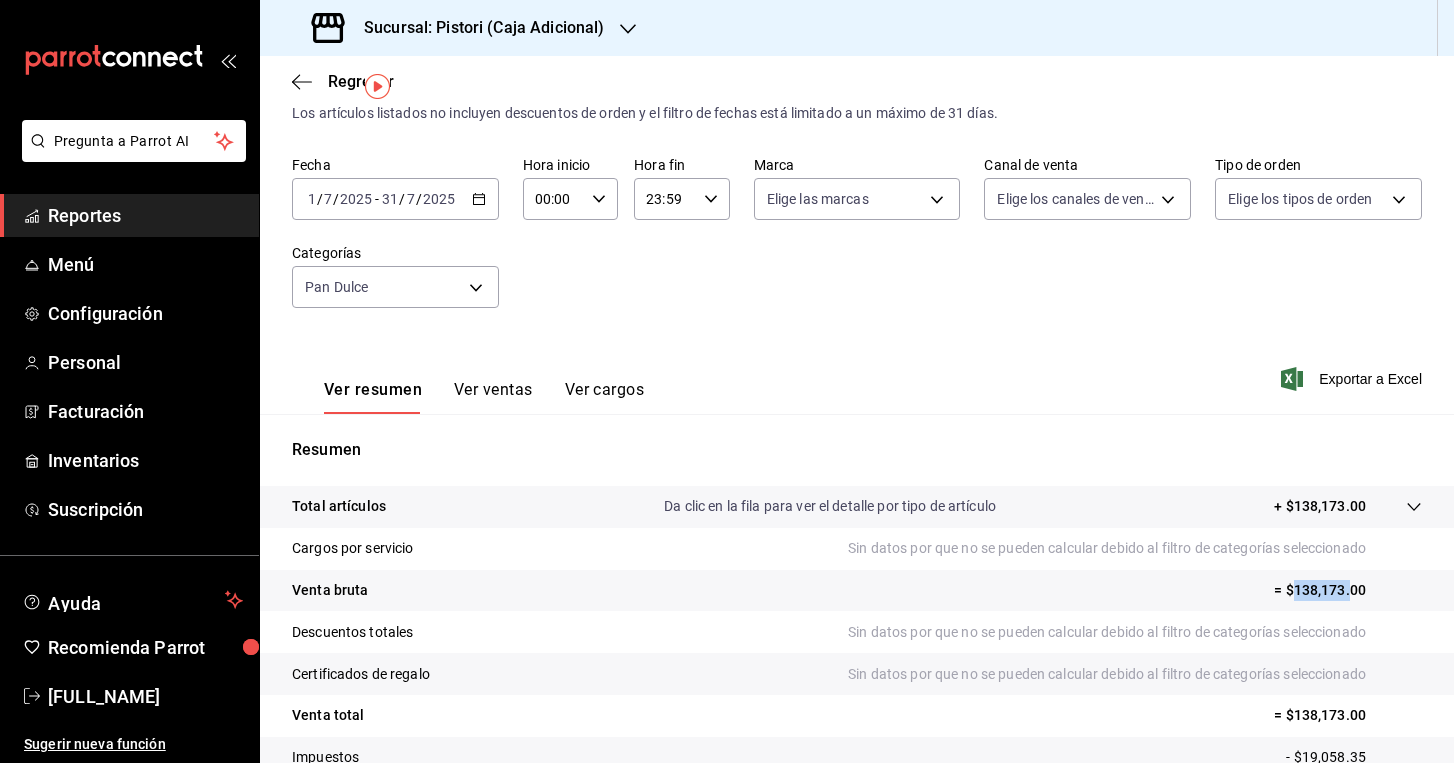 scroll, scrollTop: 52, scrollLeft: 0, axis: vertical 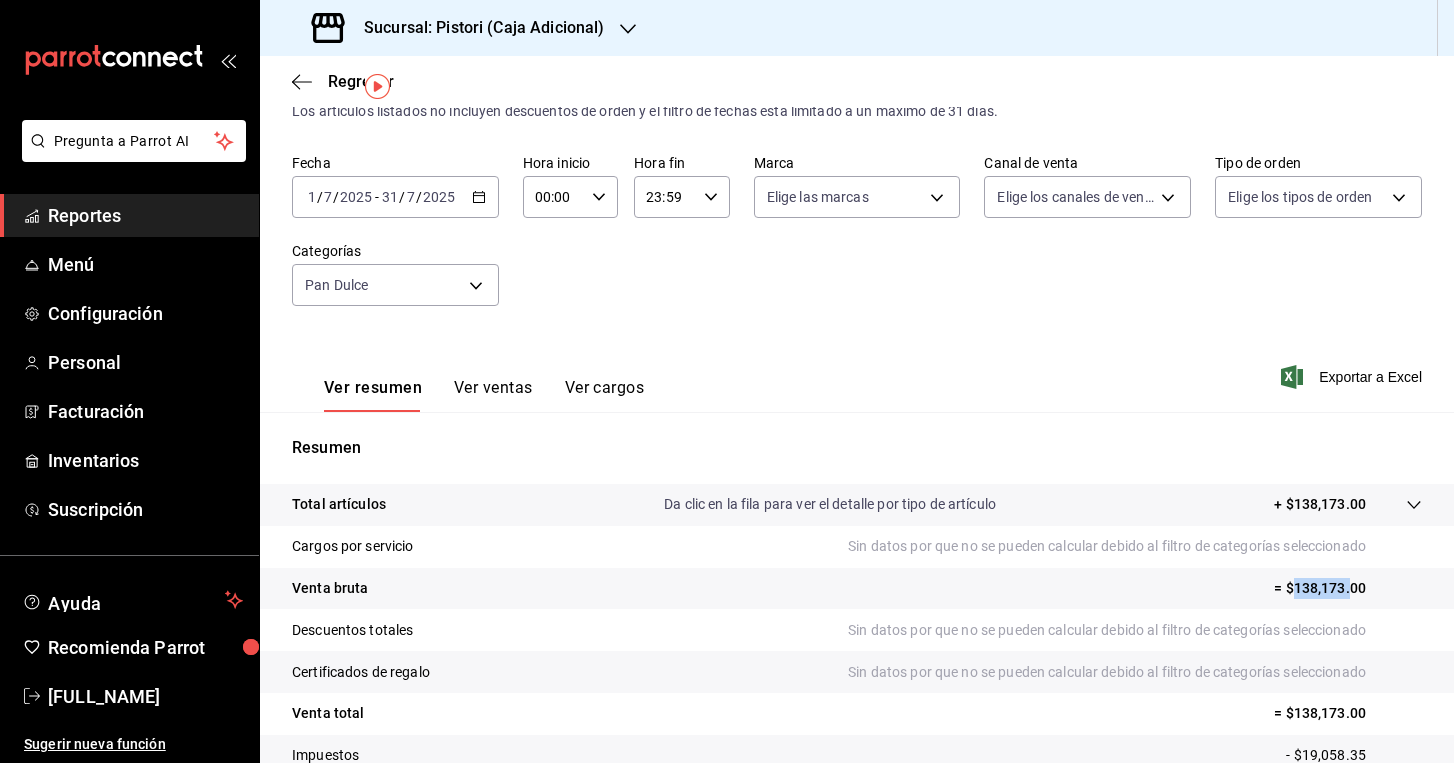 click on "Ver ventas" at bounding box center (493, 395) 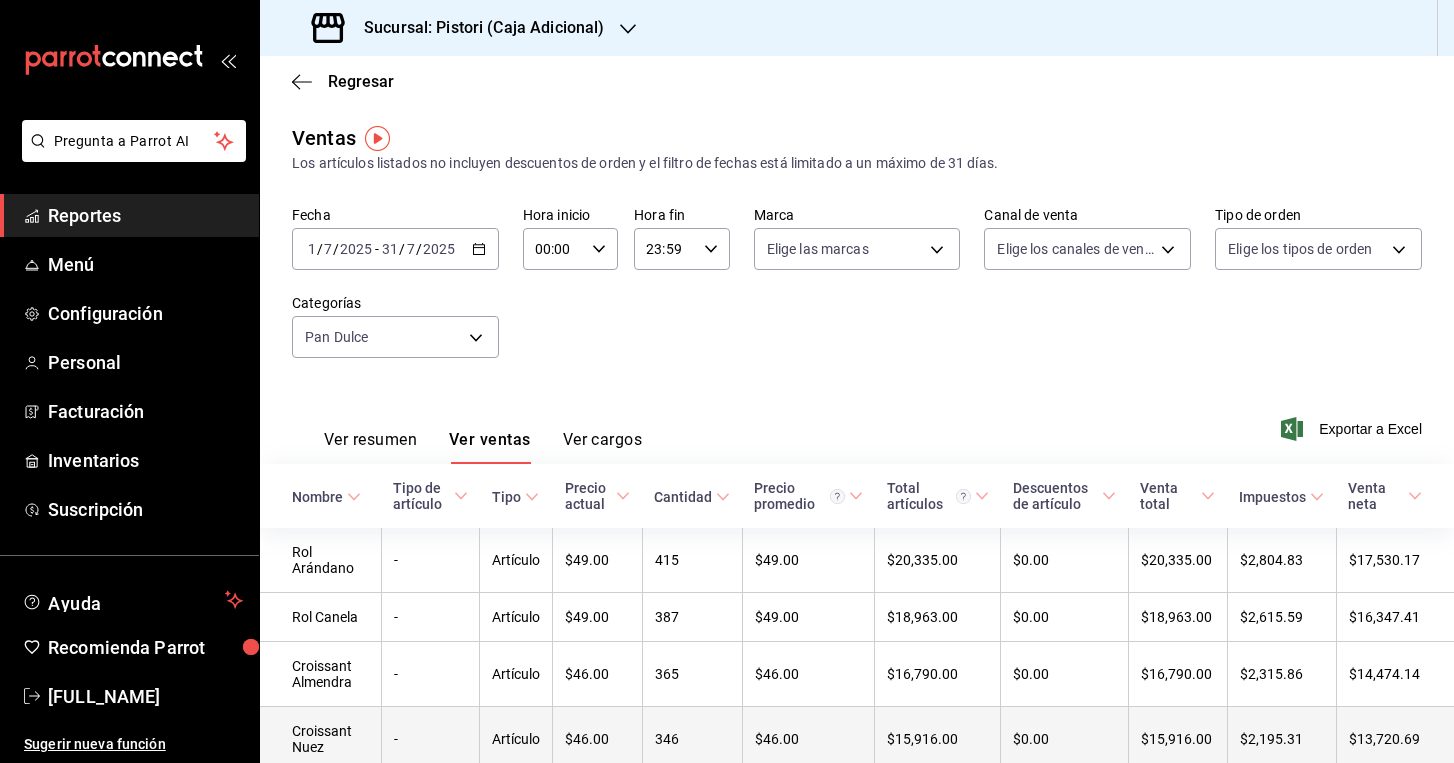 scroll, scrollTop: 0, scrollLeft: 0, axis: both 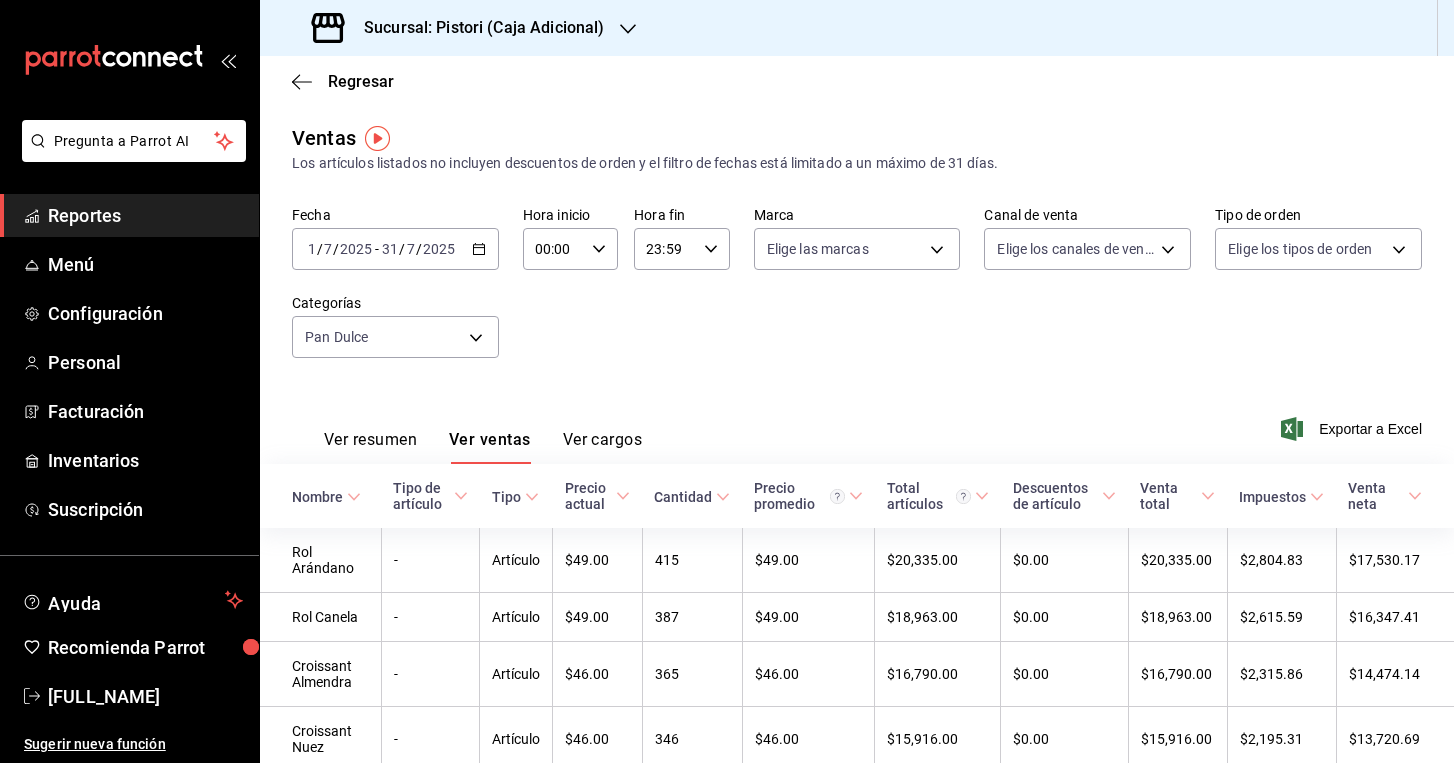click 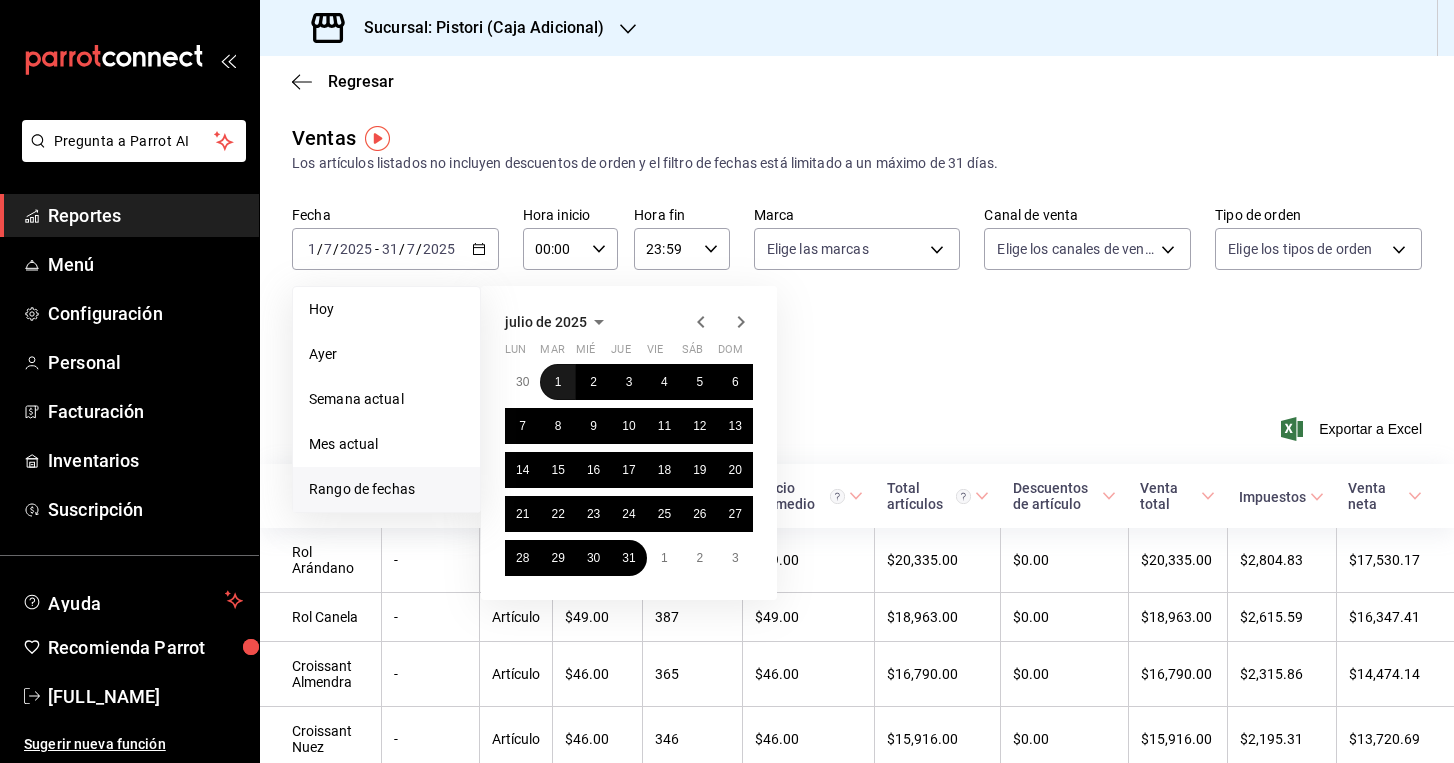 click on "1" at bounding box center (558, 382) 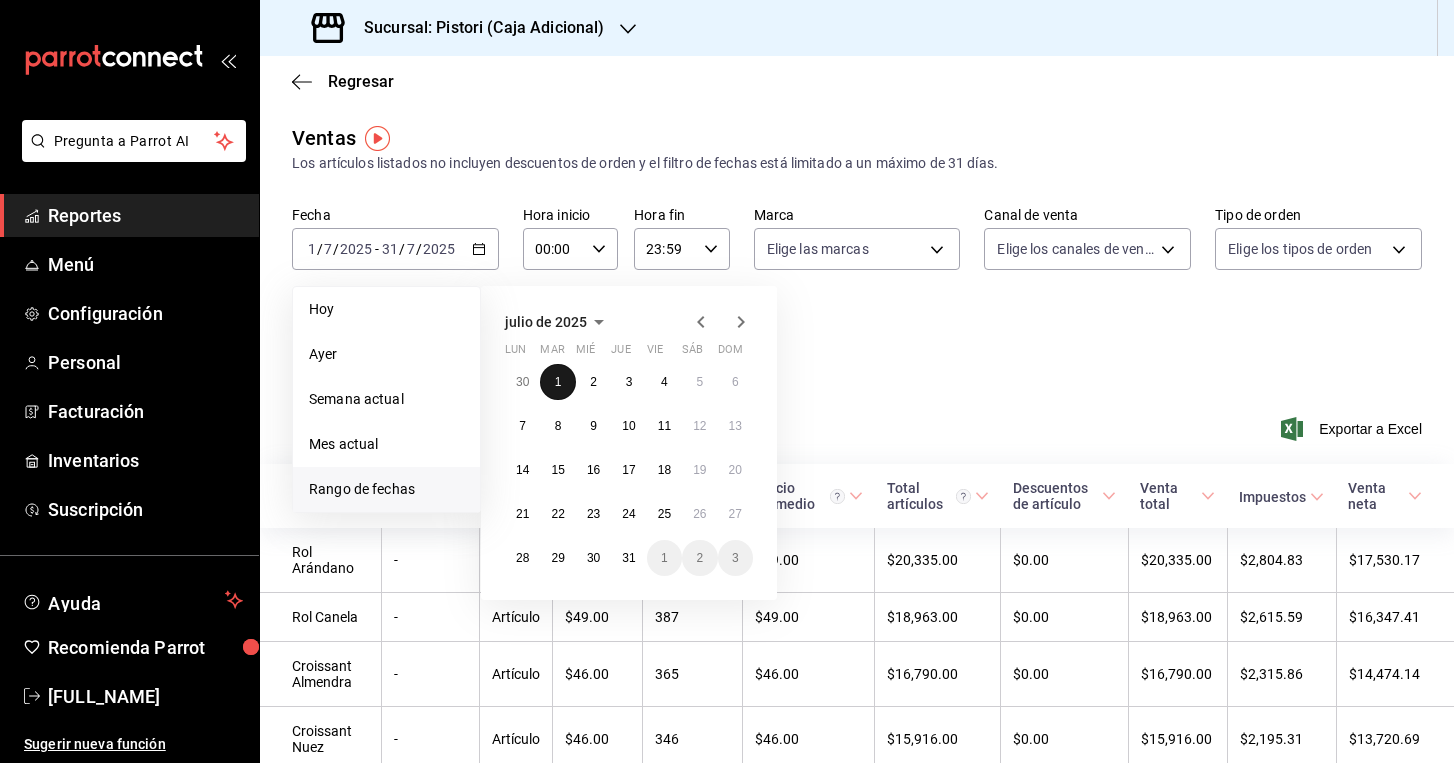 click on "1" at bounding box center (558, 382) 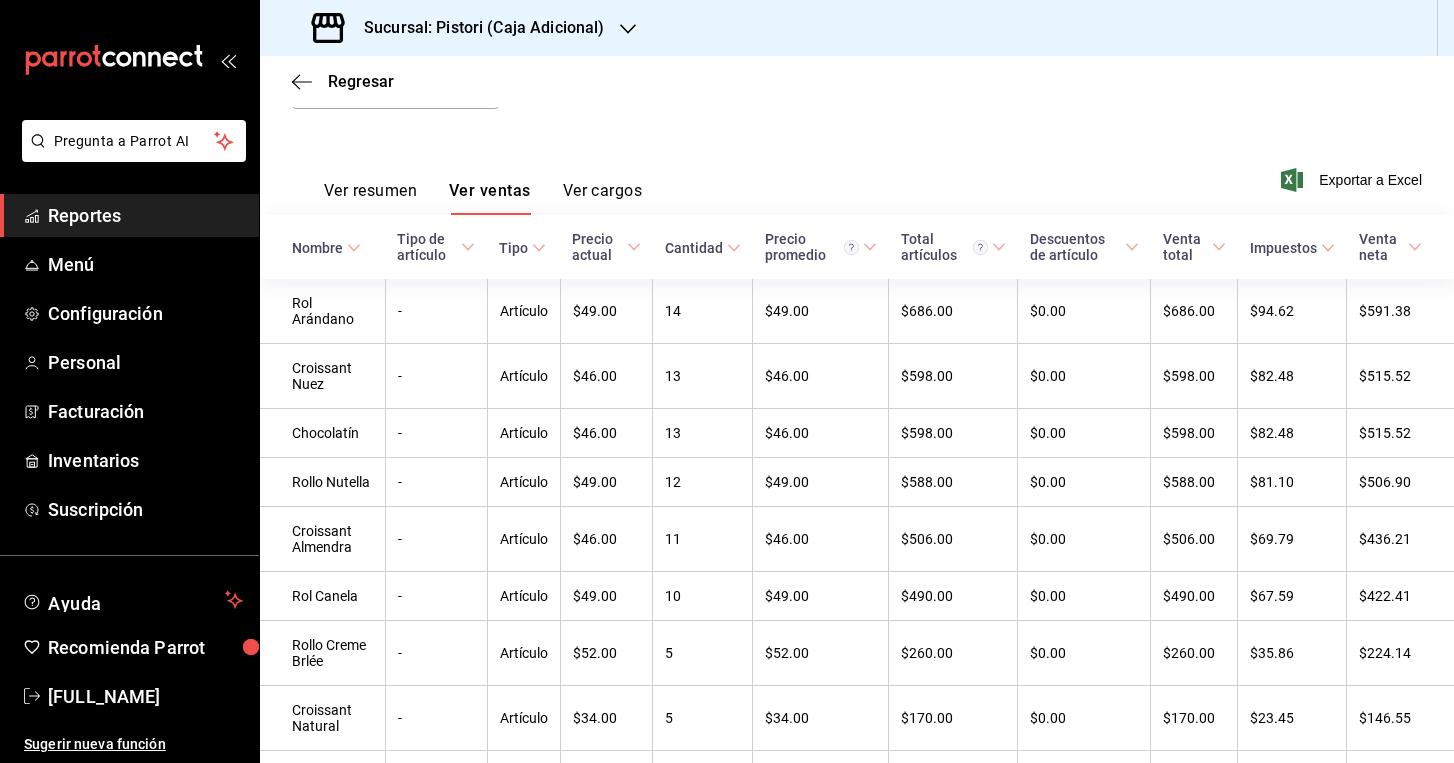 scroll, scrollTop: 338, scrollLeft: 0, axis: vertical 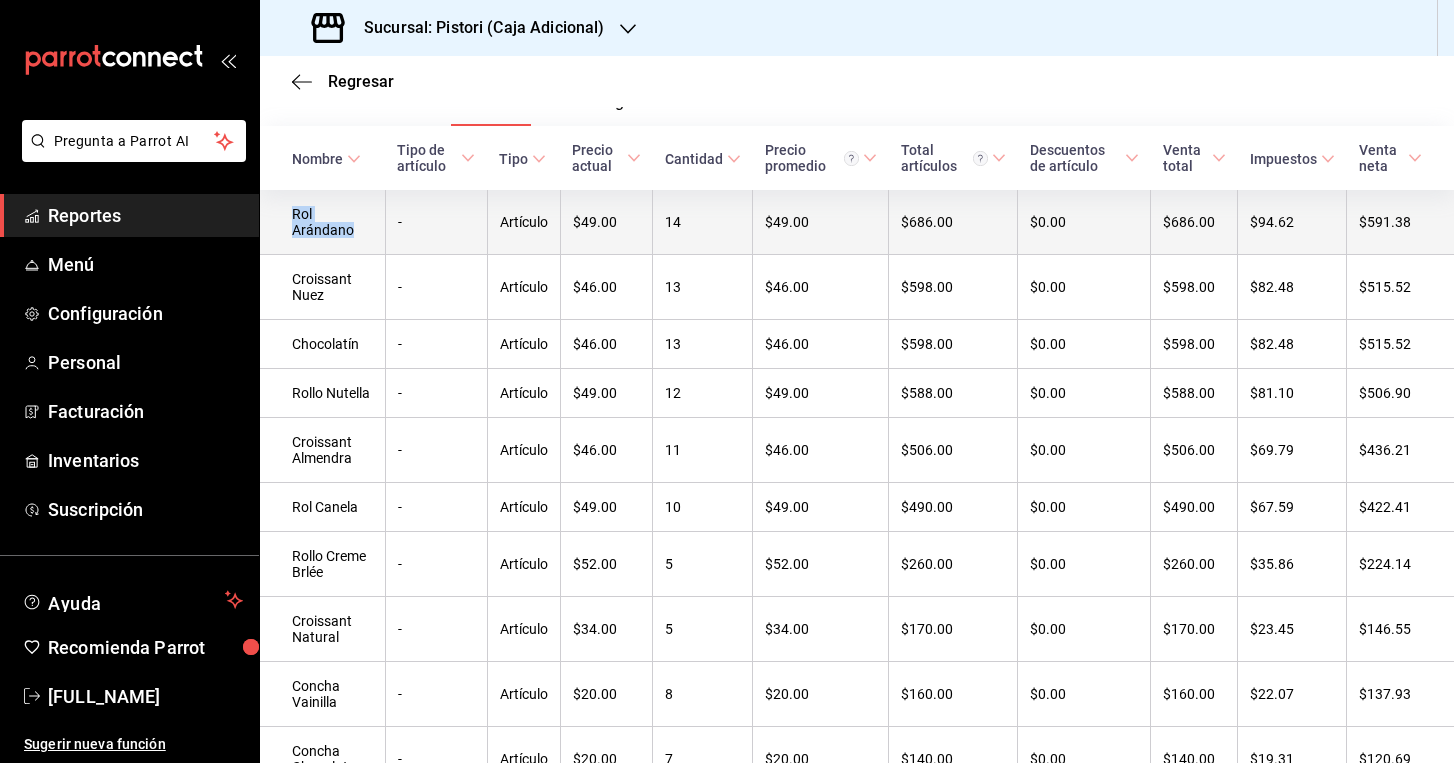 drag, startPoint x: 294, startPoint y: 214, endPoint x: 374, endPoint y: 221, distance: 80.305664 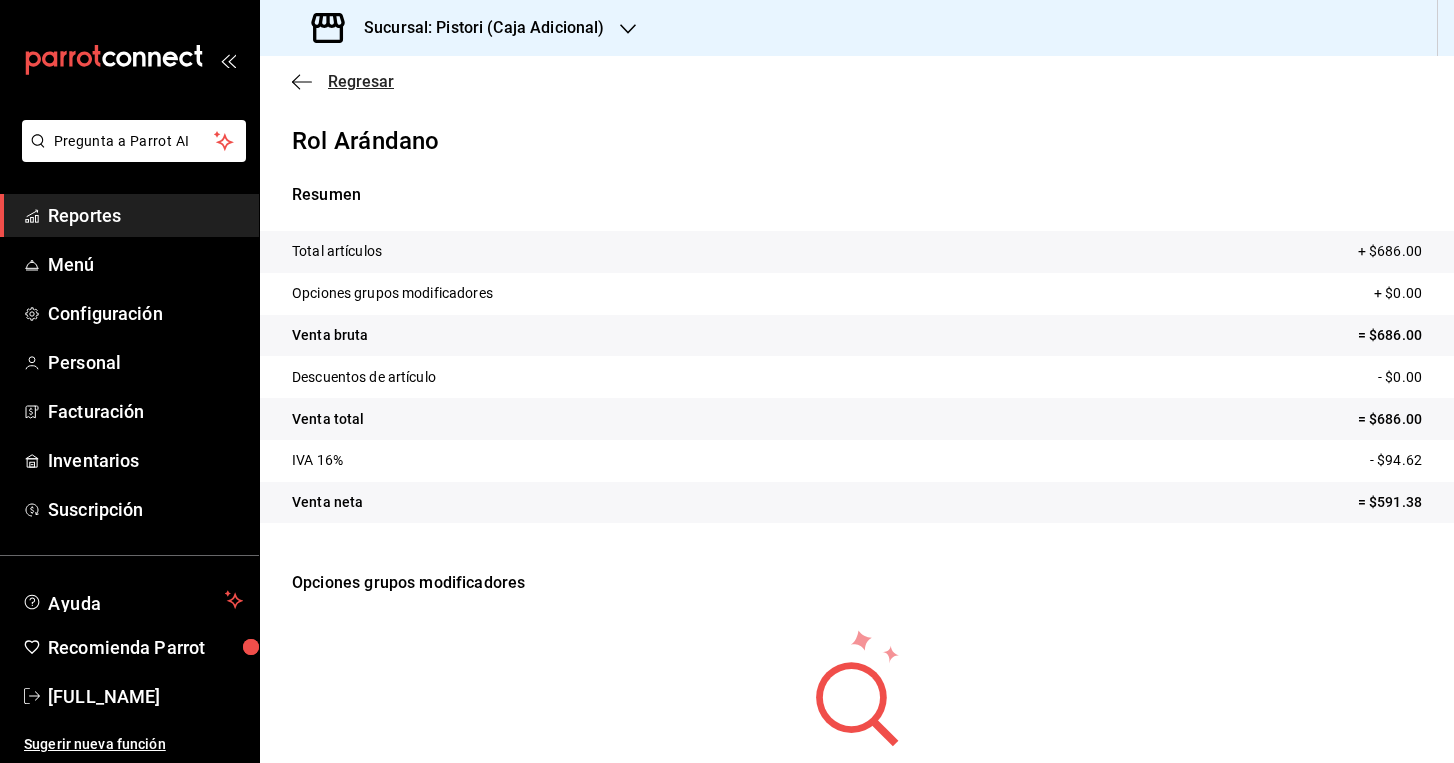 click 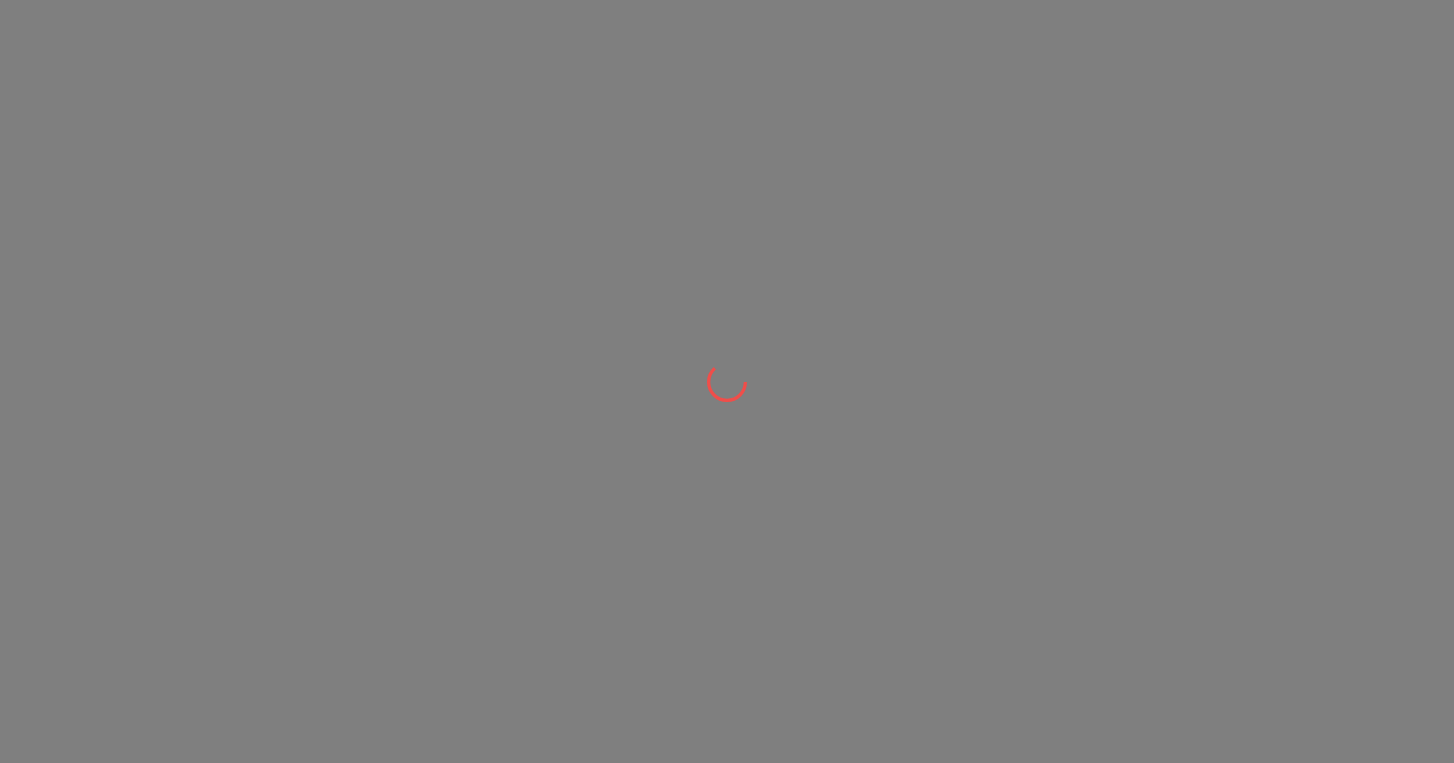 scroll, scrollTop: 0, scrollLeft: 0, axis: both 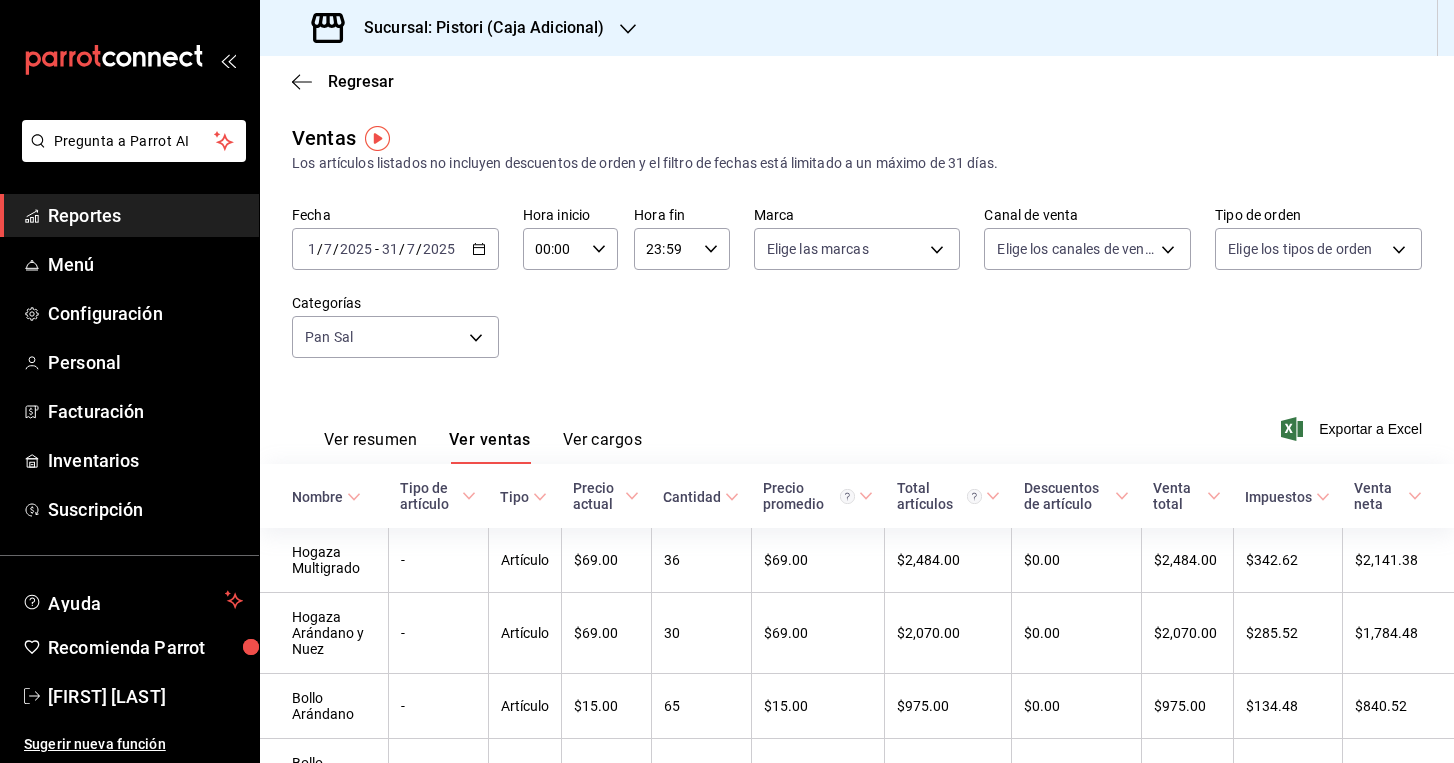 click 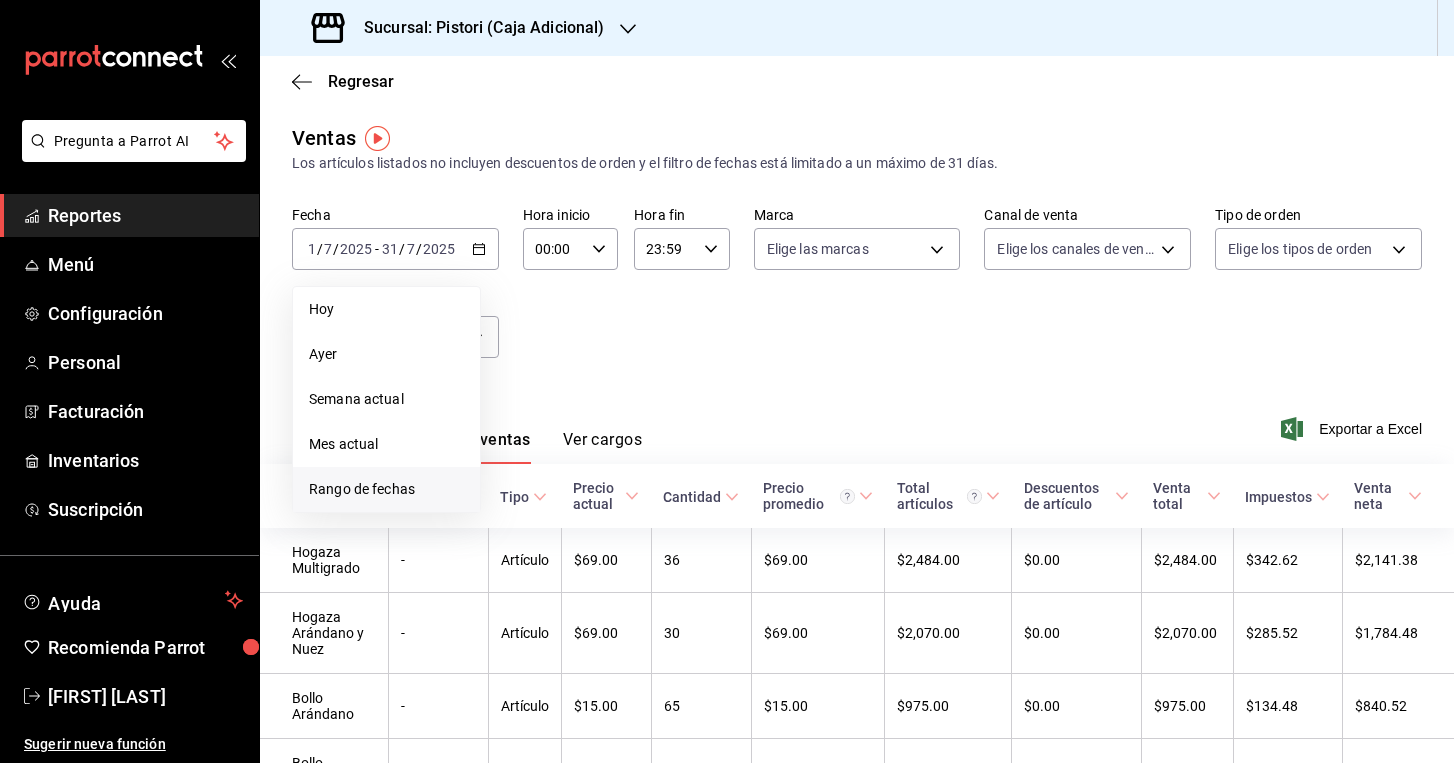 click on "Rango de fechas" at bounding box center [386, 489] 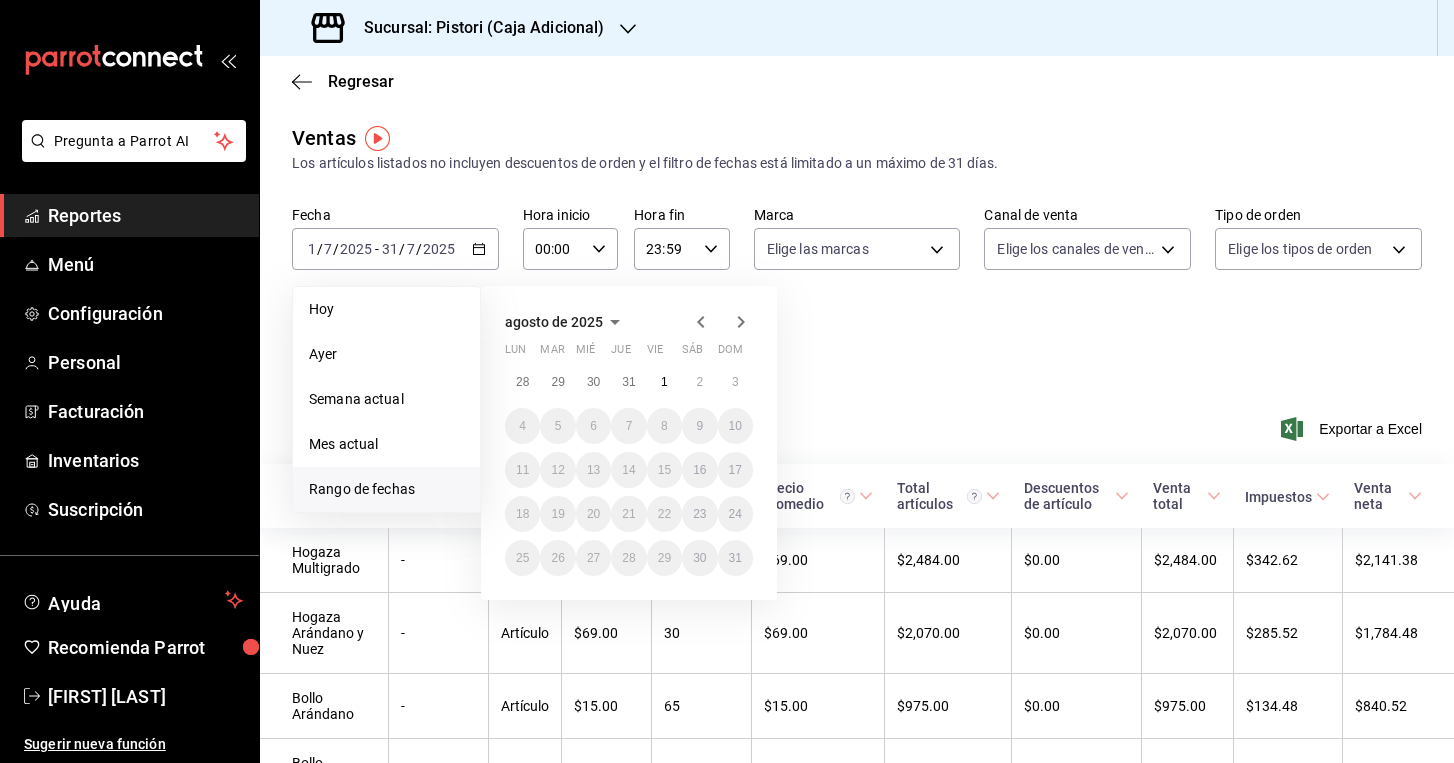 click 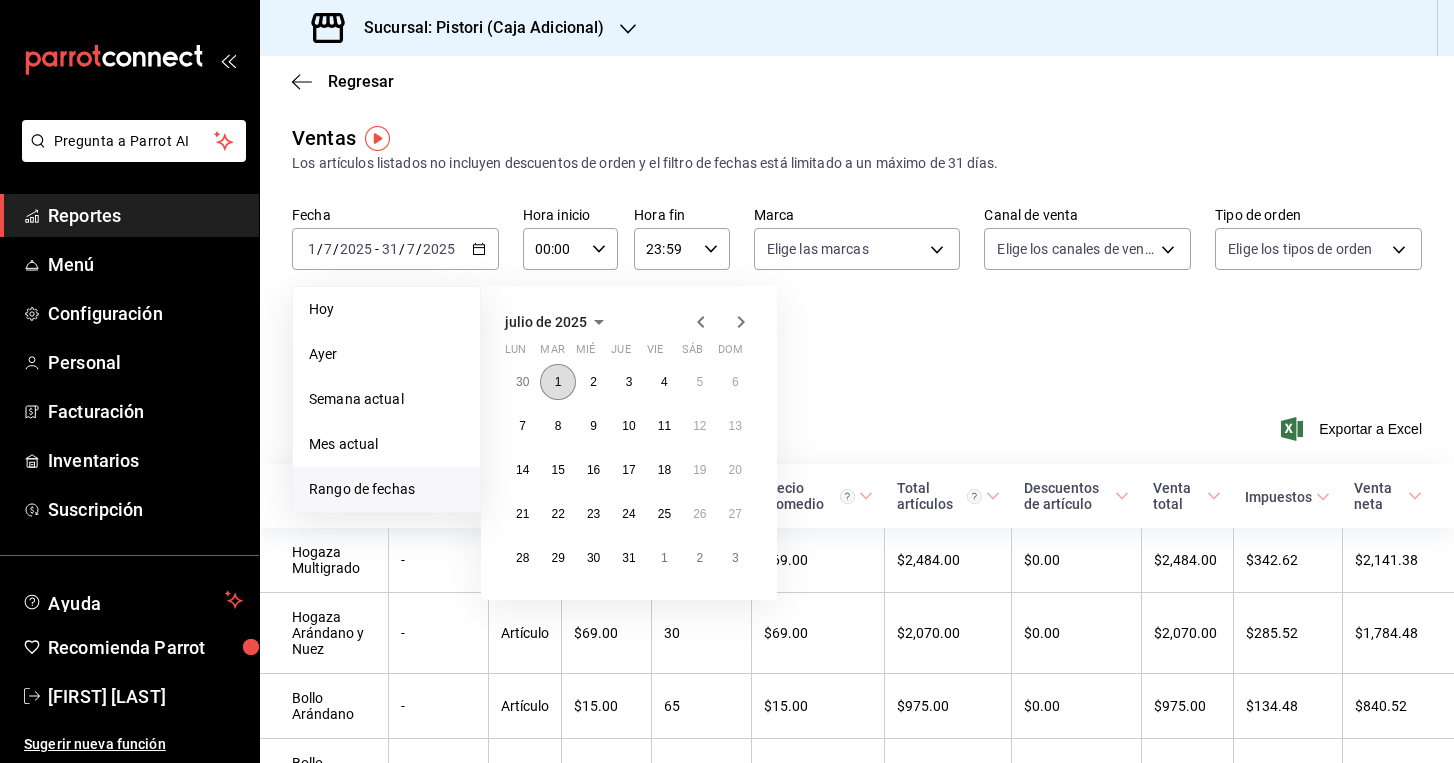 click on "1" at bounding box center (557, 382) 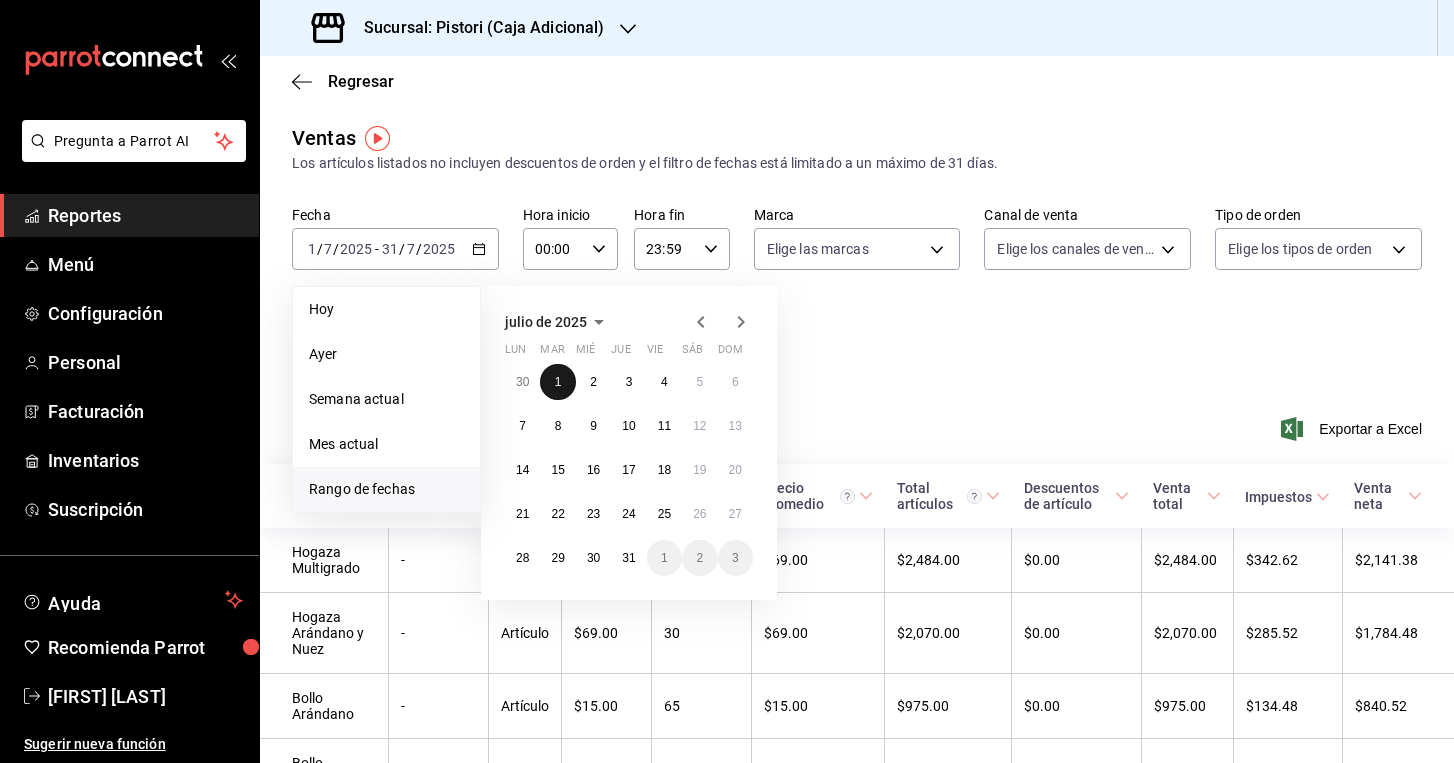 click on "1" at bounding box center [557, 382] 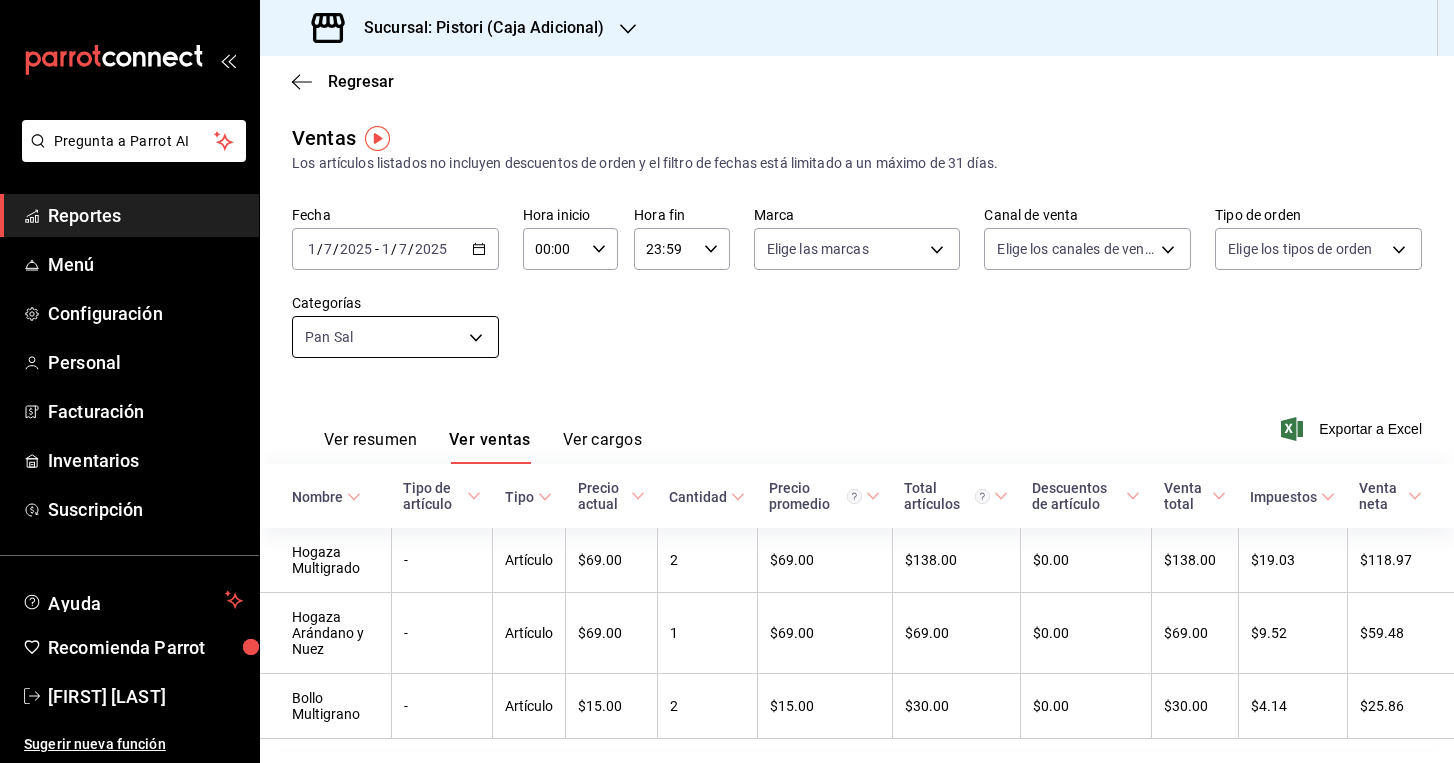 click on "Pregunta a Parrot AI Reportes   Menú   Configuración   Personal   Facturación   Inventarios   Suscripción   Ayuda Recomienda Parrot   David Villalobos   Sugerir nueva función   Sucursal: Pistori (Caja Adicional) Regresar Ventas Los artículos listados no incluyen descuentos de orden y el filtro de fechas está limitado a un máximo de 31 días. Fecha 2025-07-01 1 / 7 / 2025 - 2025-07-01 1 / 7 / 2025 Hora inicio 00:00 Hora inicio Hora fin 23:59 Hora fin Marca Elige las marcas Canal de venta Elige los canales de venta Tipo de orden Elige los tipos de orden Categorías Pan Sal 6f2a1aba-85d3-4f0f-bd1c-79d465e65d4d Ver resumen Ver ventas Ver cargos Exportar a Excel Nombre Tipo de artículo Tipo Precio actual Cantidad Precio promedio   Total artículos   Descuentos de artículo Venta total Impuestos Venta neta Hogaza Multigrado - Artículo $69.00 2 $69.00 $138.00 $0.00 $138.00 $19.03 $118.97 Hogaza Arándano y Nuez - Artículo $69.00 1 $69.00 $69.00 $0.00 $69.00 $9.52 $59.48 Bollo Multigrano - Artículo $15.00" at bounding box center [727, 381] 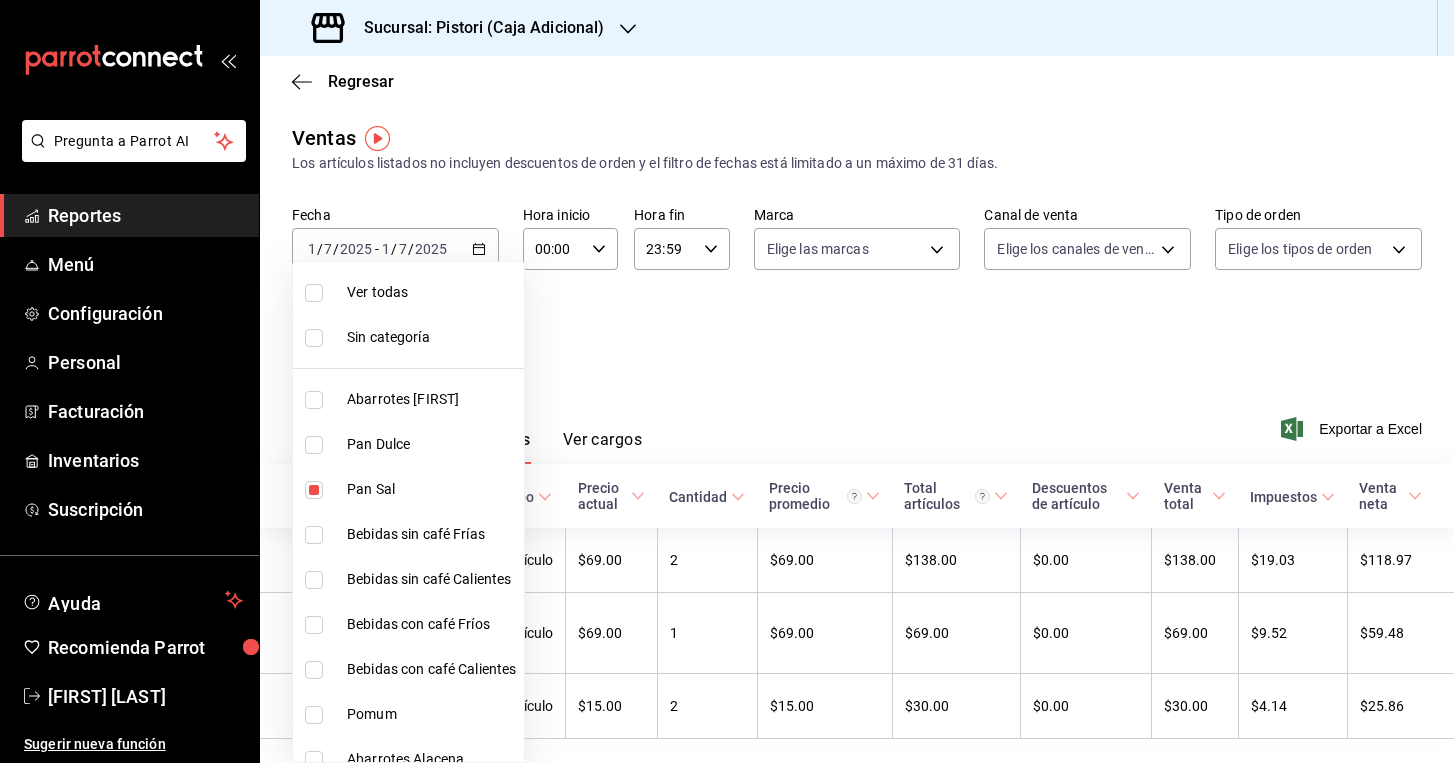 click on "Pan Dulce" at bounding box center [431, 444] 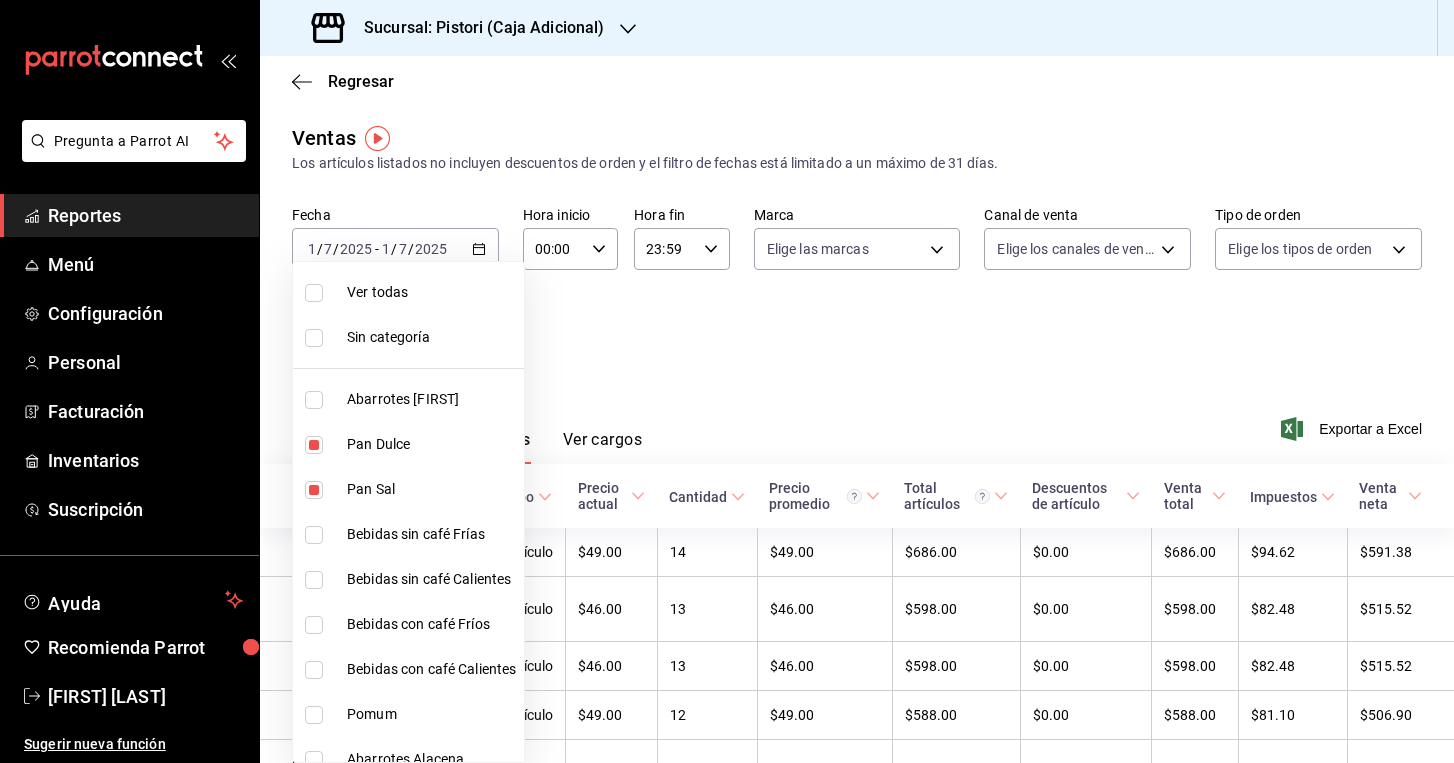 click at bounding box center (727, 381) 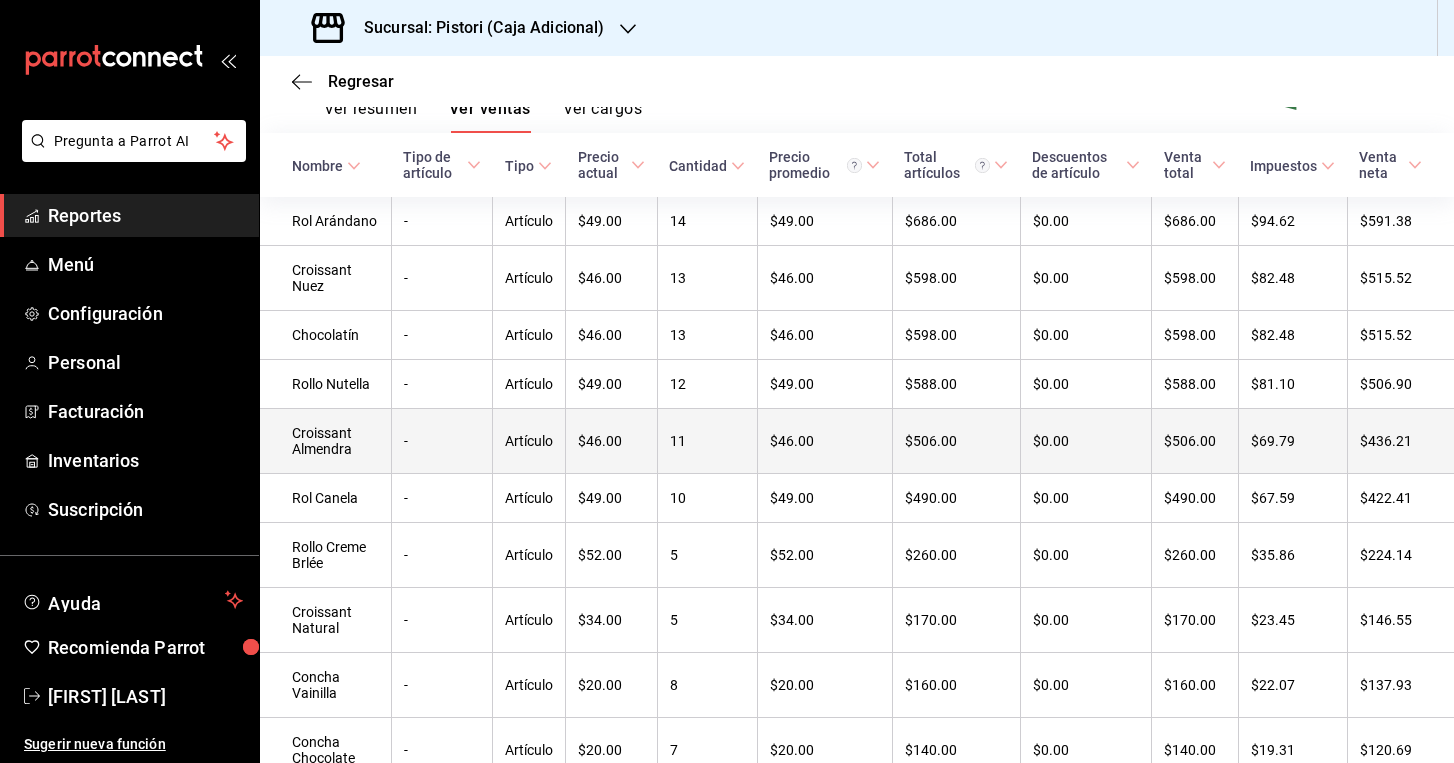 scroll, scrollTop: 324, scrollLeft: 0, axis: vertical 